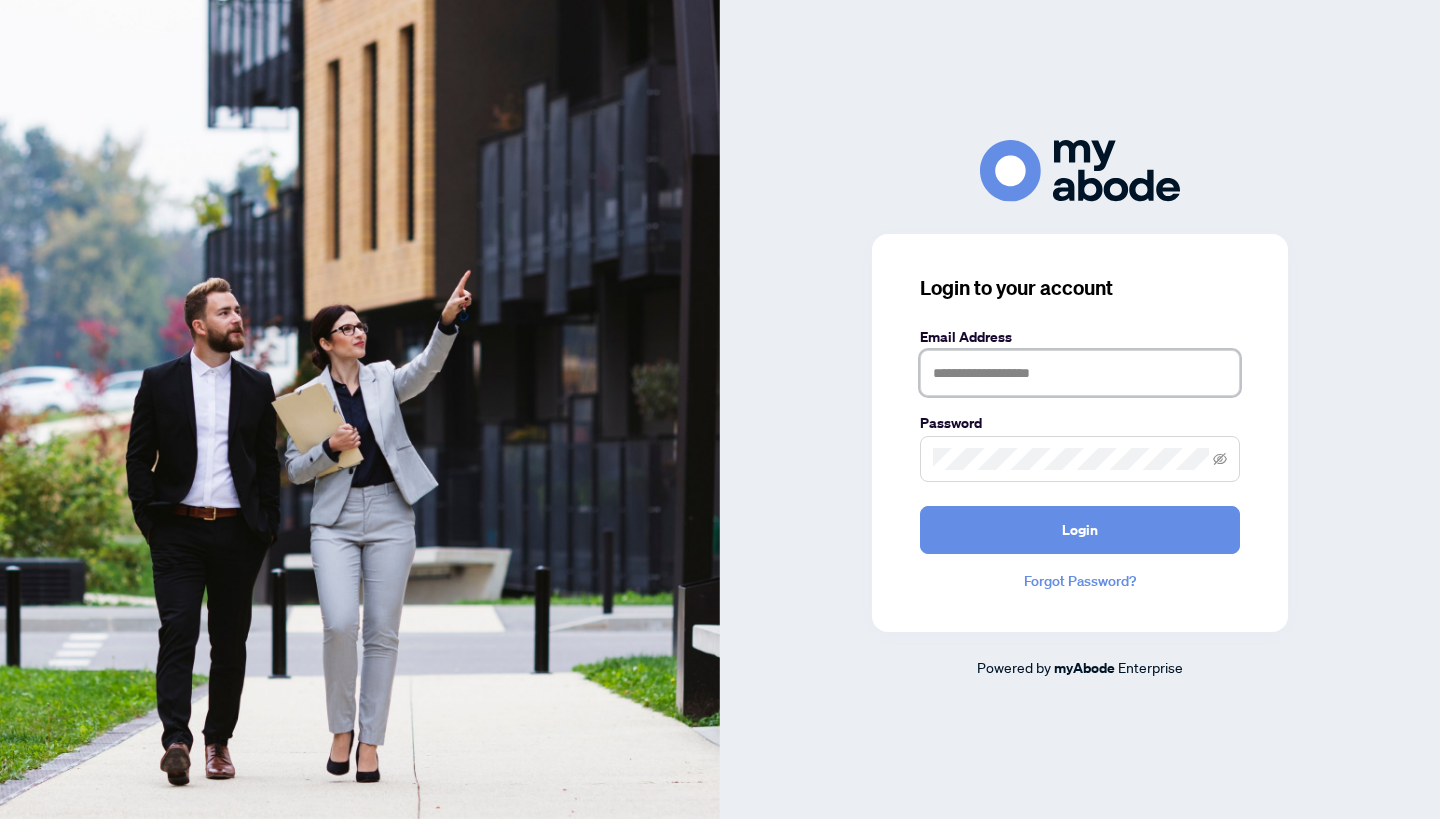 scroll, scrollTop: 0, scrollLeft: 0, axis: both 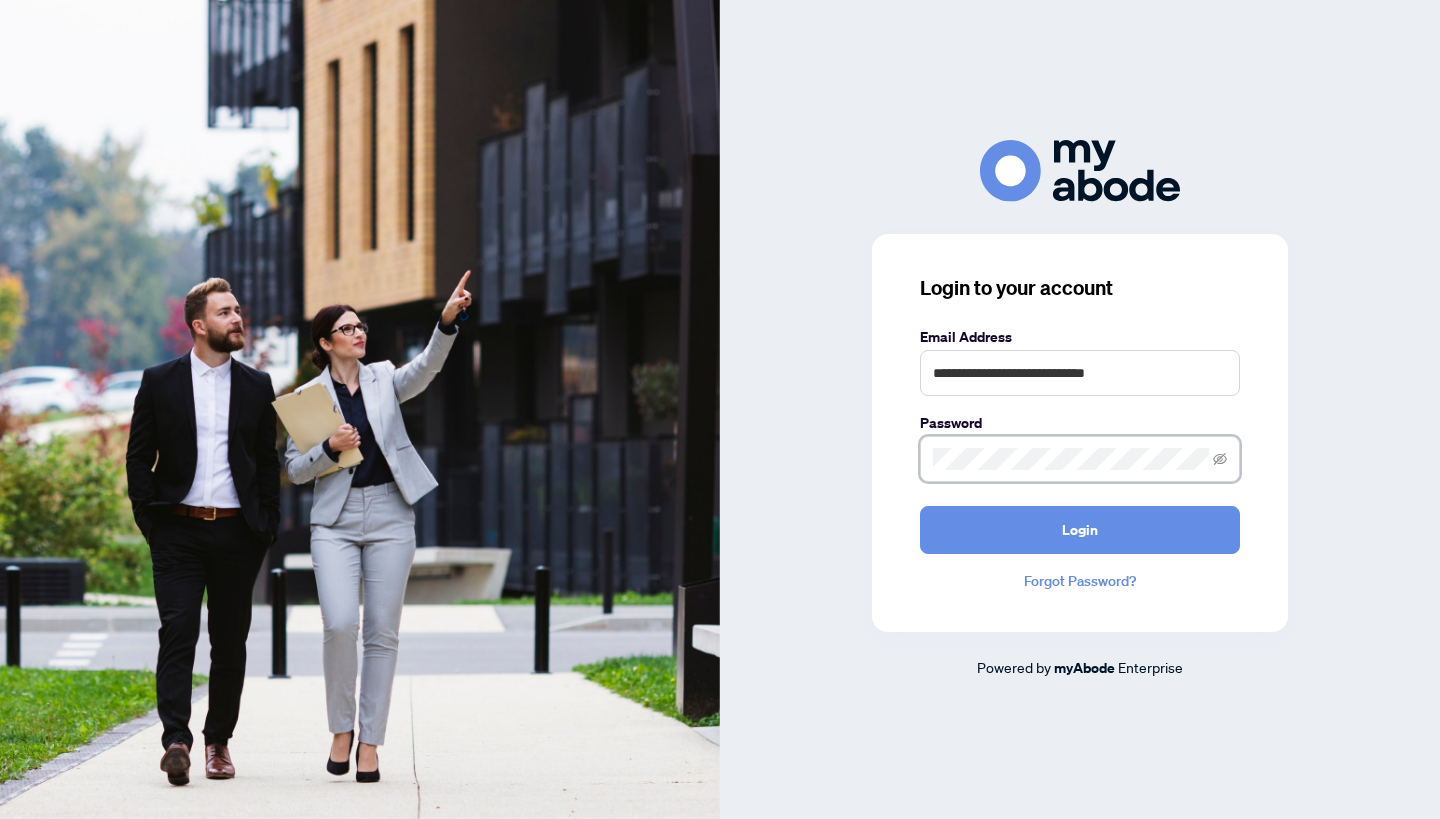 click on "Login" at bounding box center [1080, 530] 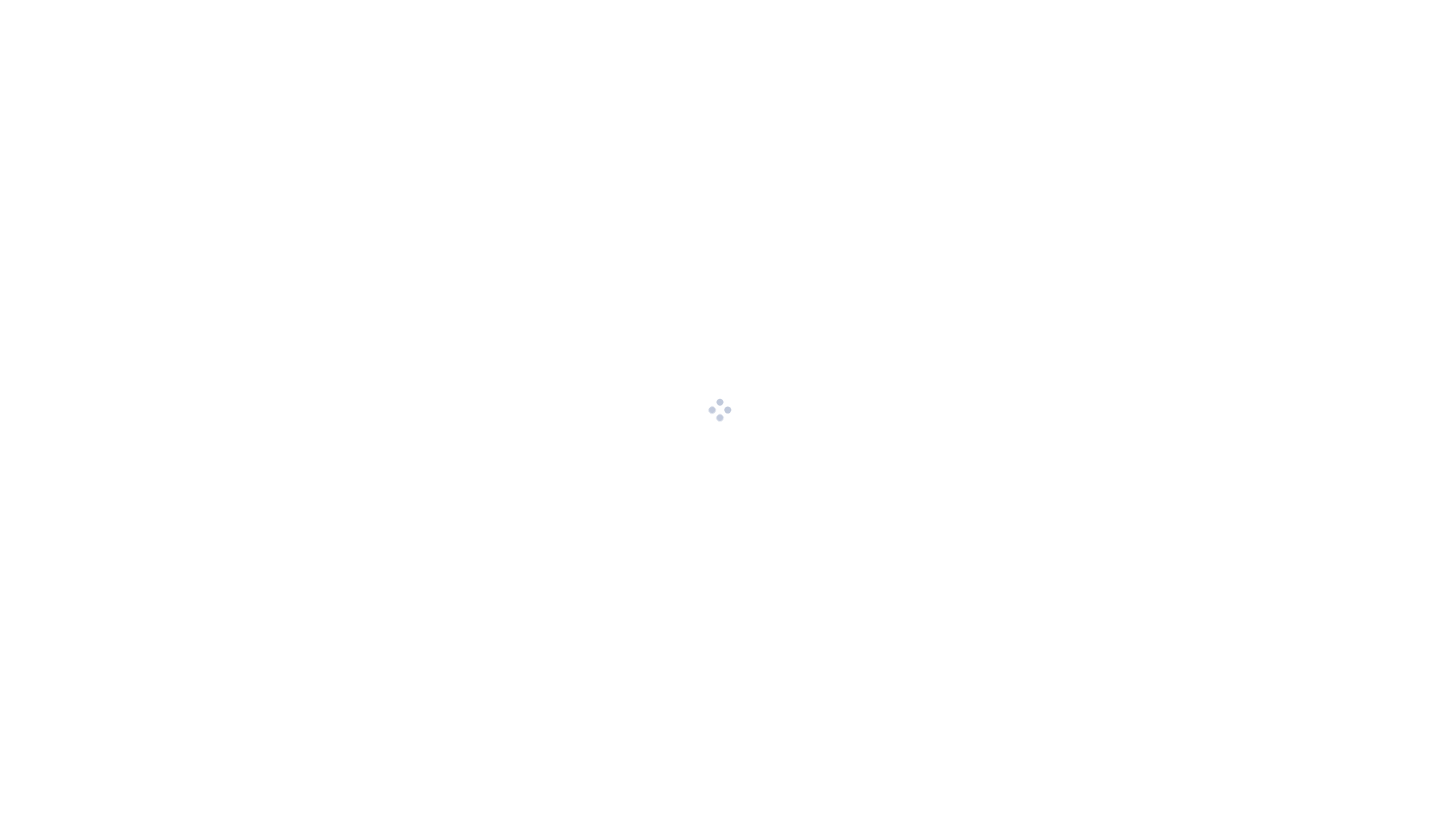 scroll, scrollTop: 0, scrollLeft: 0, axis: both 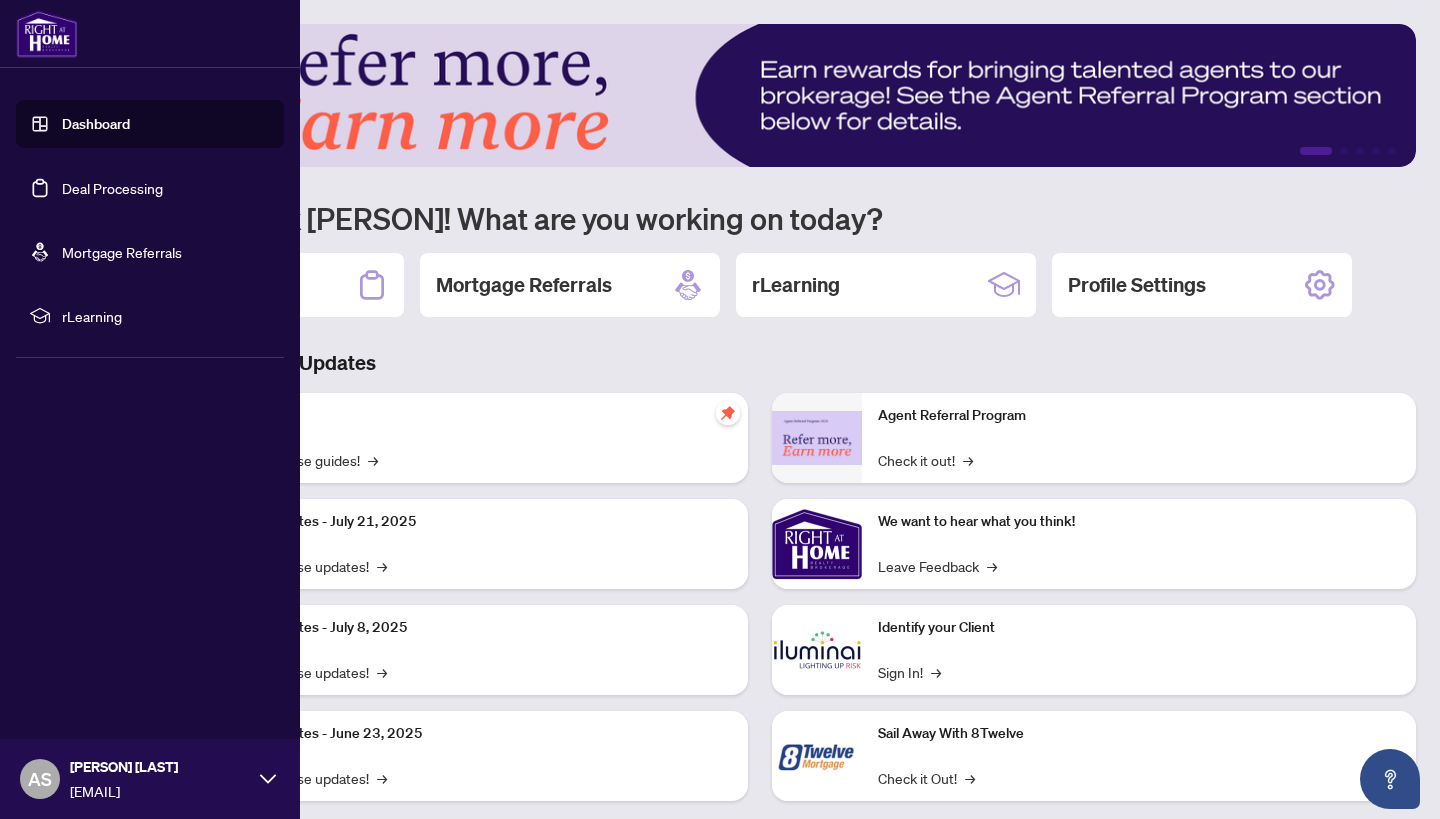 click on "Deal Processing" at bounding box center (112, 188) 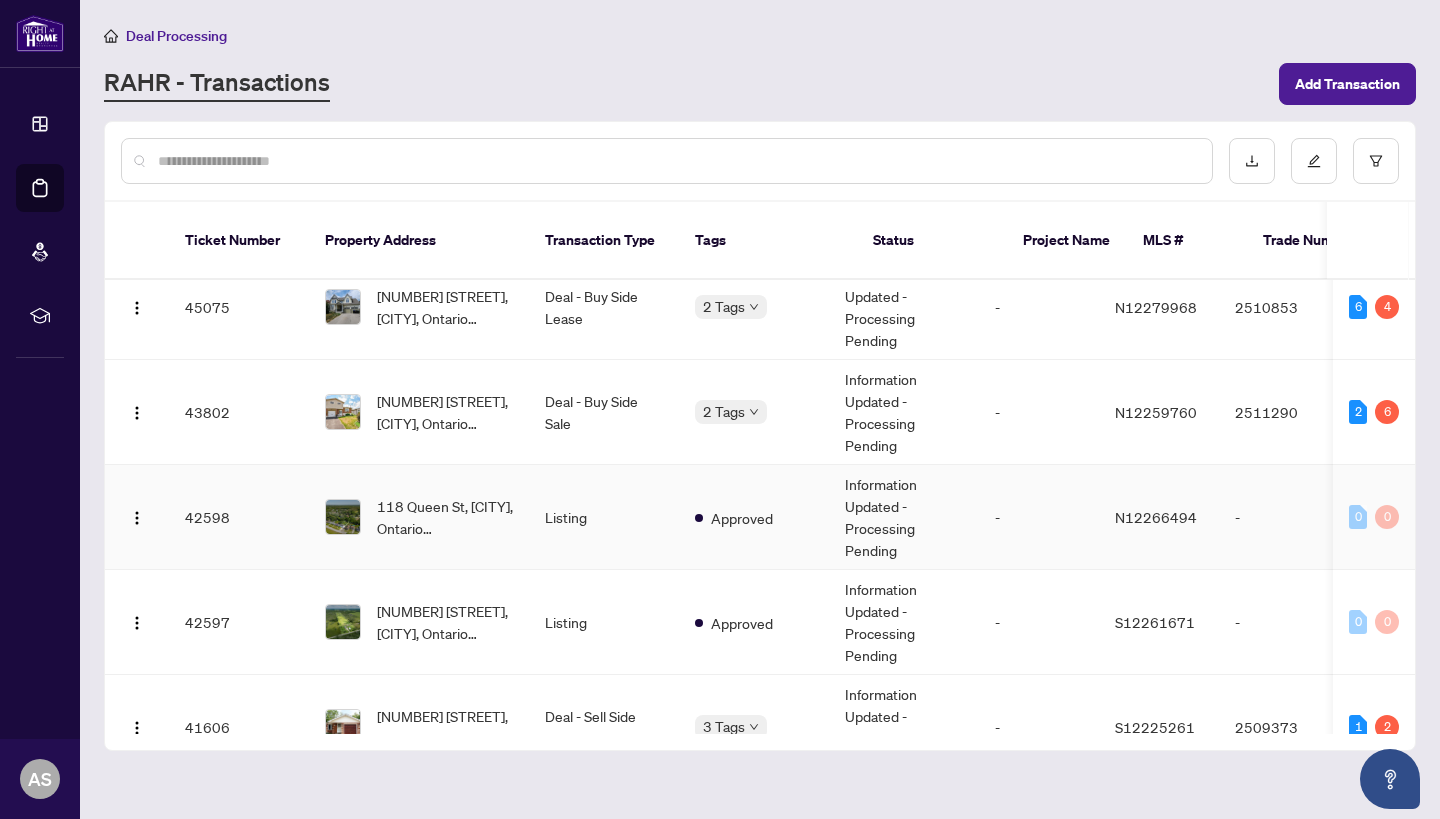 scroll, scrollTop: 30, scrollLeft: 1, axis: both 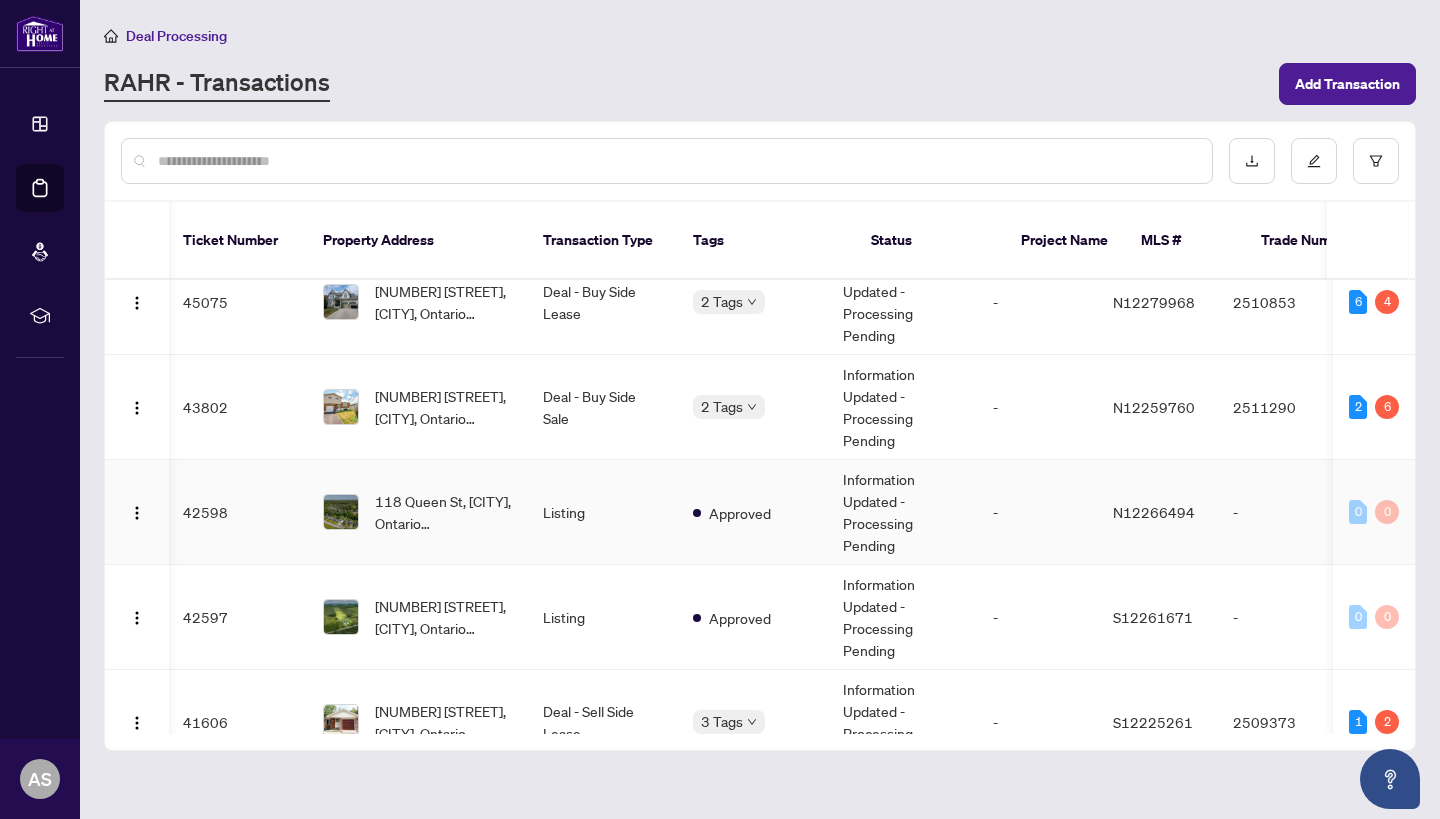 click on "118 Queen St, [CITY], Ontario [POSTAL_CODE], Canada" at bounding box center (443, 512) 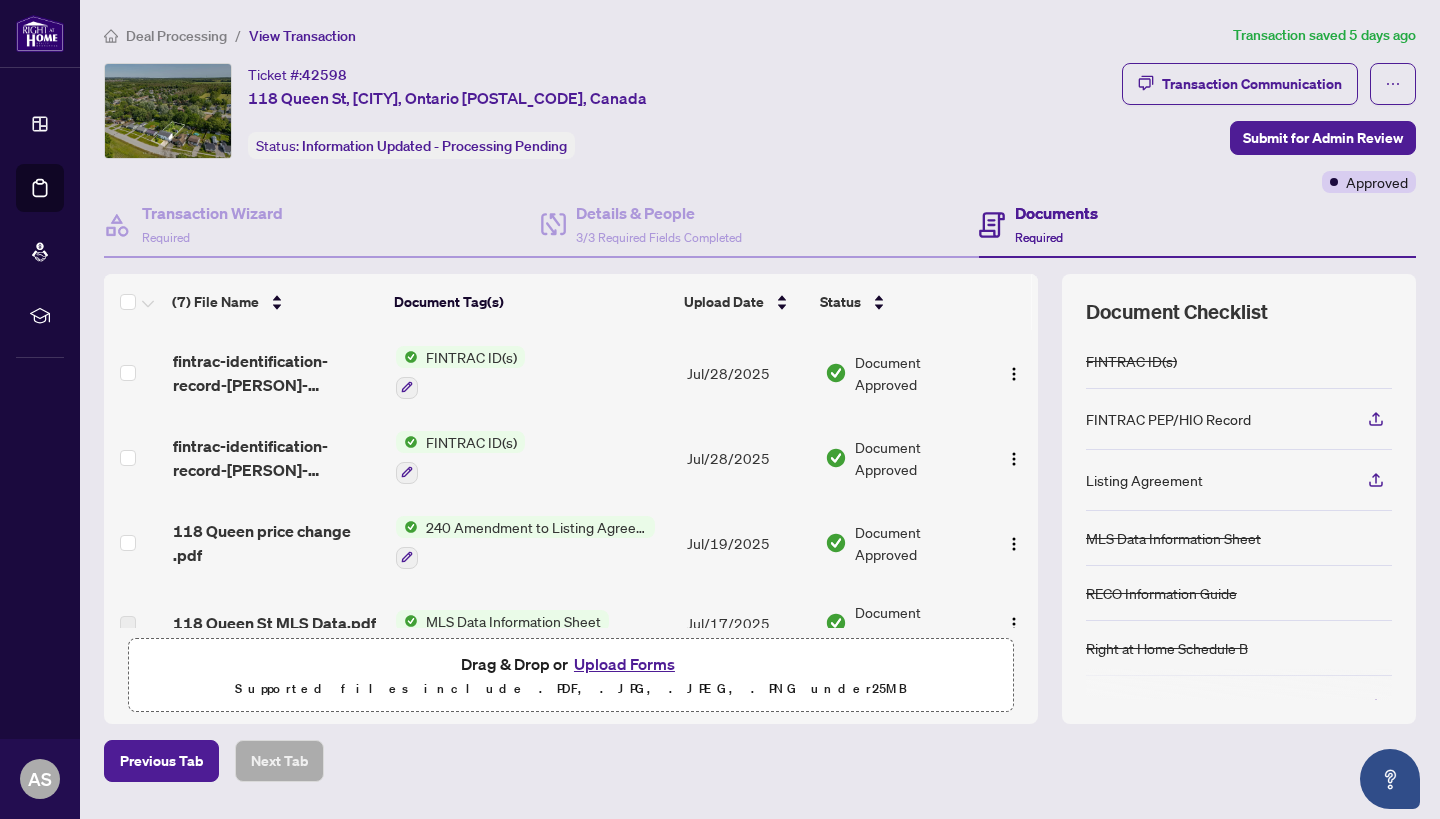 click on "Upload Forms" at bounding box center [624, 664] 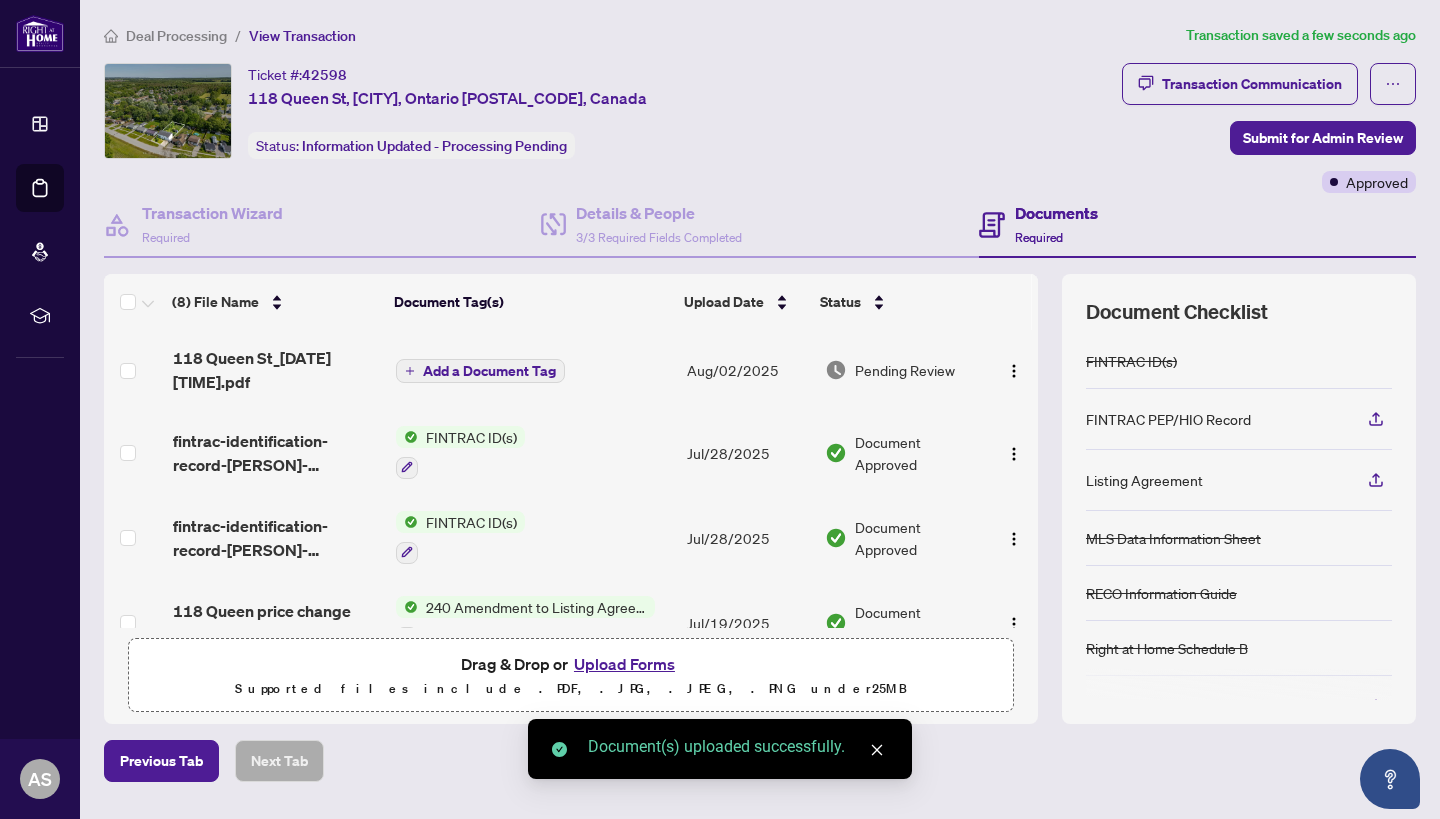 click on "118 Queen St_[DATE] [TIME].pdf" at bounding box center (276, 370) 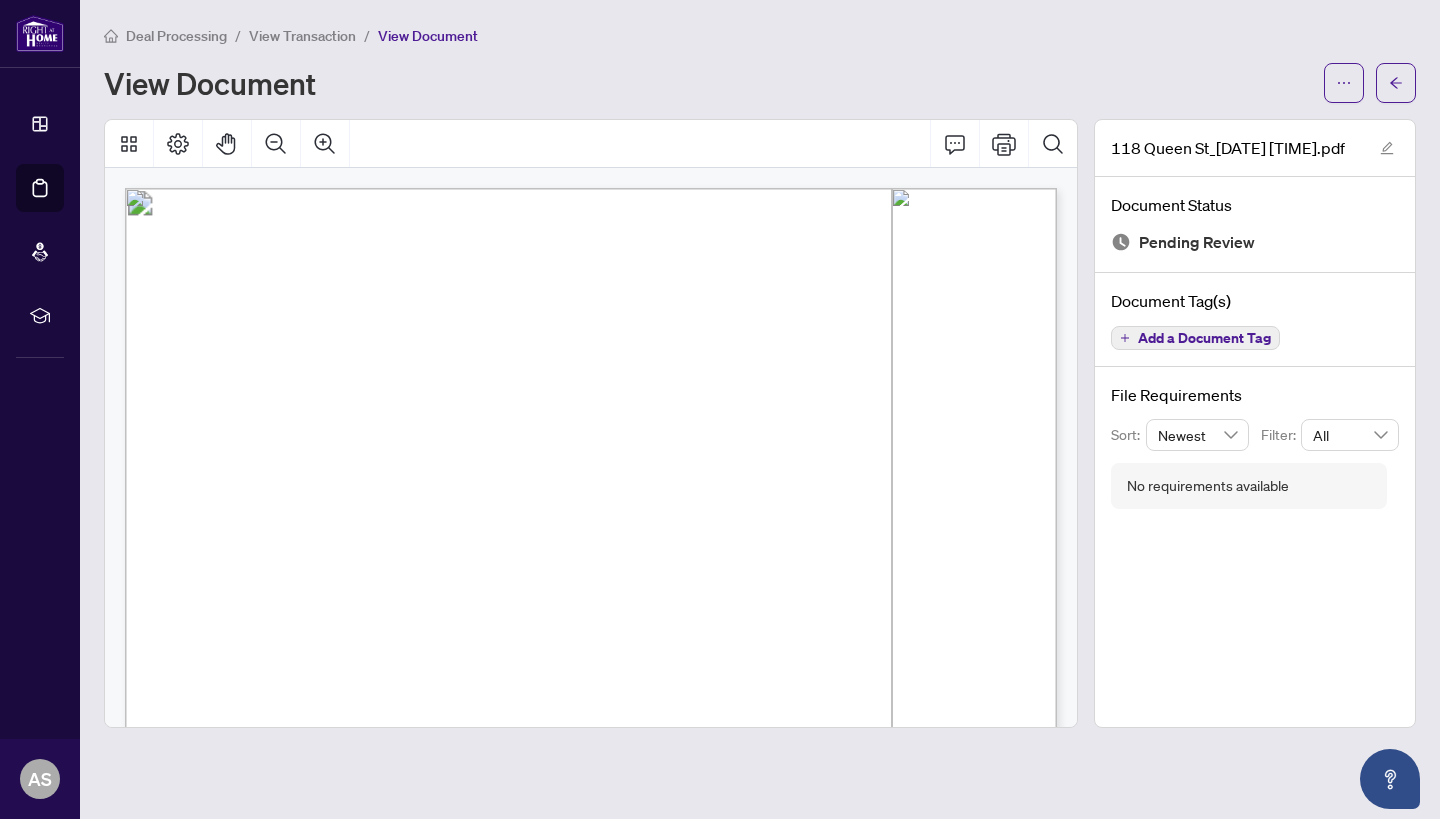 scroll, scrollTop: 0, scrollLeft: 0, axis: both 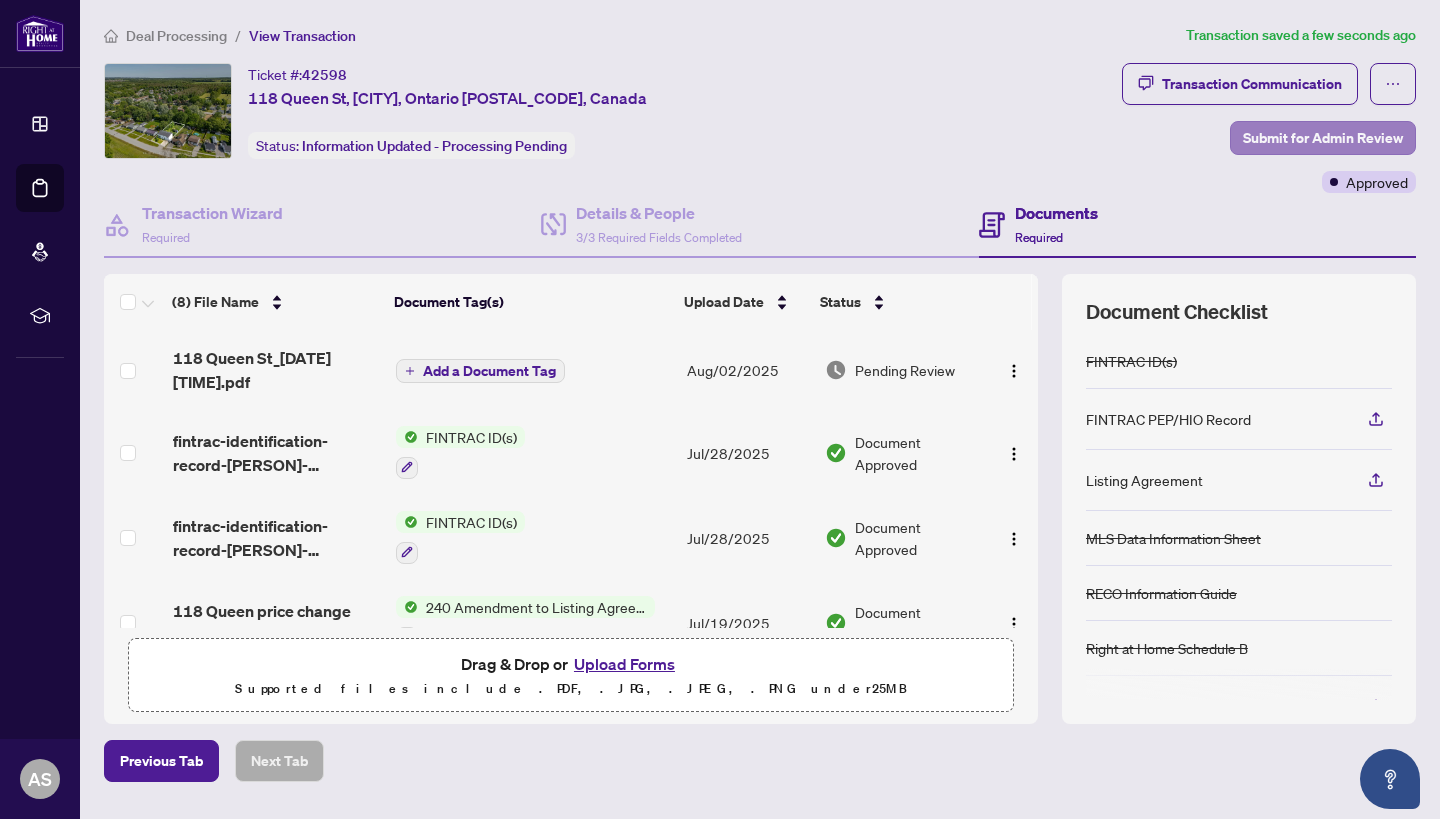 click on "Submit for Admin Review" at bounding box center (1323, 138) 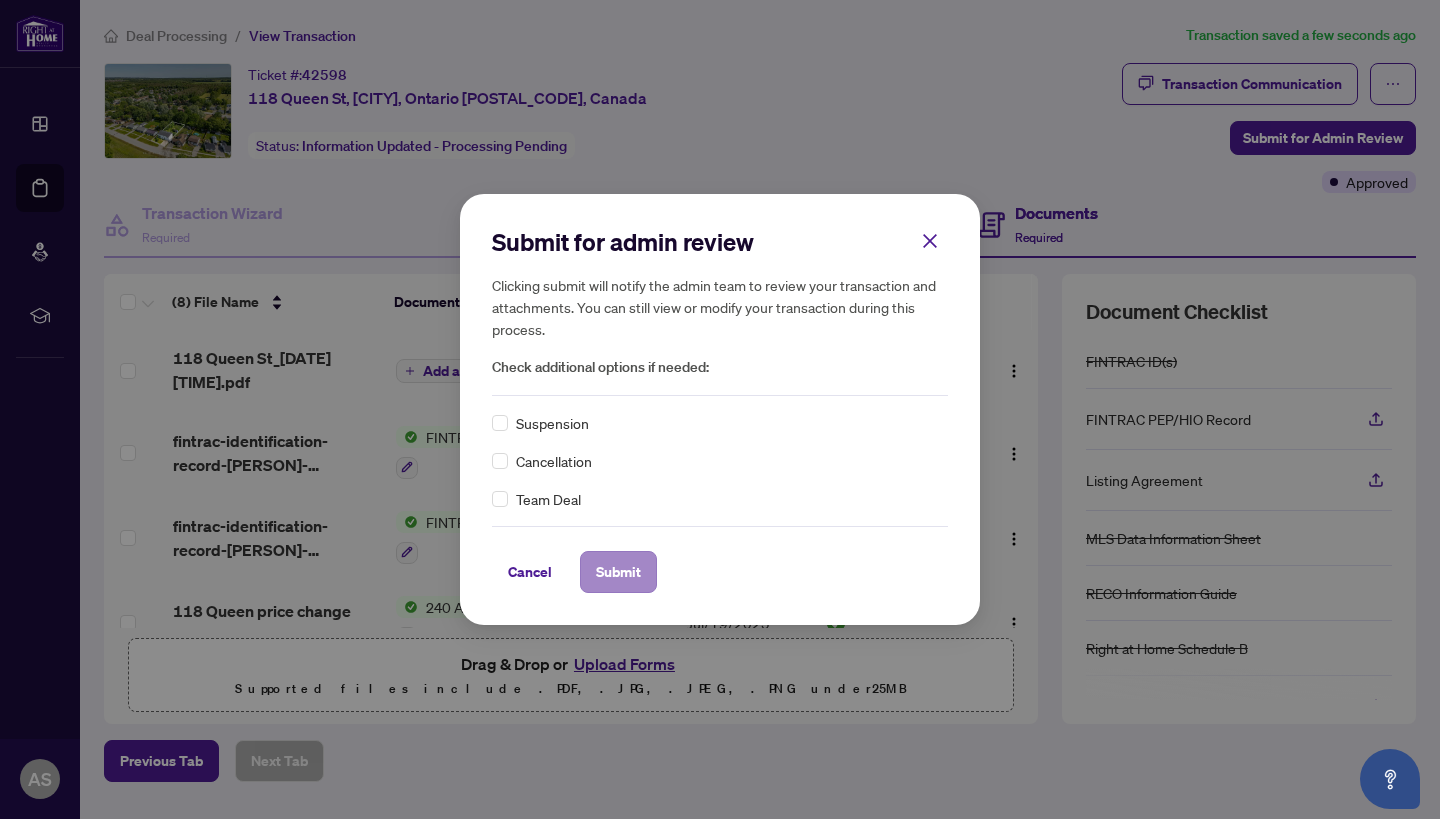 click on "Submit" at bounding box center [618, 572] 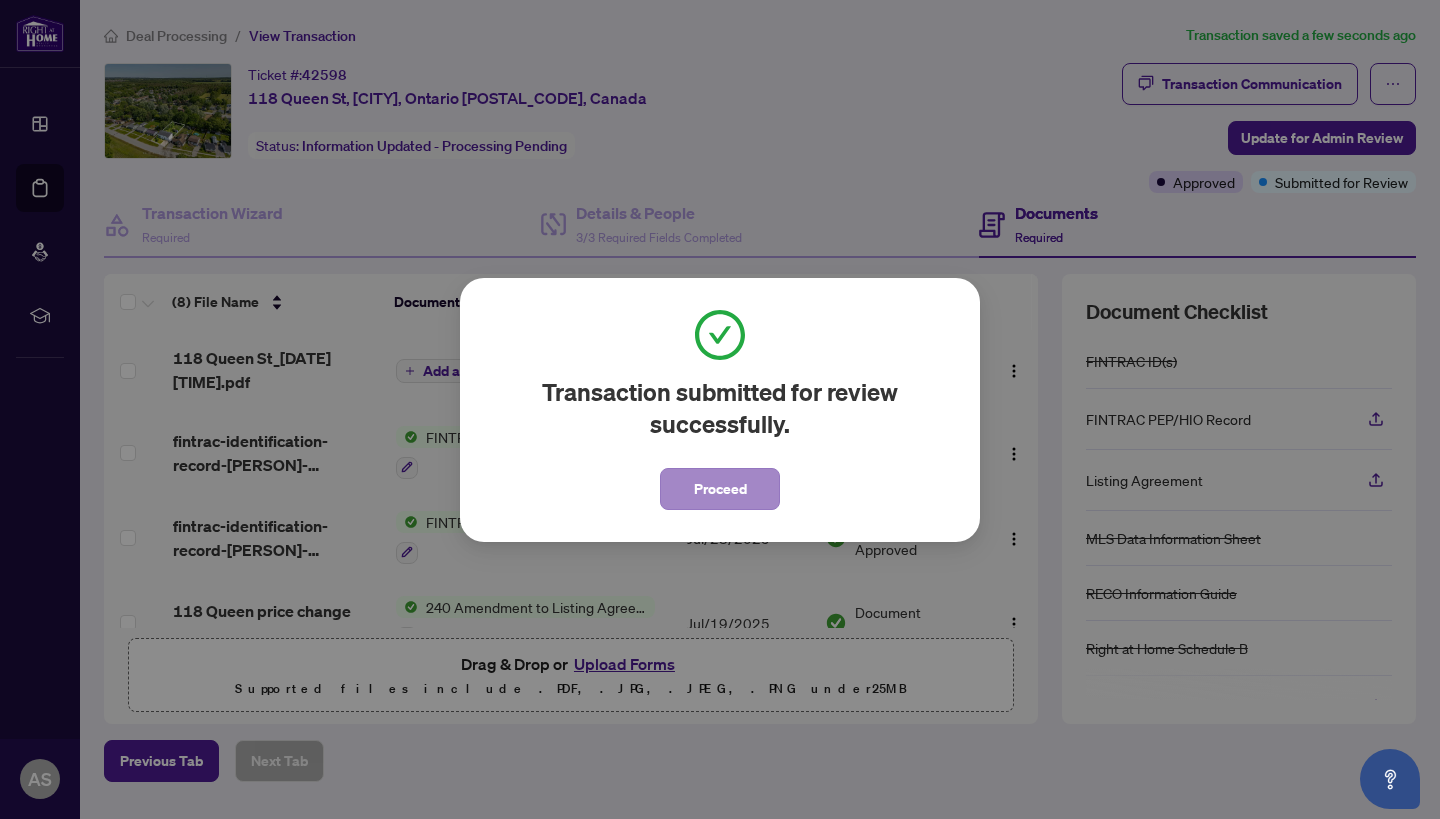 click on "Proceed" at bounding box center (720, 489) 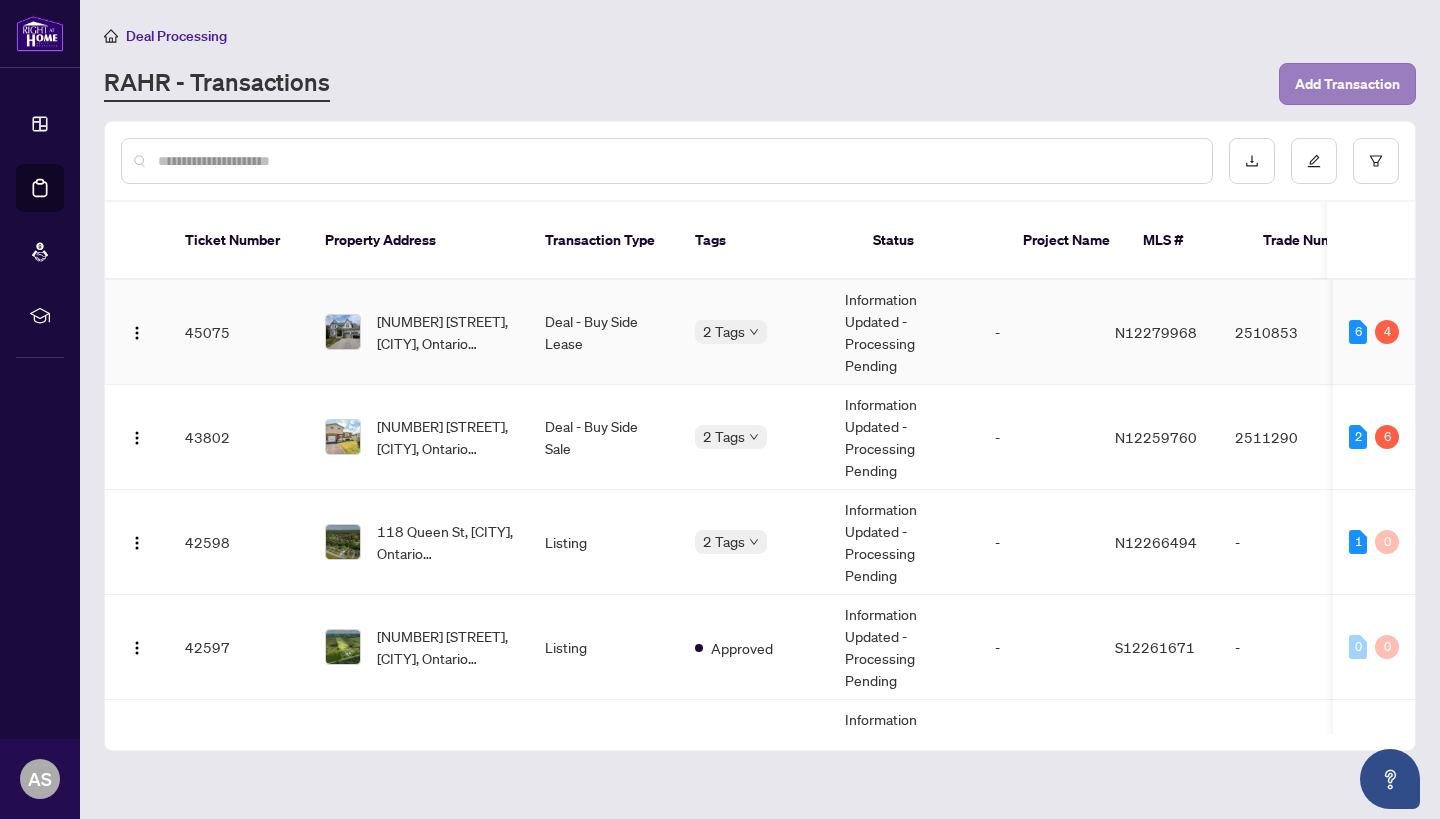 scroll, scrollTop: 0, scrollLeft: 0, axis: both 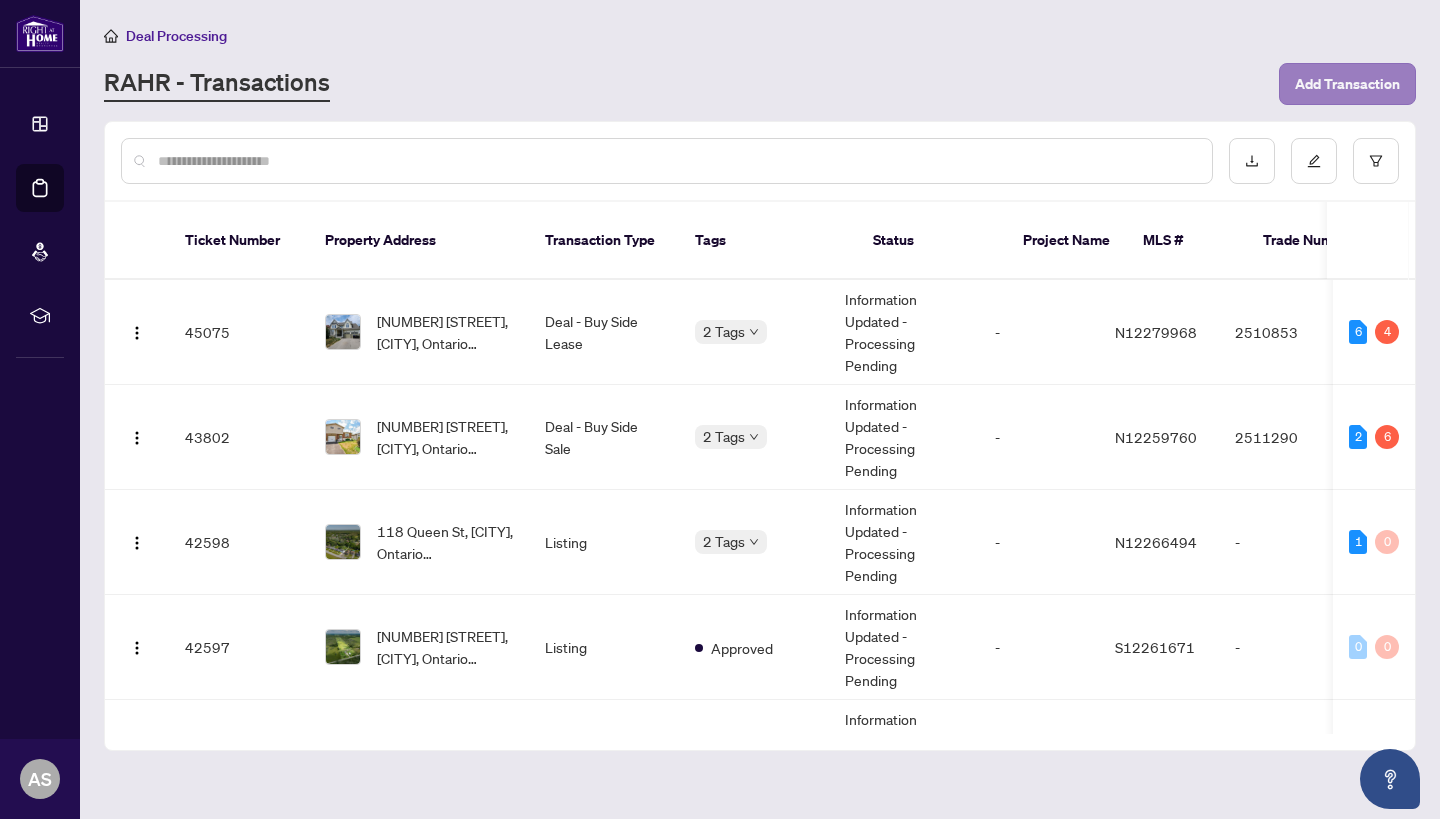 click on "Add Transaction" at bounding box center [1347, 84] 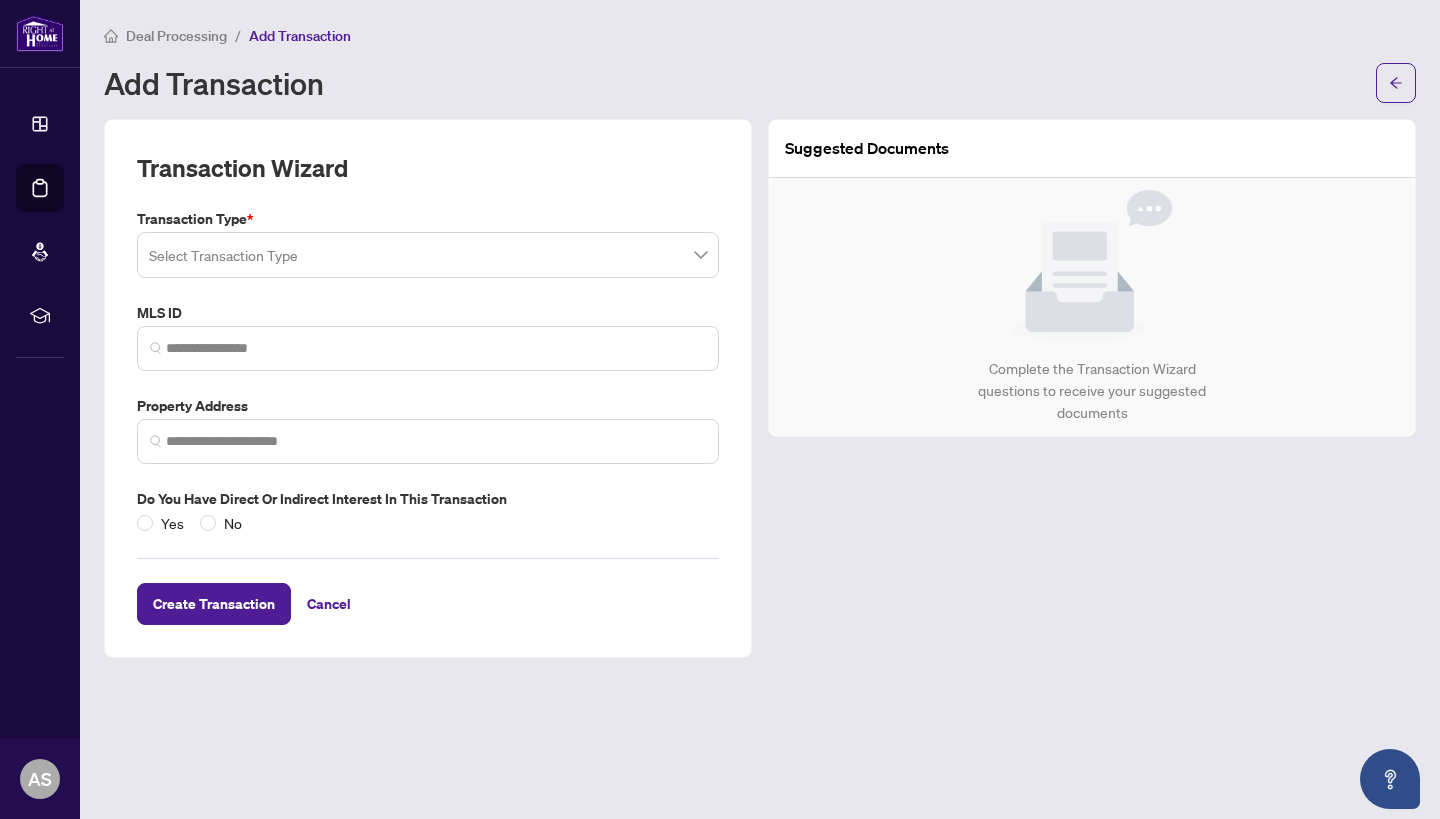 click at bounding box center [428, 255] 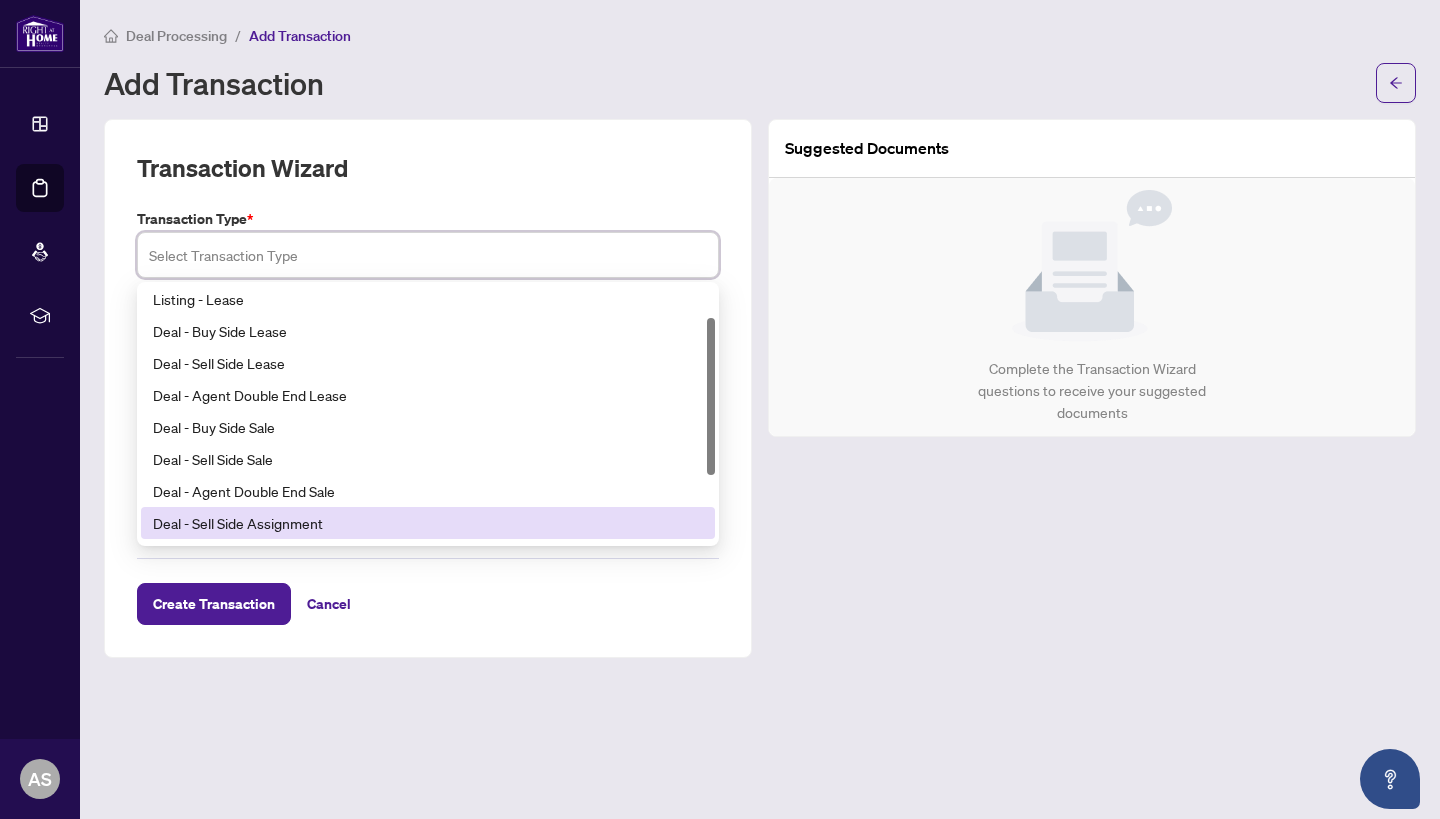 scroll, scrollTop: 35, scrollLeft: 0, axis: vertical 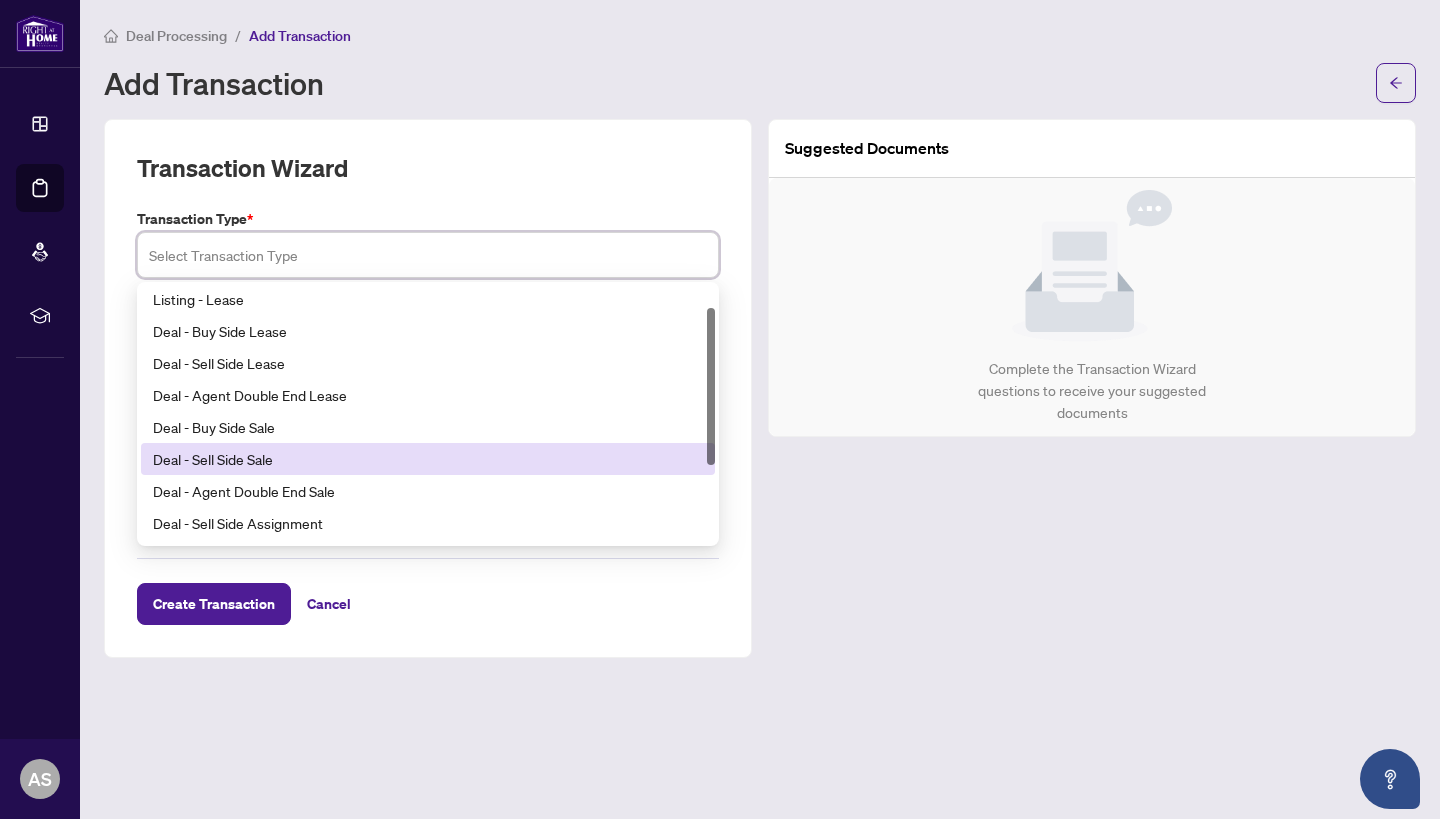 click on "Deal - Sell Side Sale" at bounding box center [428, 459] 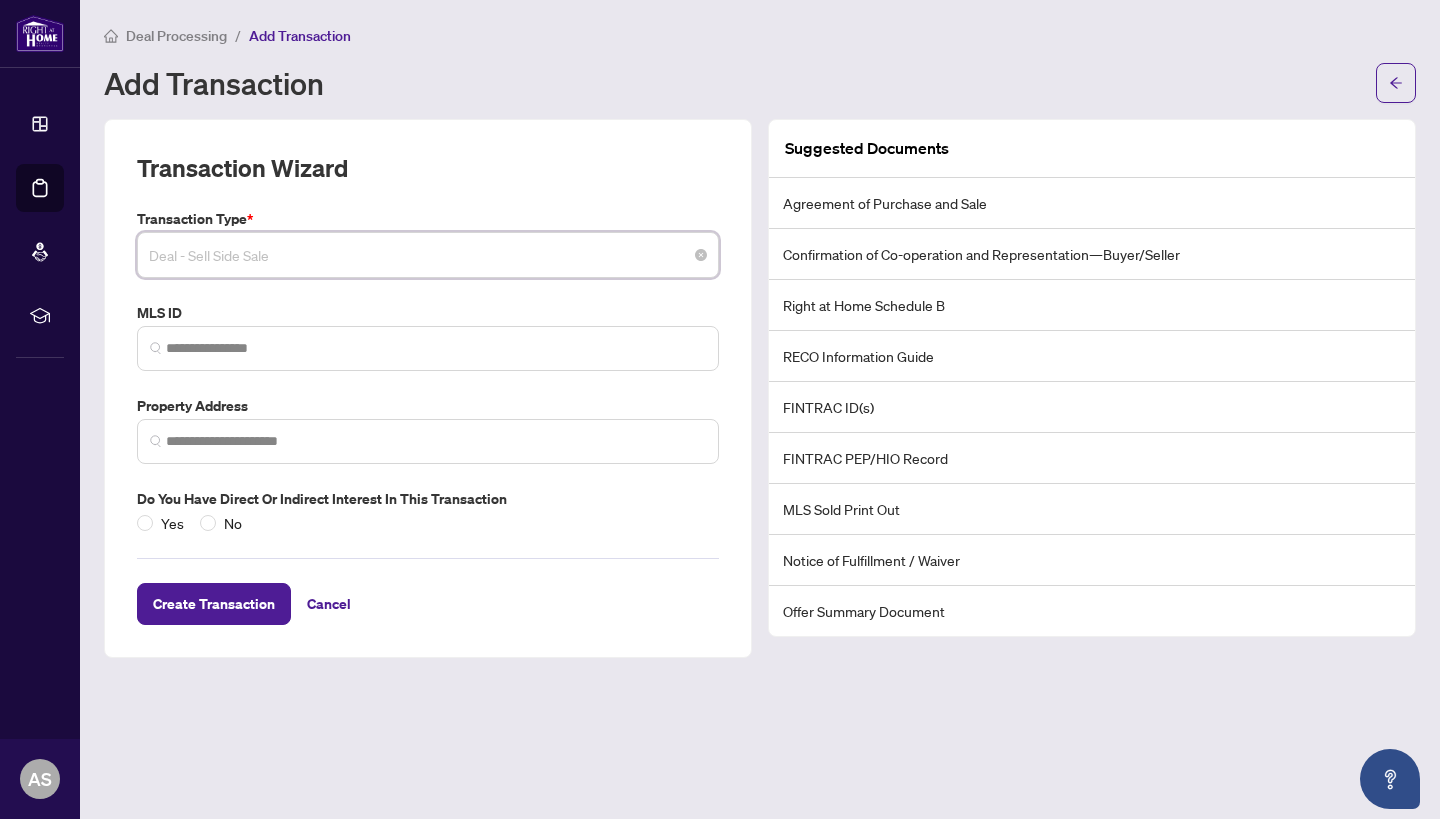 click on "Deal - Sell Side Sale" at bounding box center (428, 255) 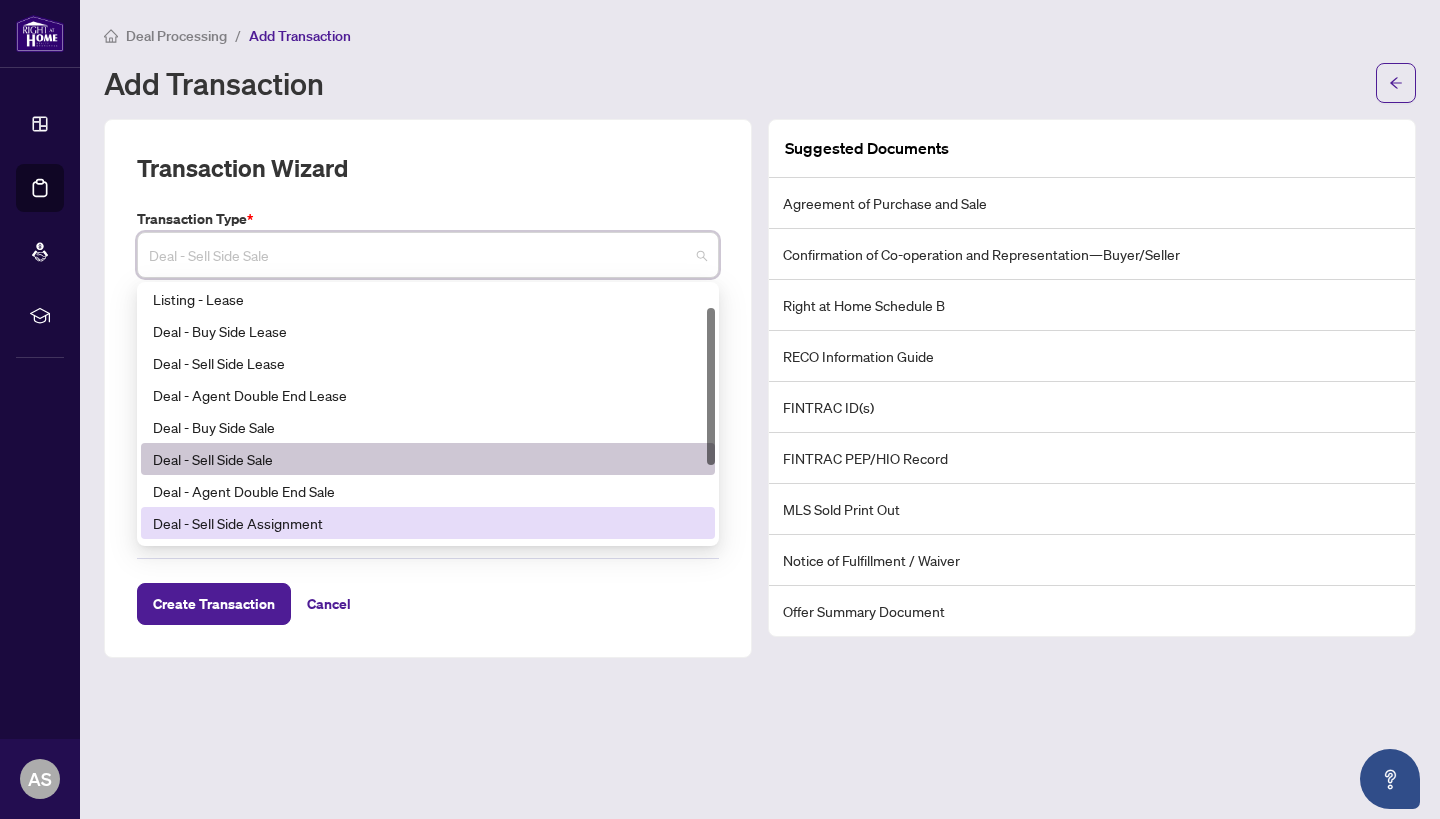 click on "Transaction Wizard Transaction Type * Deal - Sell Side Sale 20 21 22 Listing - Lease Deal - Buy Side Lease Deal - Sell Side Lease Deal - Agent Double End Lease Deal - Buy Side Sale Deal - Sell Side Sale Deal - Agent Double End Sale Deal - Sell Side Assignment Deal - Buy Side Assignment Deal - Referral Lease MLS ID Property Address Do you have direct or indirect interest in this transaction Yes No Create Transaction Cancel" at bounding box center (428, 388) 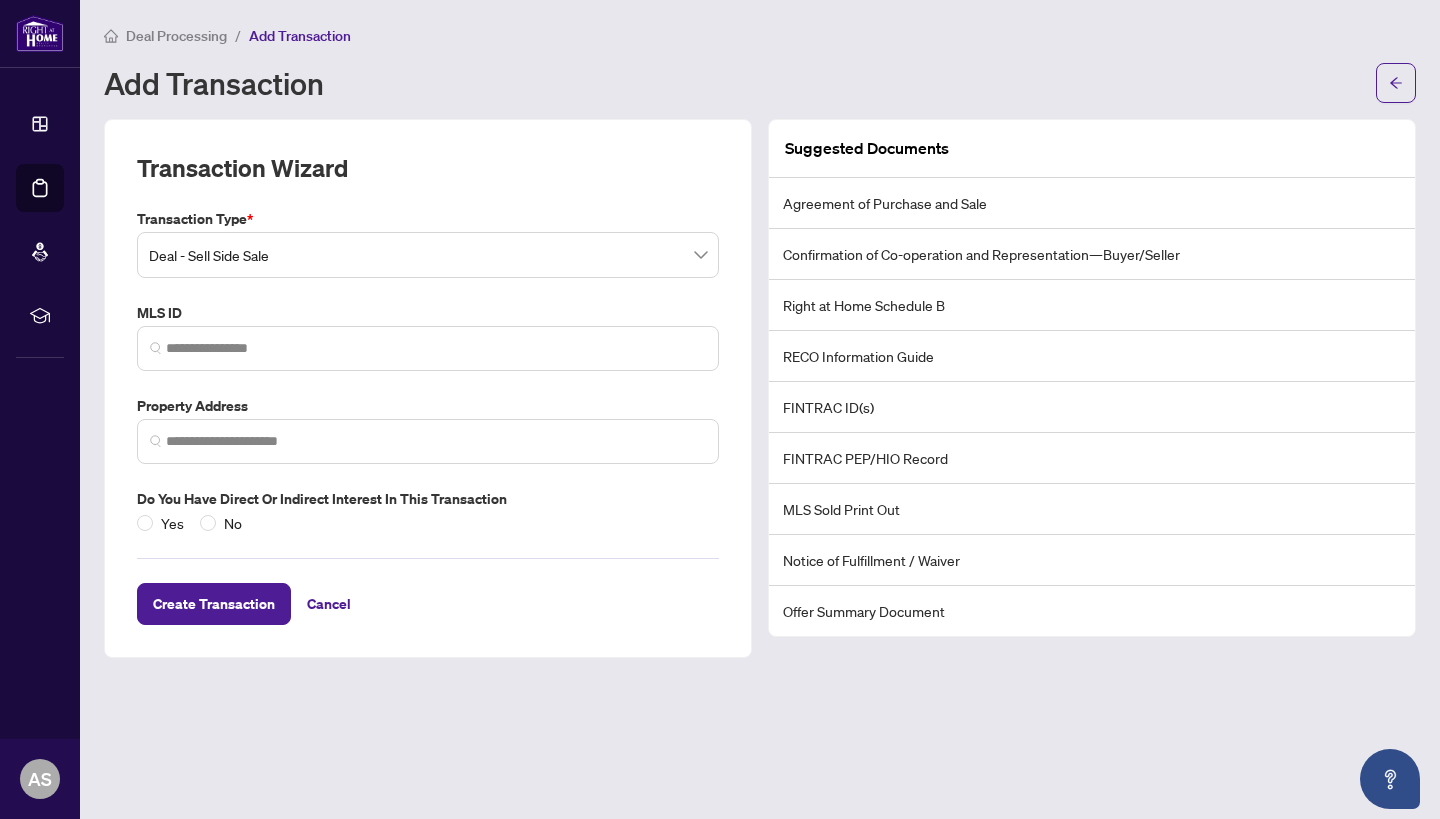 click at bounding box center [428, 348] 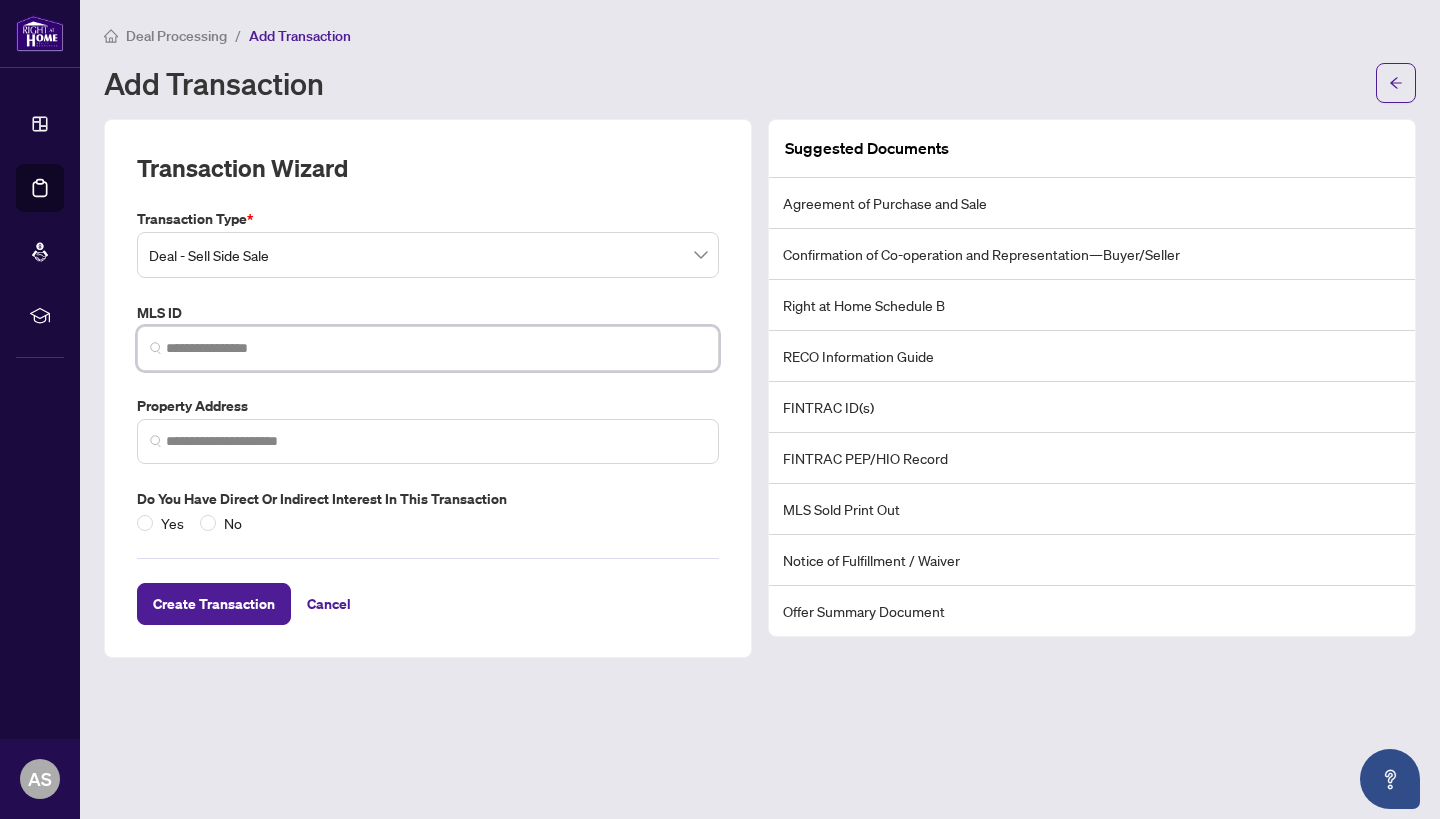 paste on "*********" 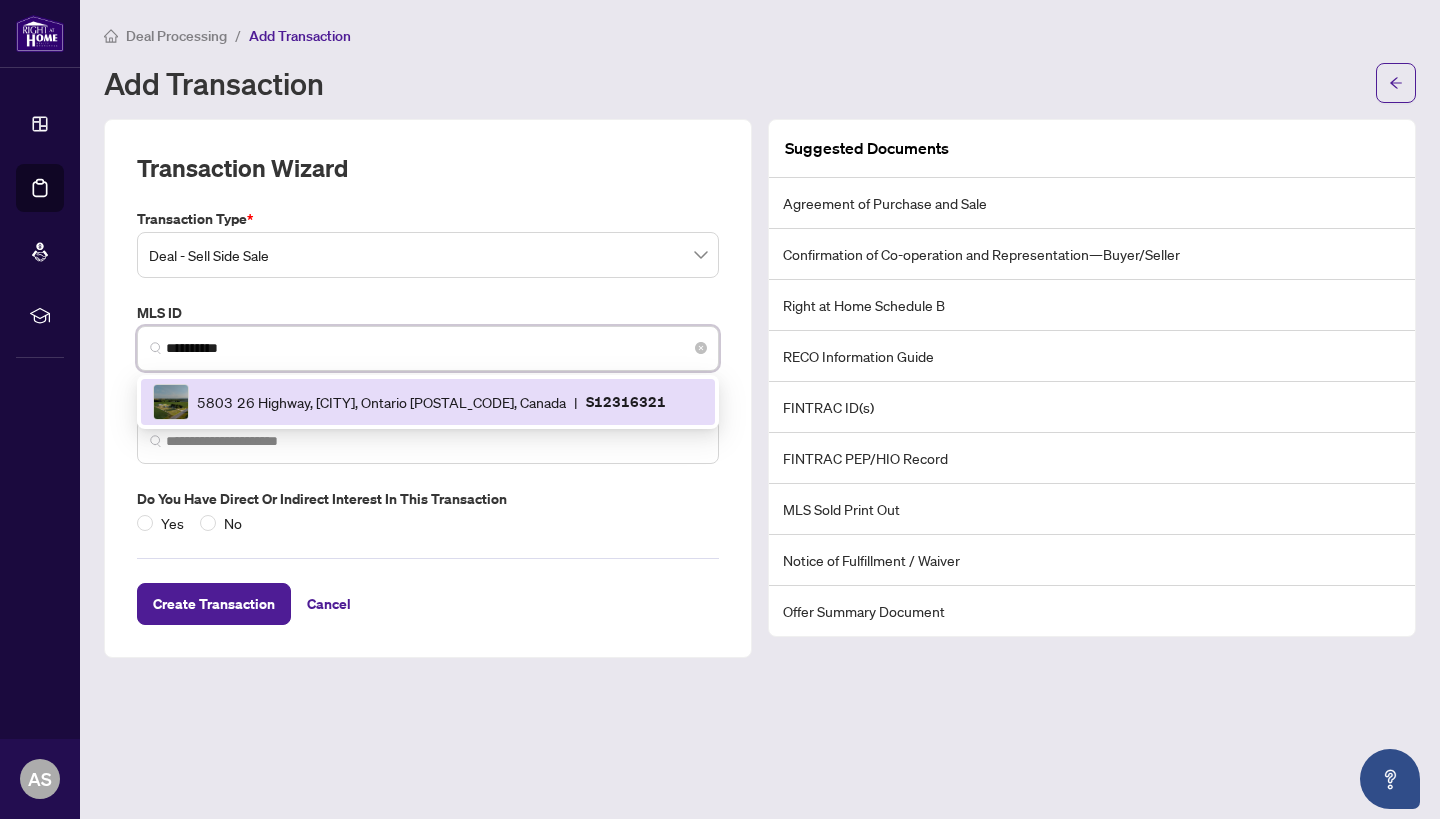 click on "5803 26 Highway, [CITY], Ontario [POSTAL_CODE], Canada" at bounding box center [381, 402] 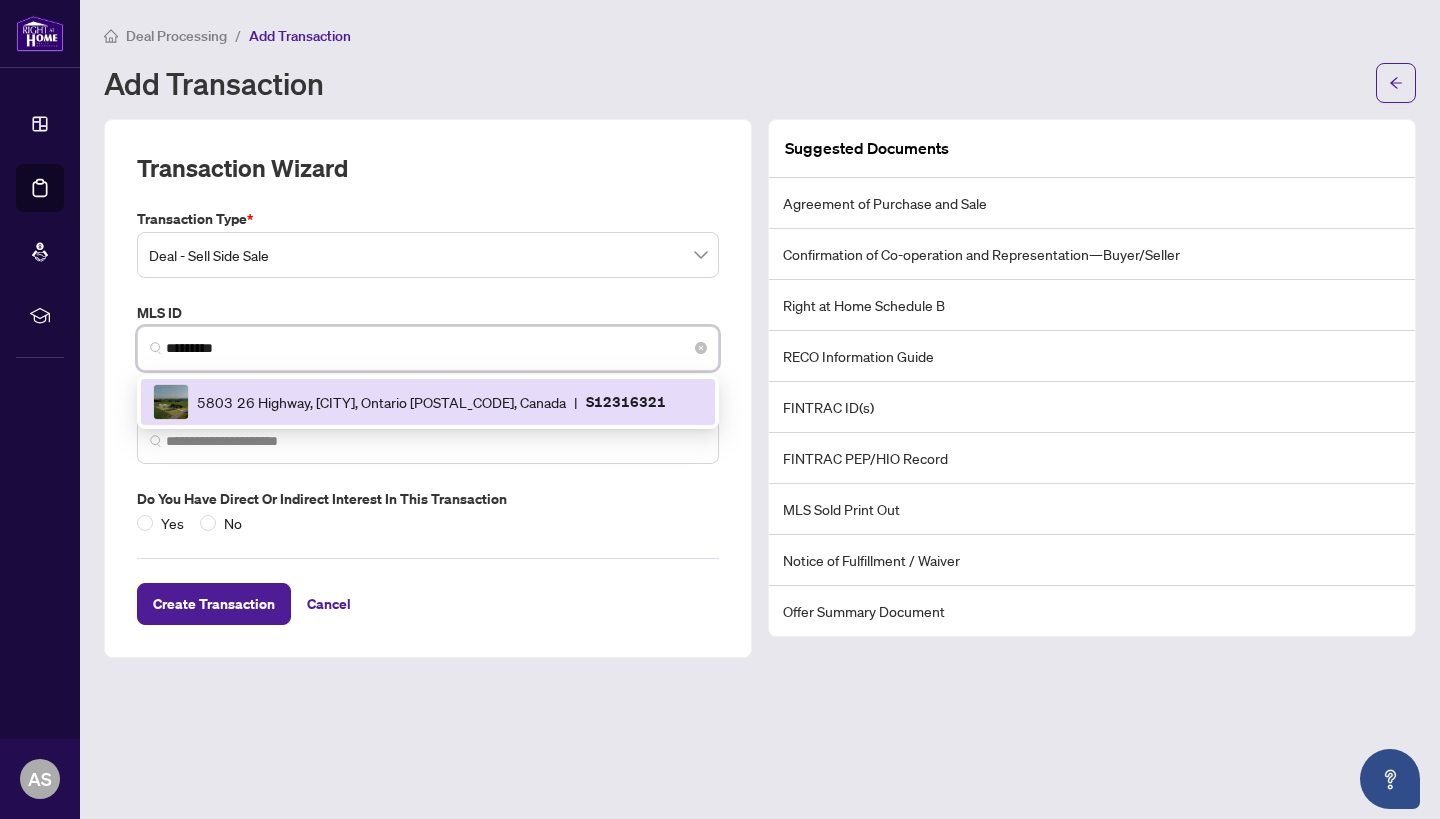 type on "**********" 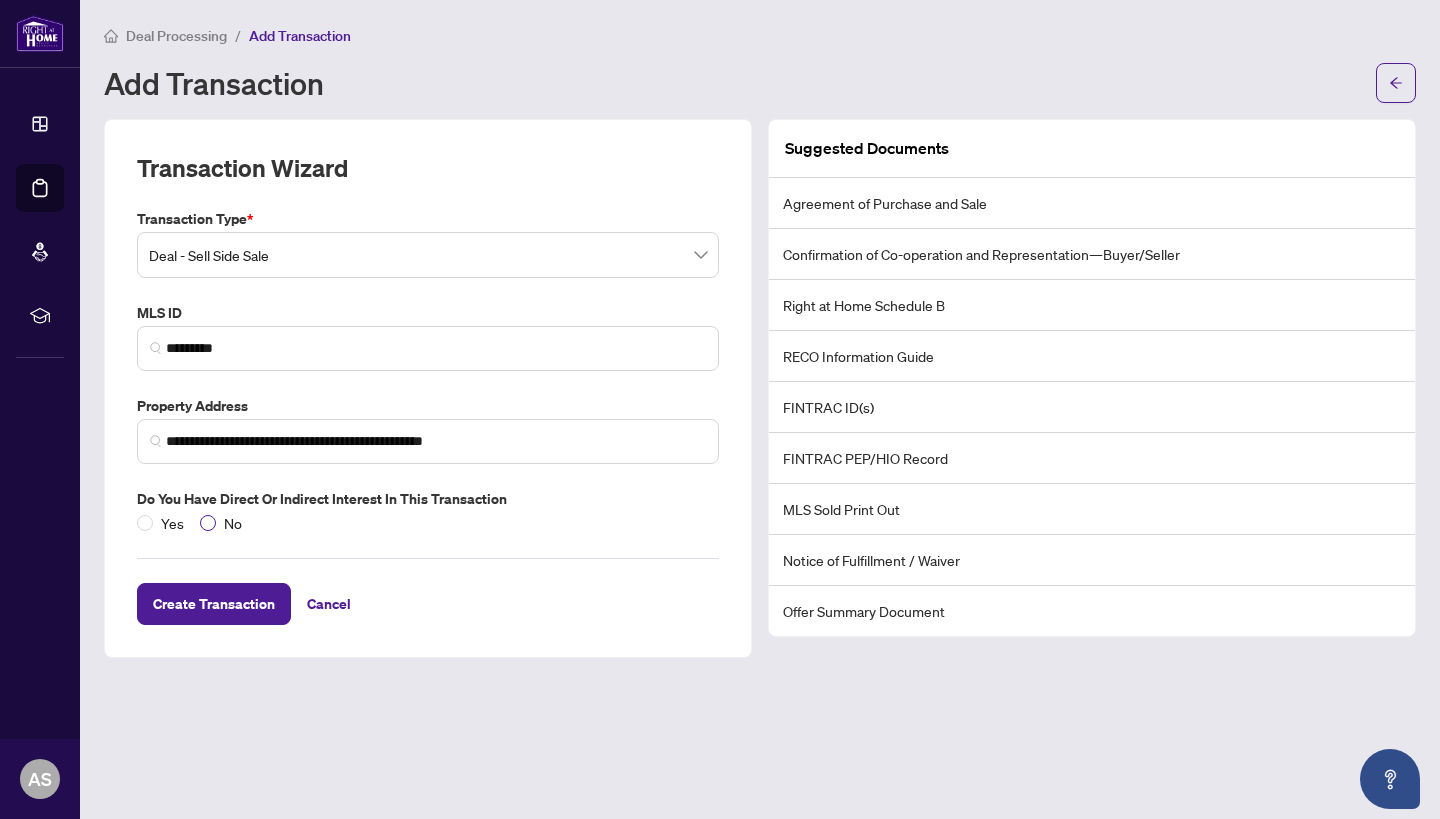 click at bounding box center (208, 523) 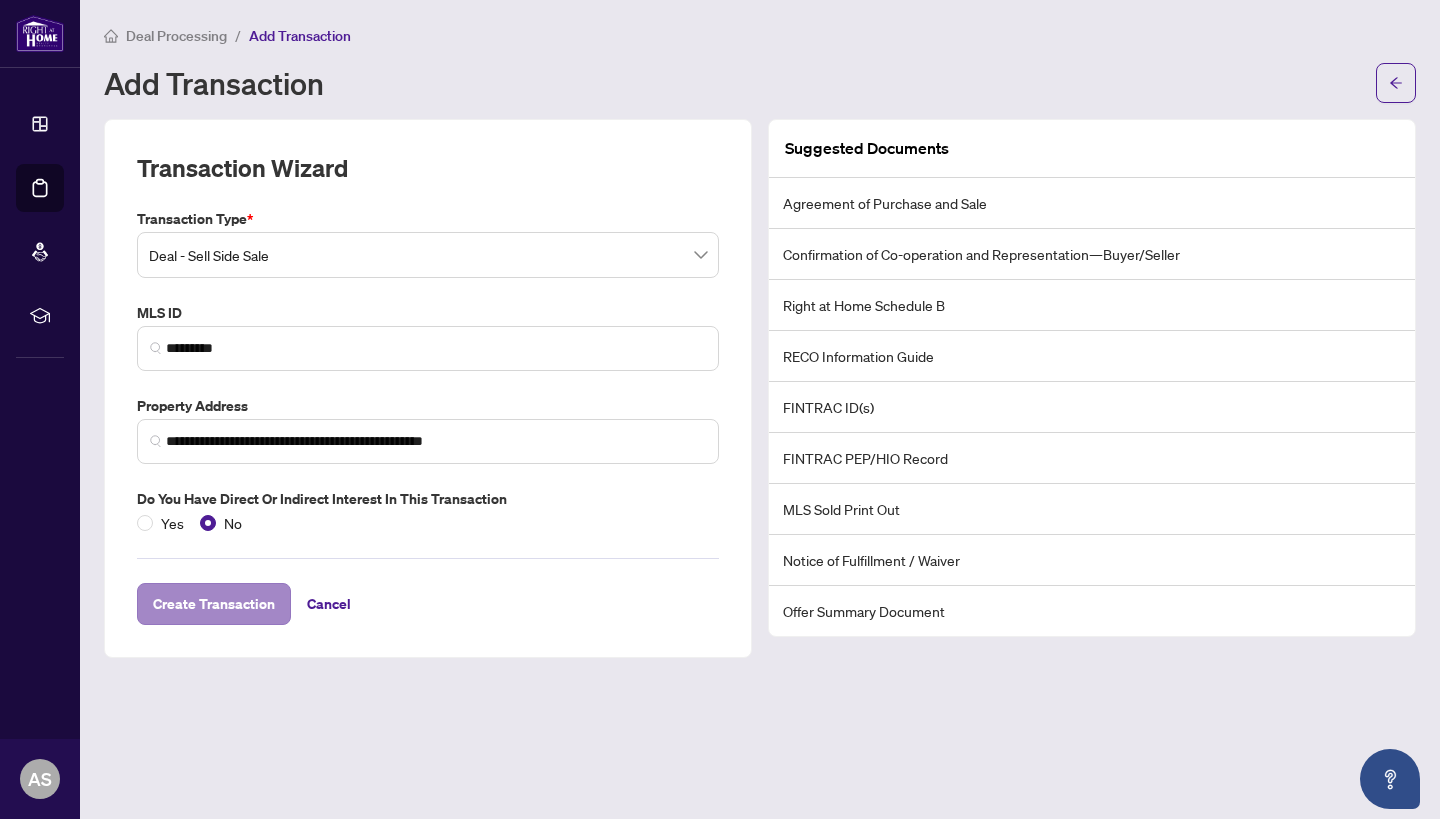 click on "Create Transaction" at bounding box center [214, 604] 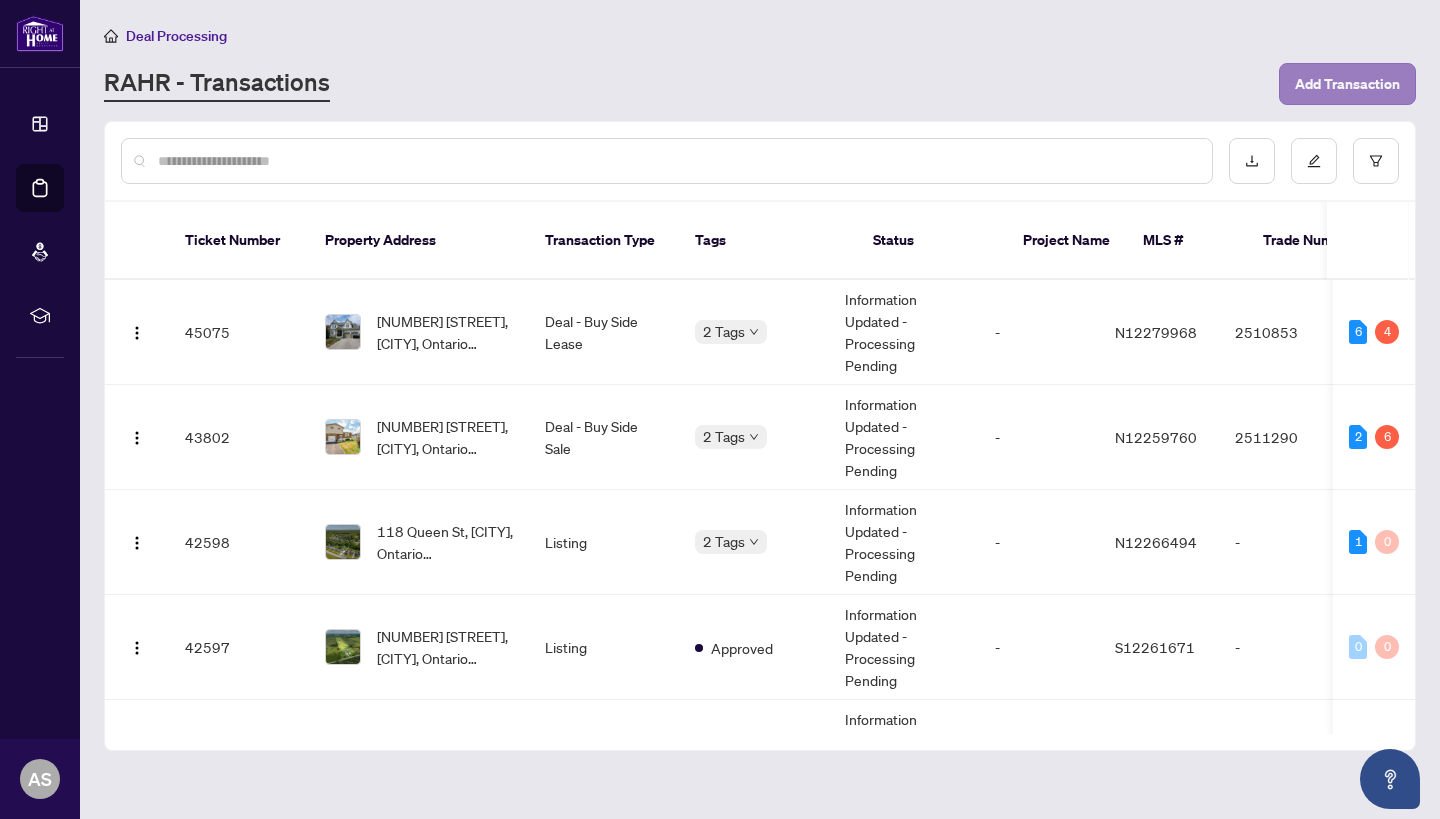 click on "Add Transaction" at bounding box center (1347, 84) 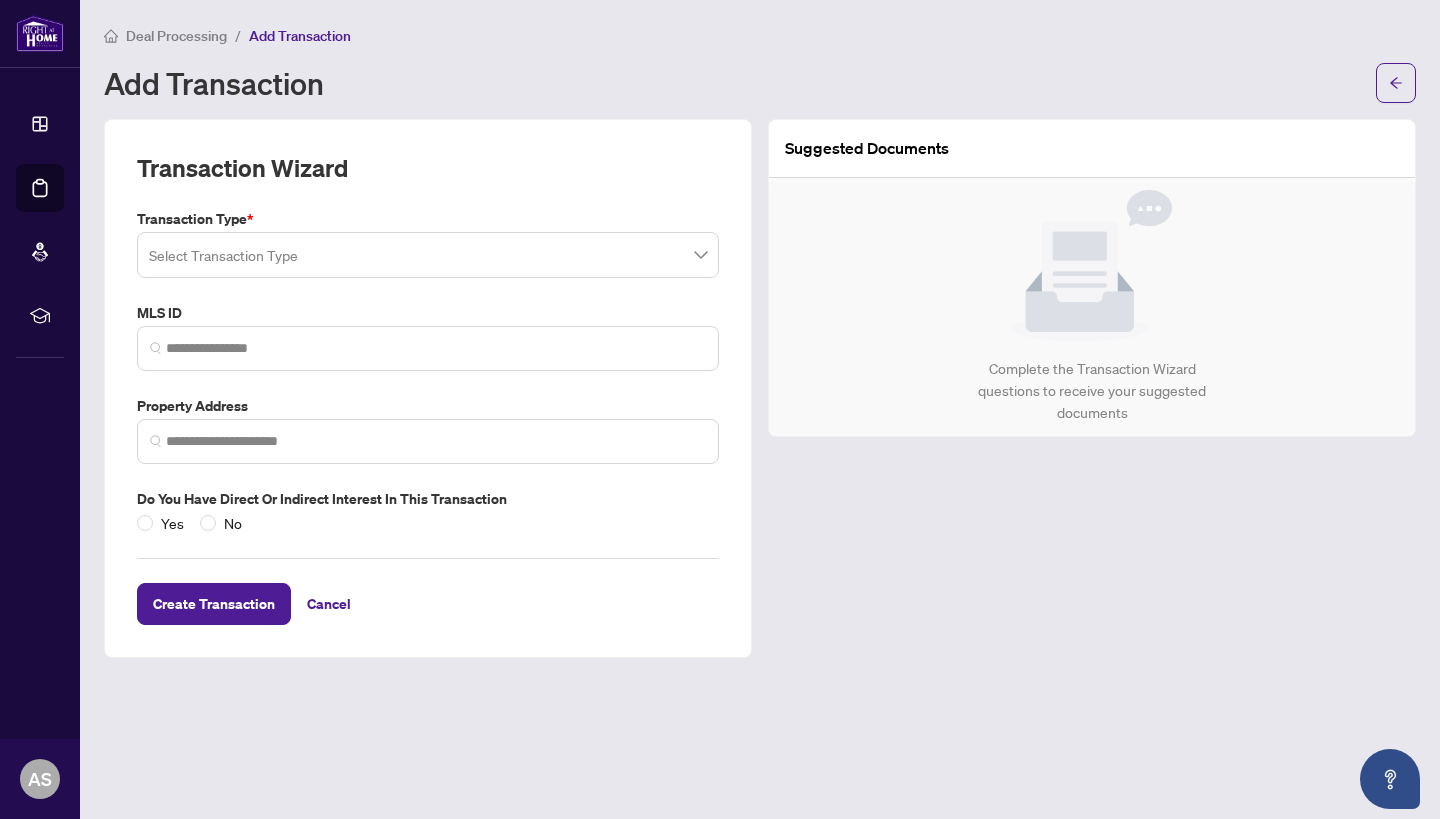 click on "Transaction Type * Select Transaction Type MLS ID Property Address Do you have direct or indirect interest in this transaction Yes No" at bounding box center [428, 371] 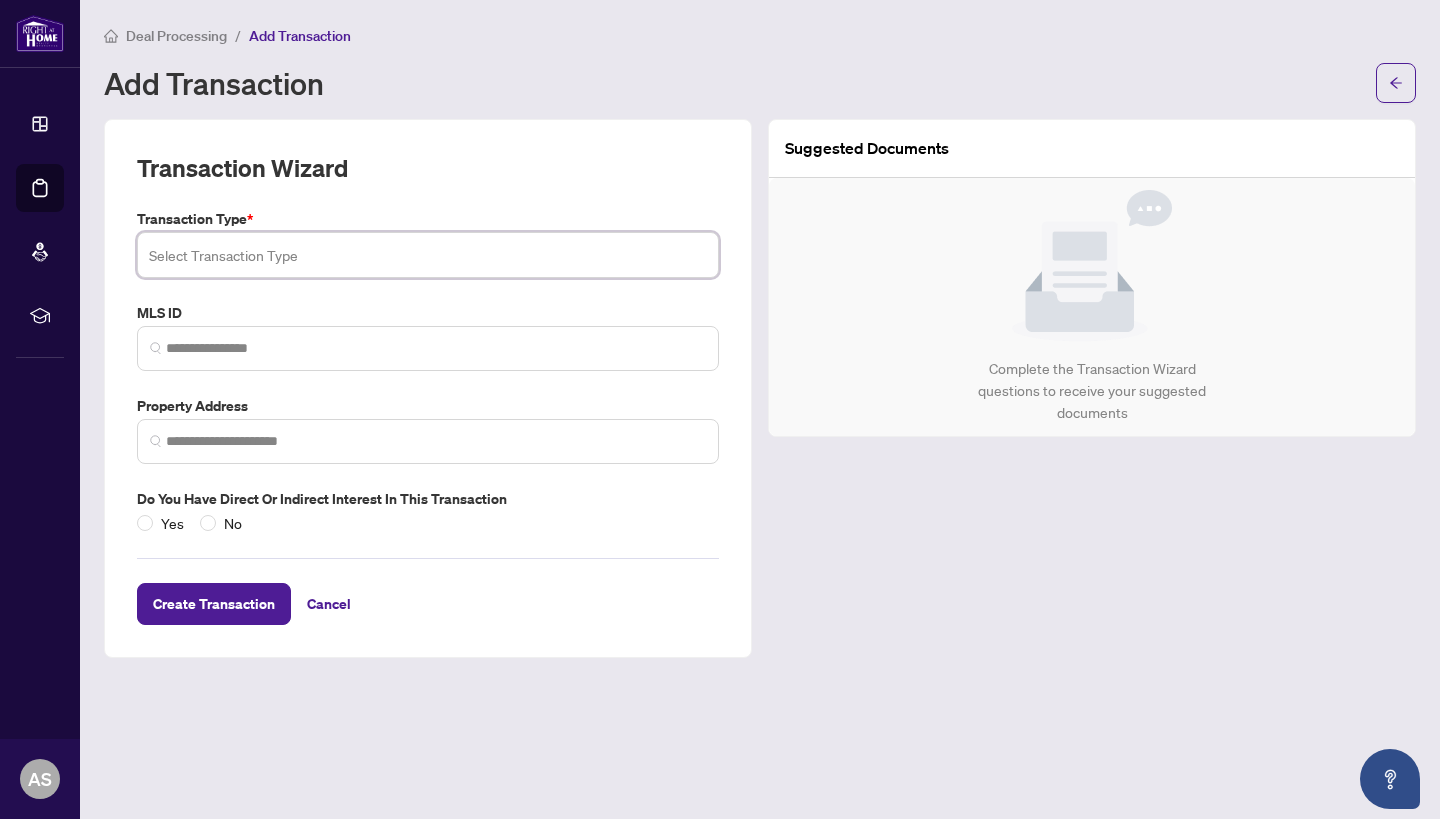 click at bounding box center [428, 255] 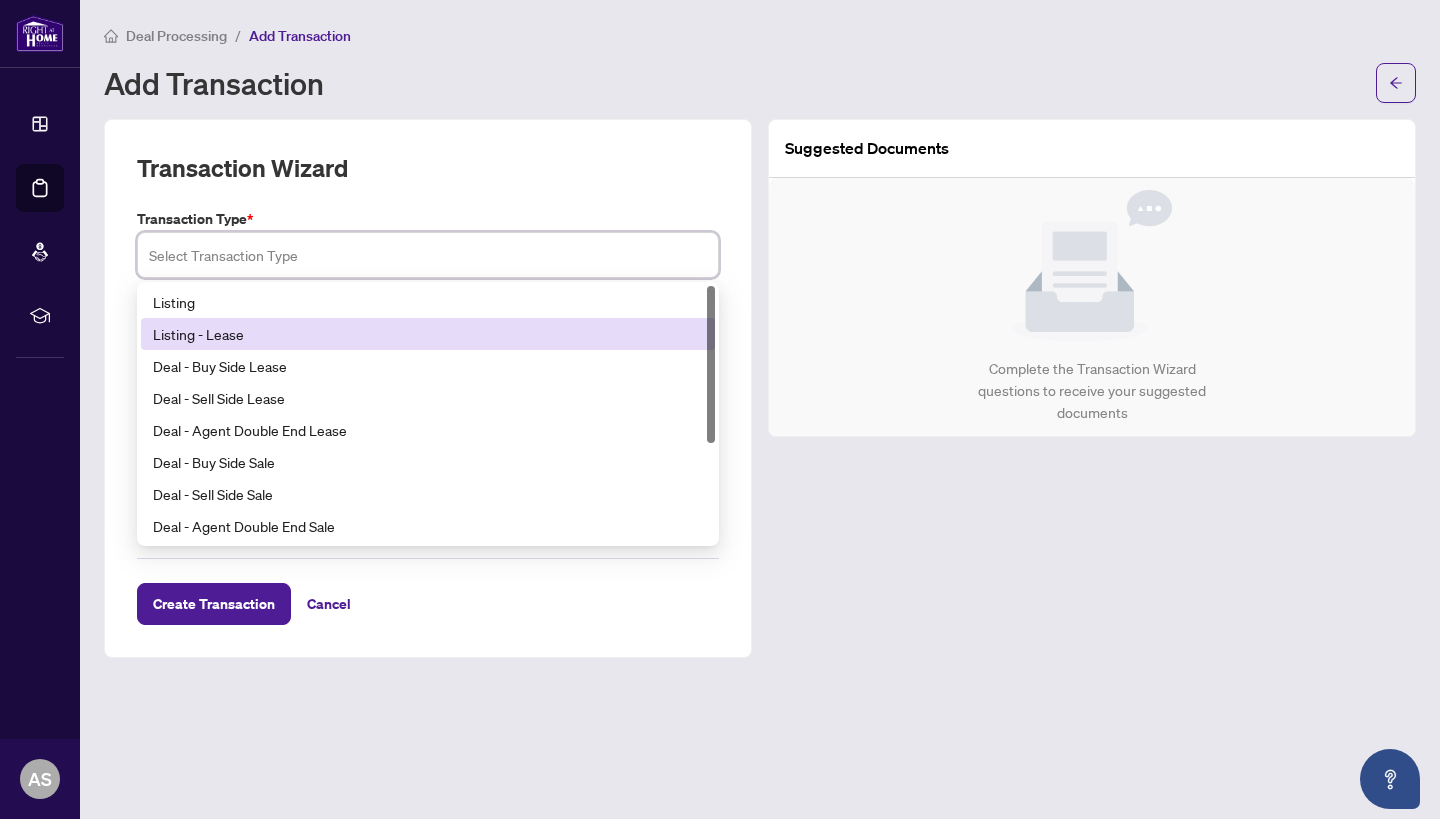 click on "Listing" at bounding box center (428, 302) 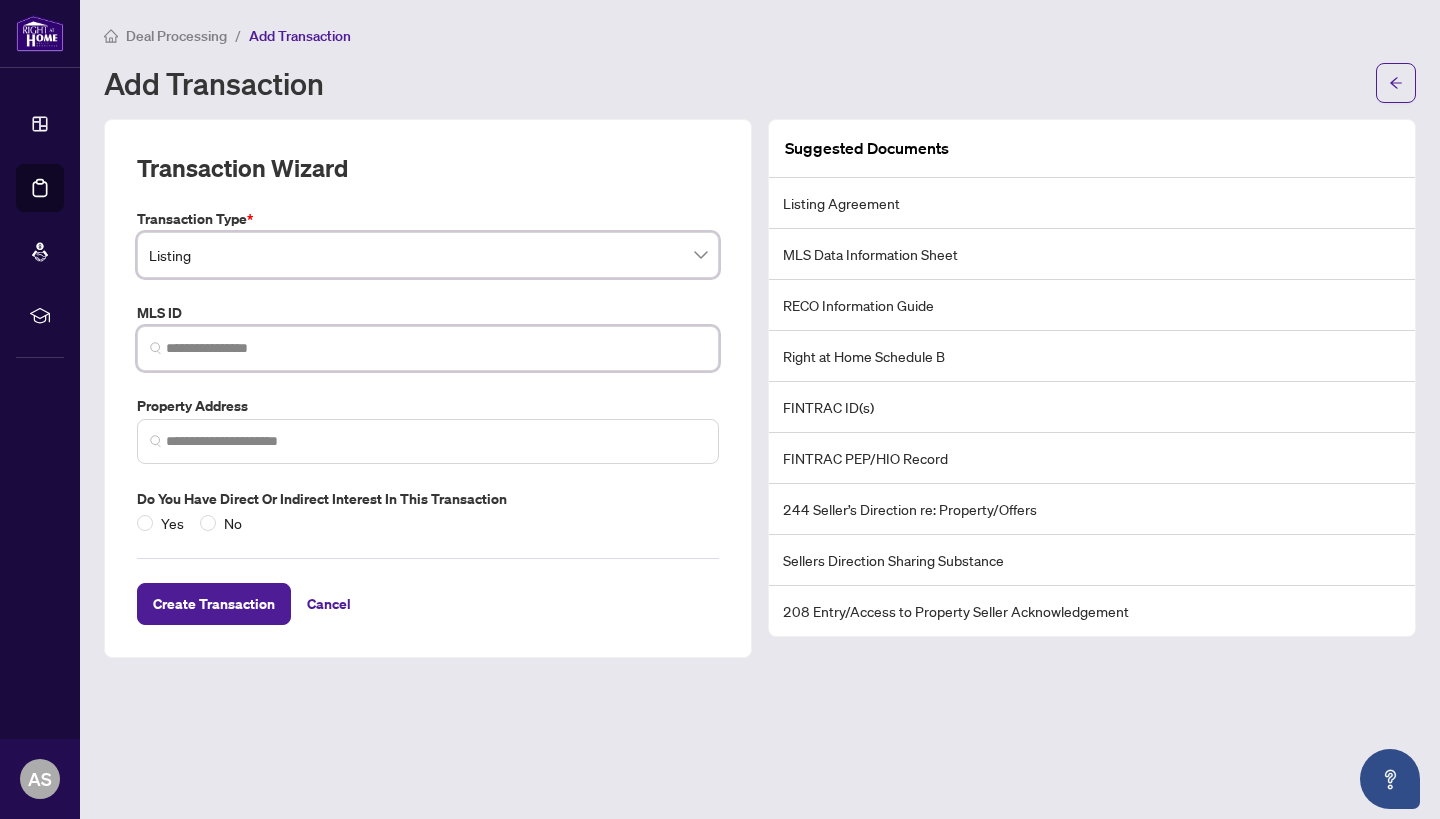 click at bounding box center (436, 348) 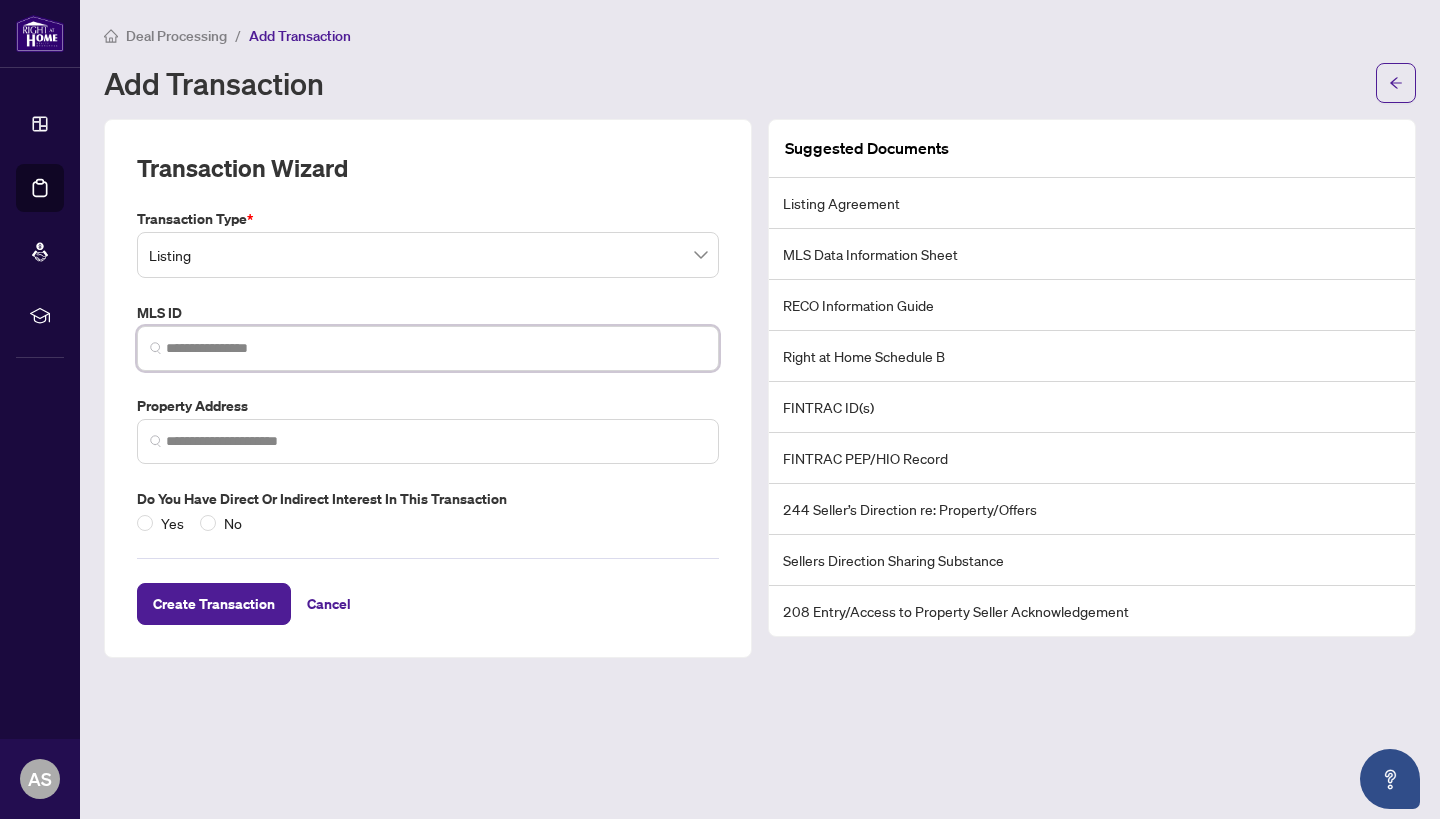 paste on "*********" 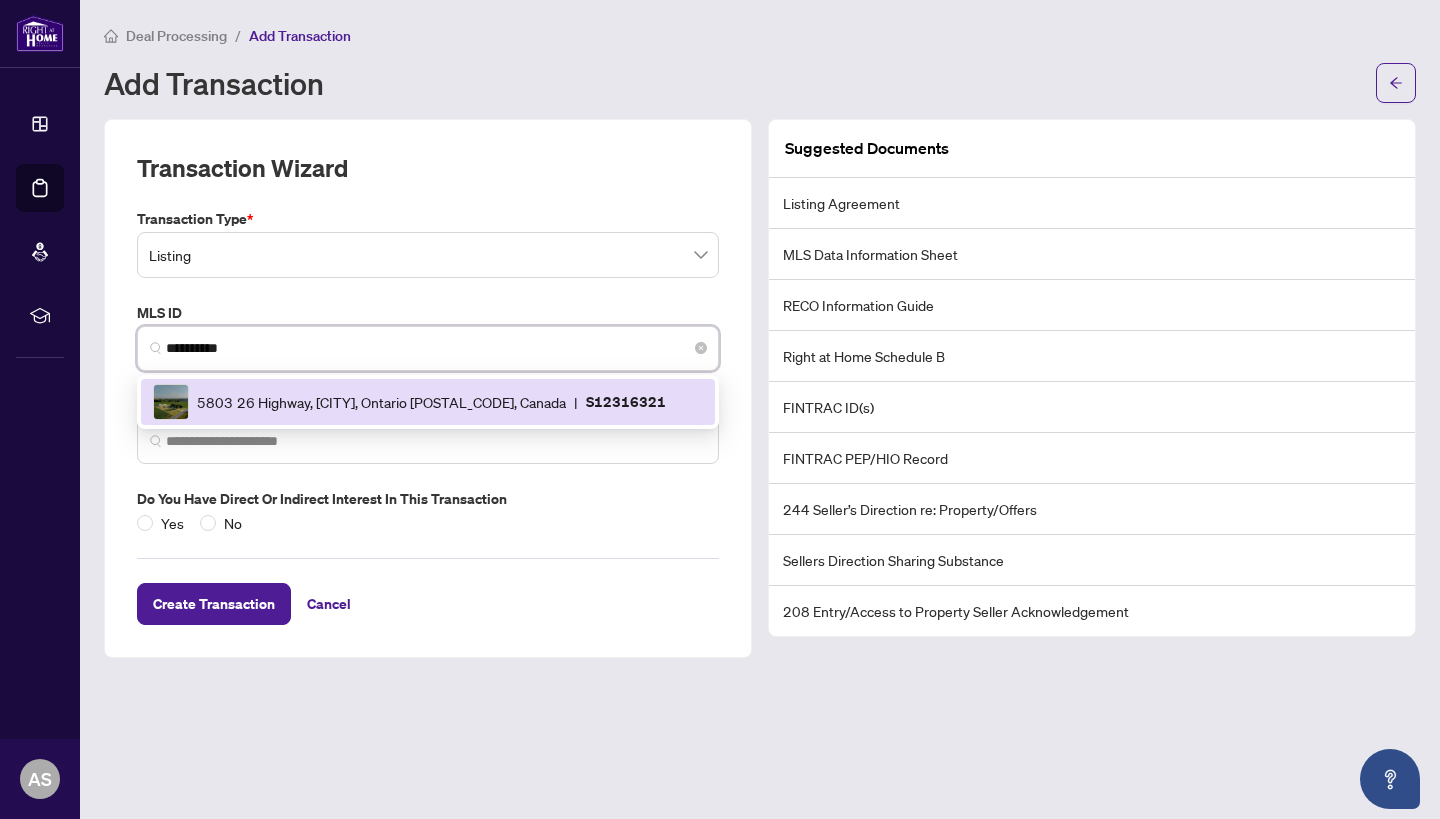 click on "5803 26 Highway, [CITY], Ontario [POSTAL_CODE], Canada" at bounding box center (381, 402) 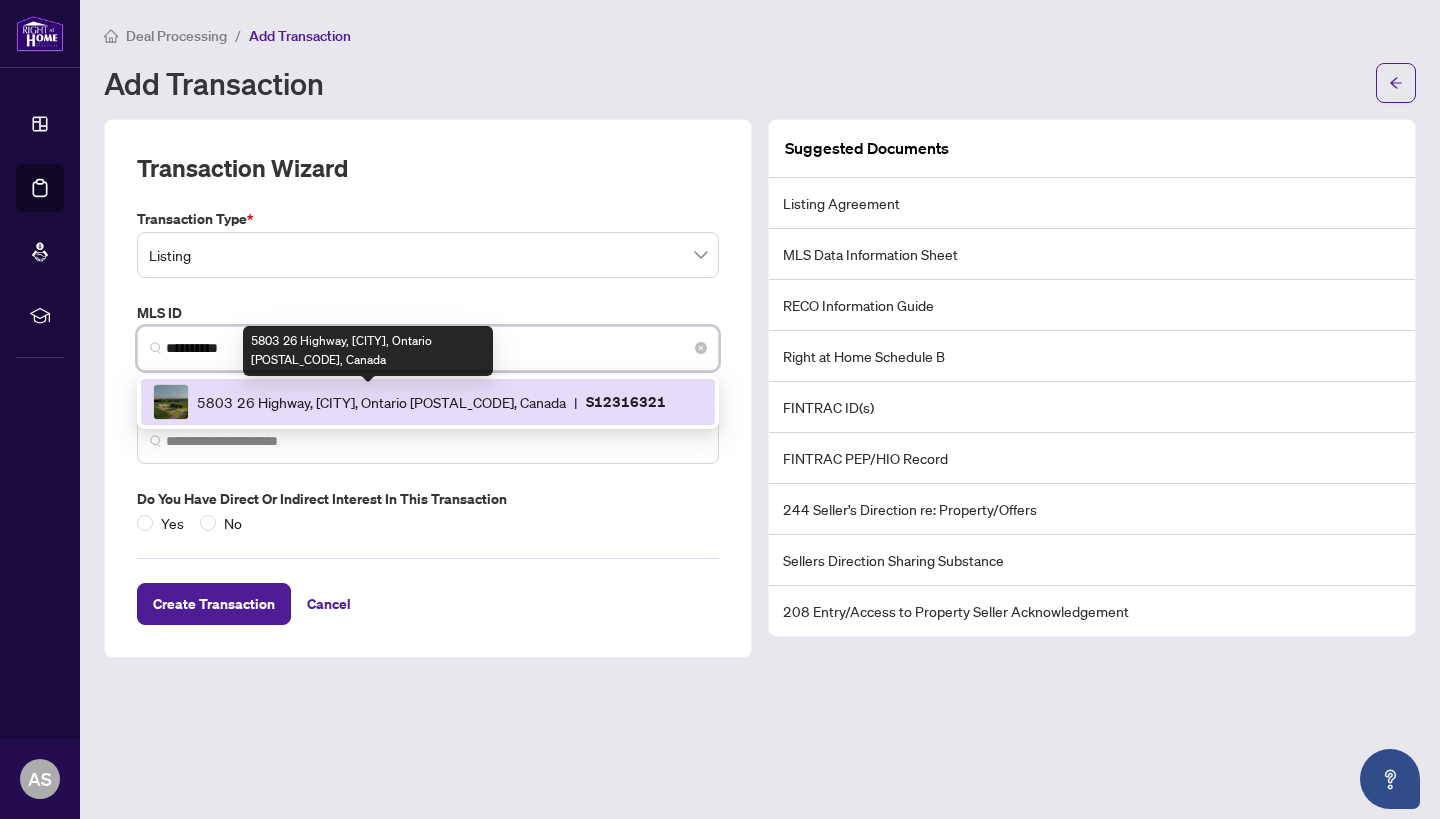 type on "*********" 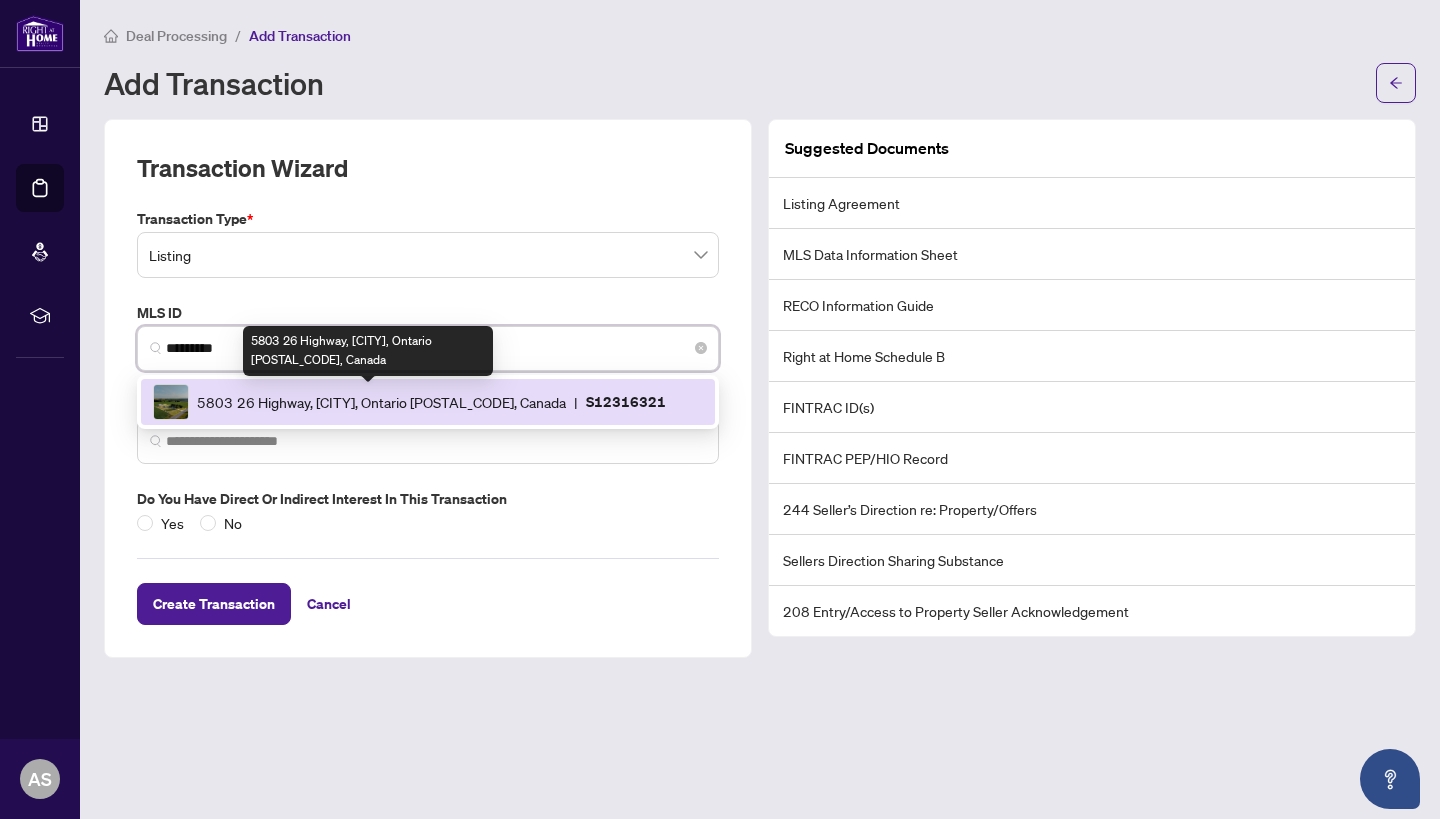 type on "**********" 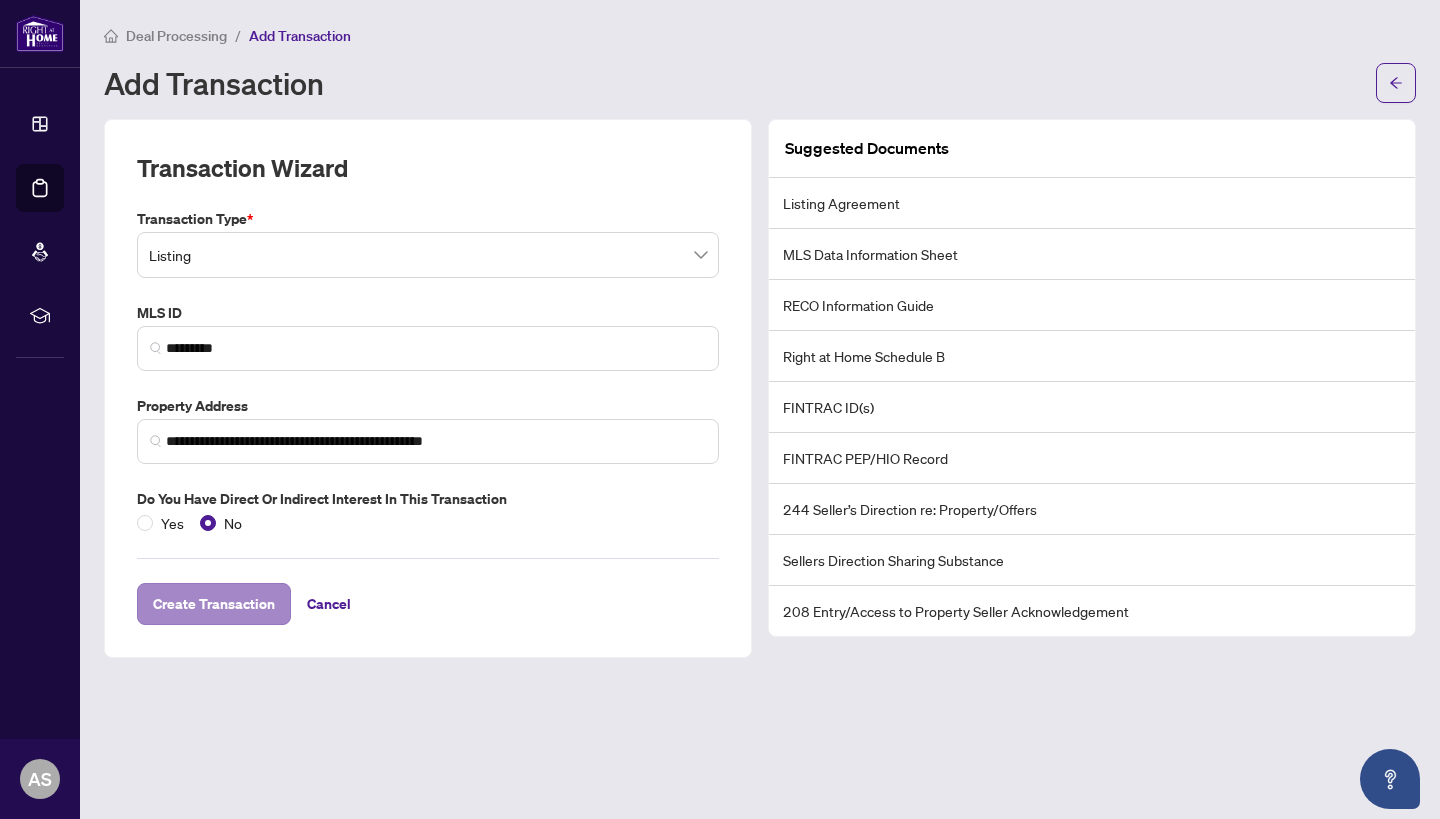 click on "Create Transaction" at bounding box center (214, 604) 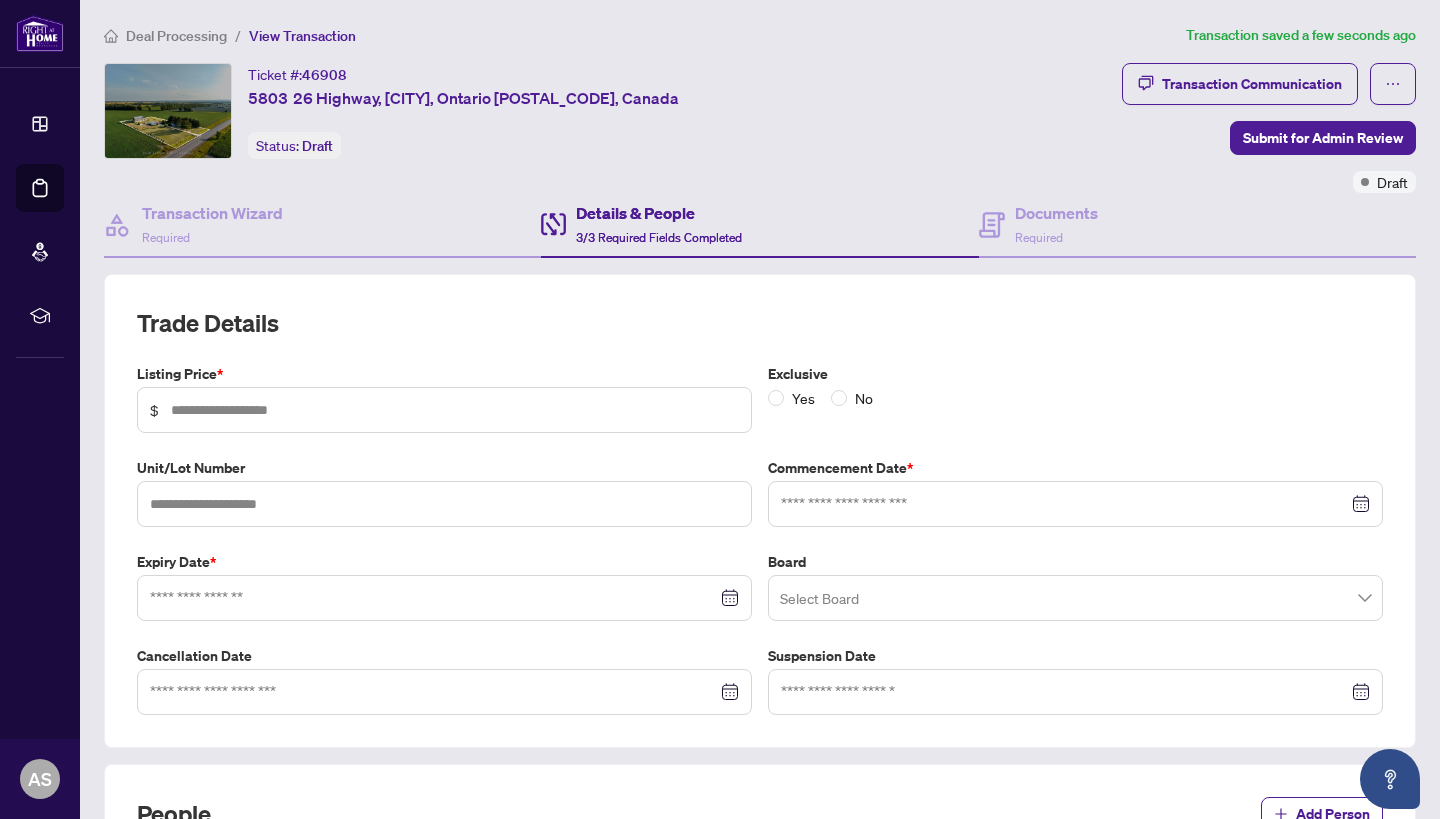 type on "*********" 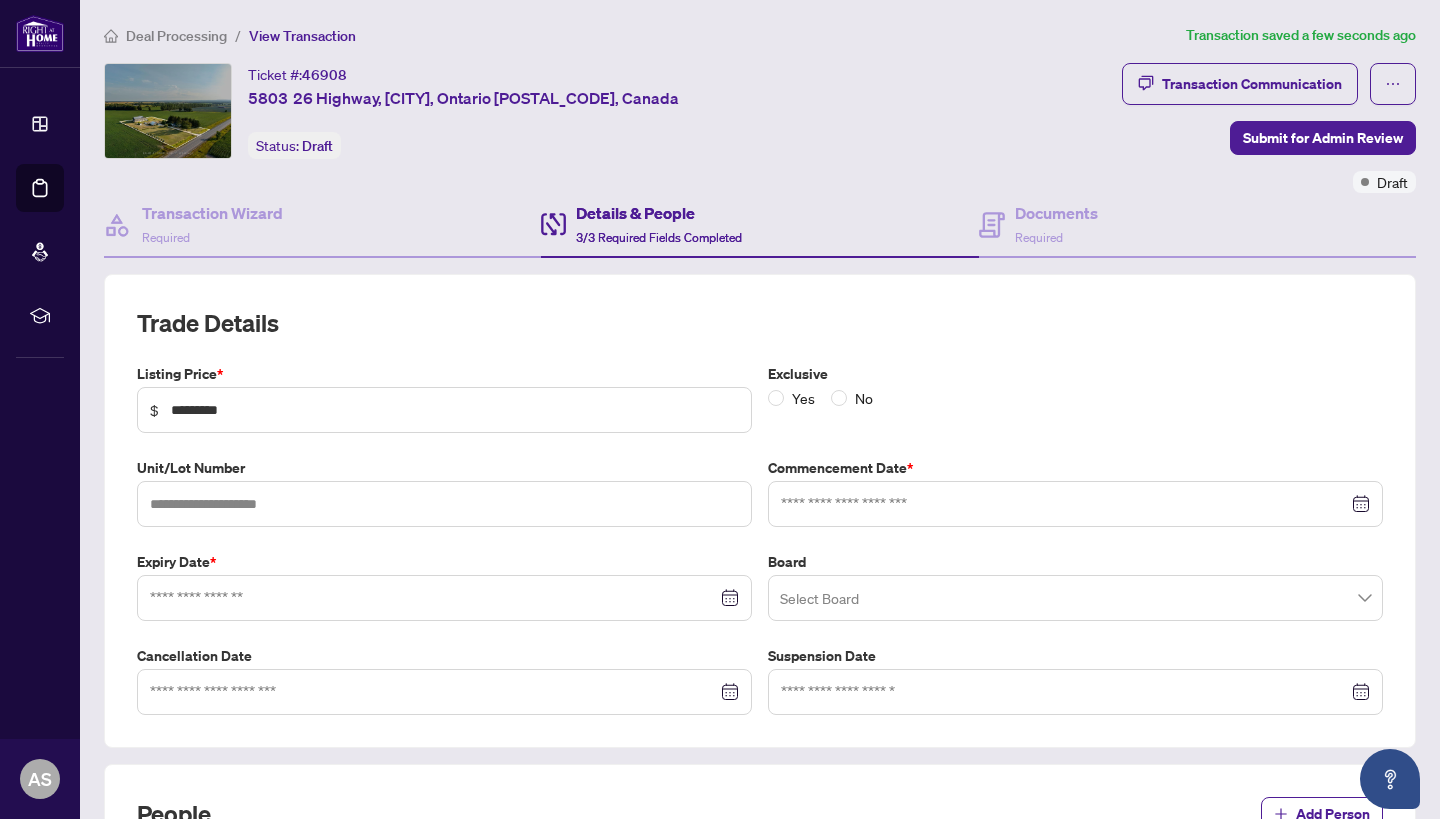 type on "**********" 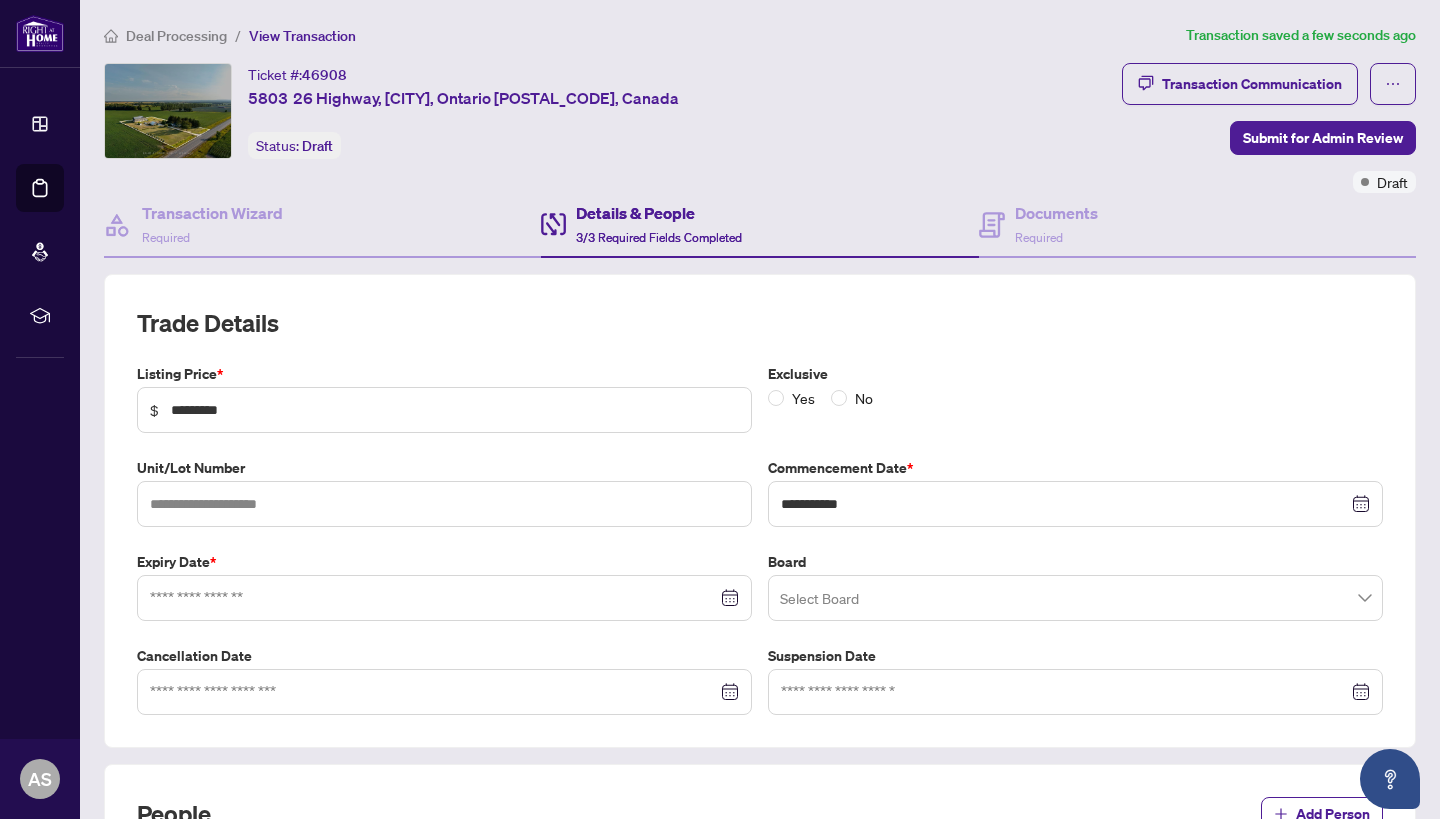 type on "**********" 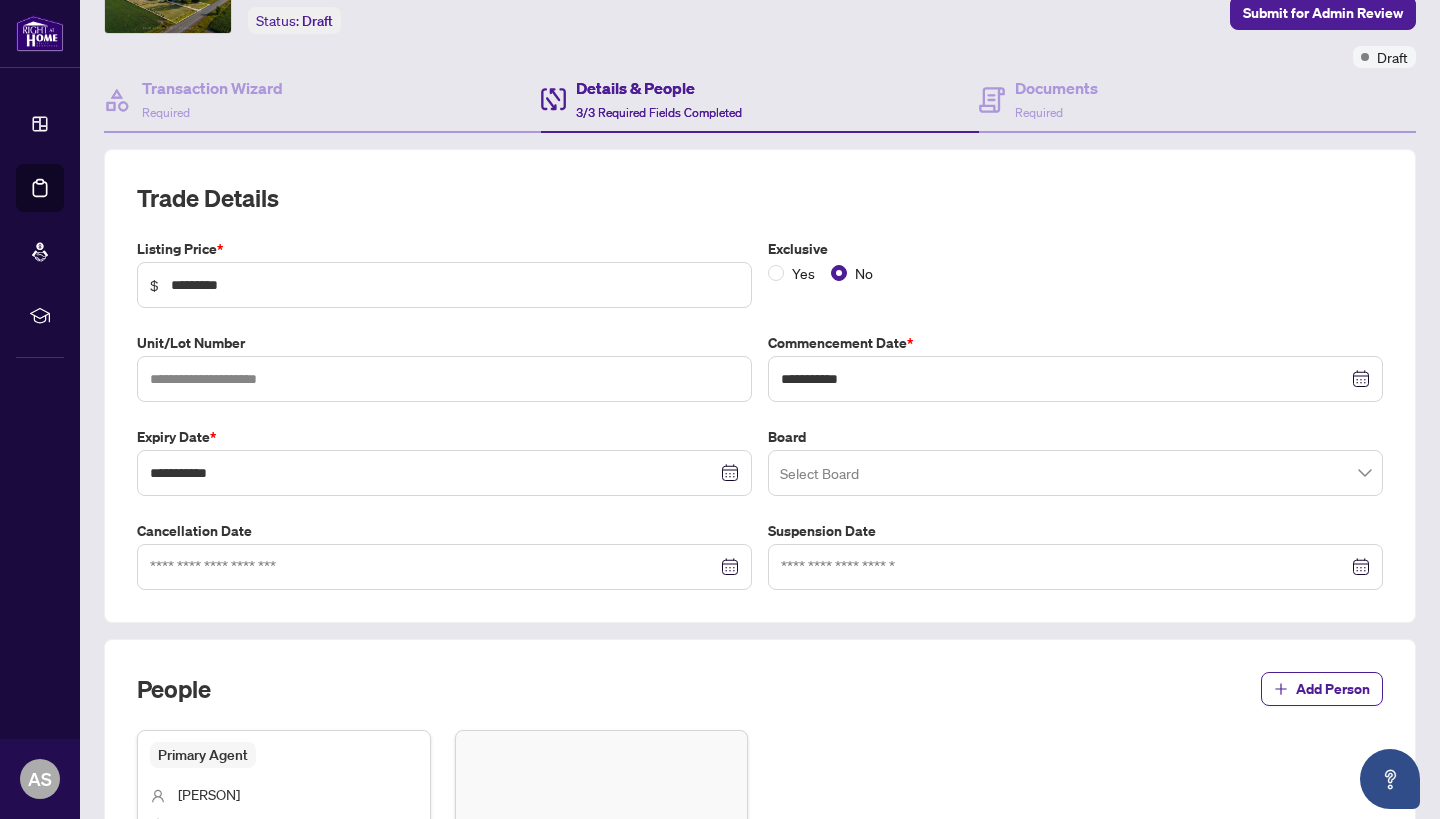 scroll, scrollTop: 134, scrollLeft: 0, axis: vertical 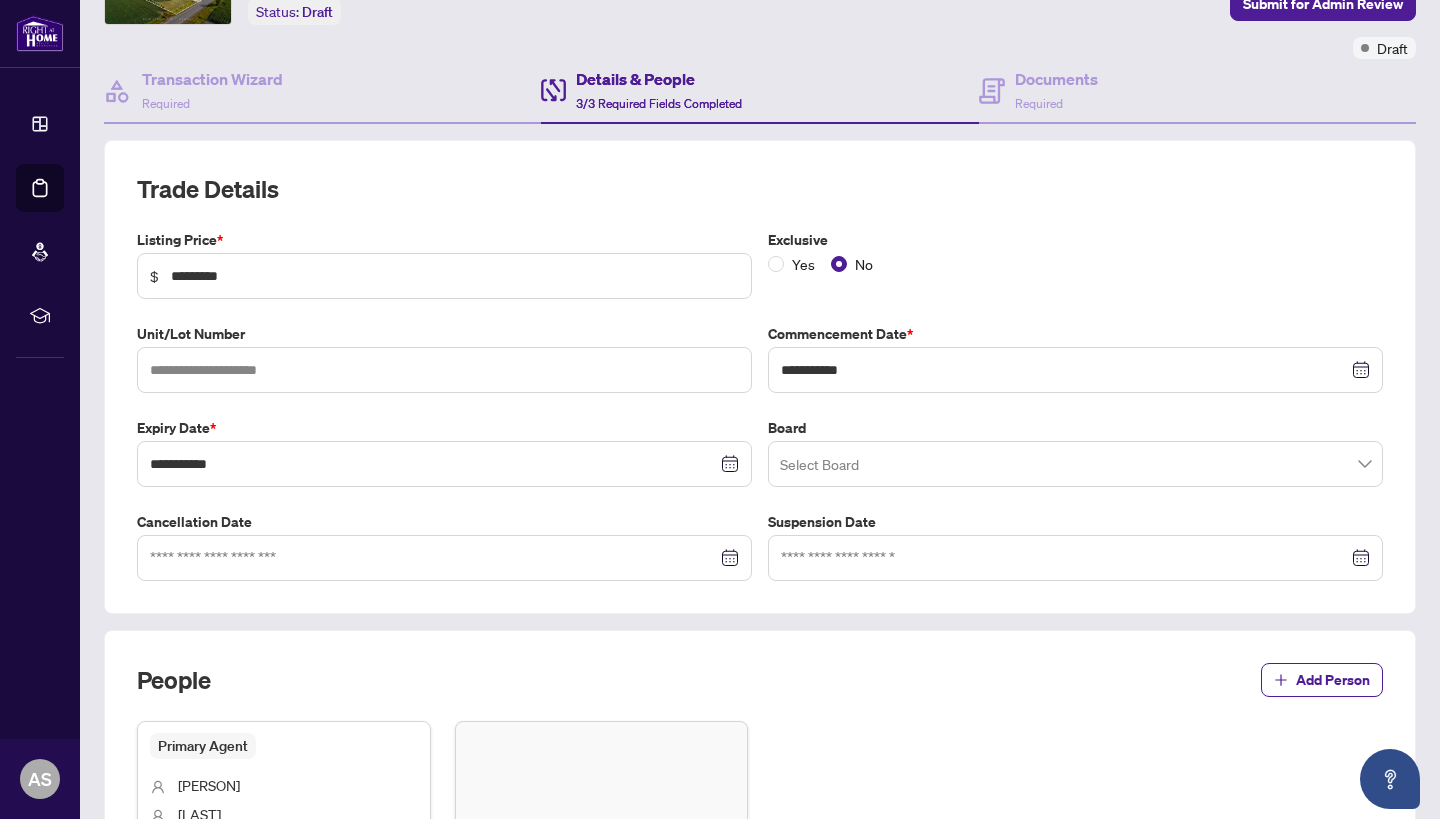 click at bounding box center [1075, 464] 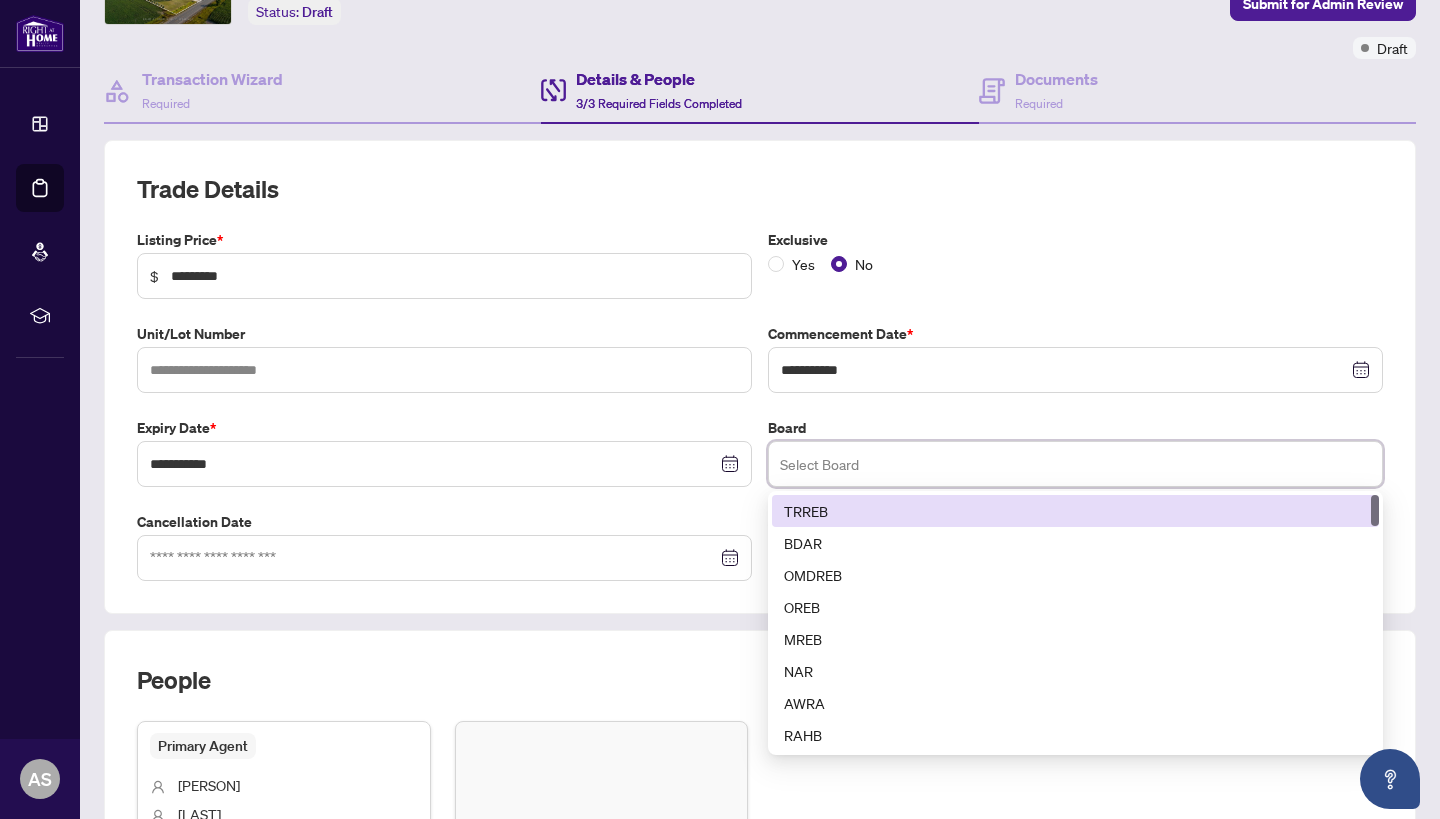 click on "TRREB" at bounding box center [1075, 511] 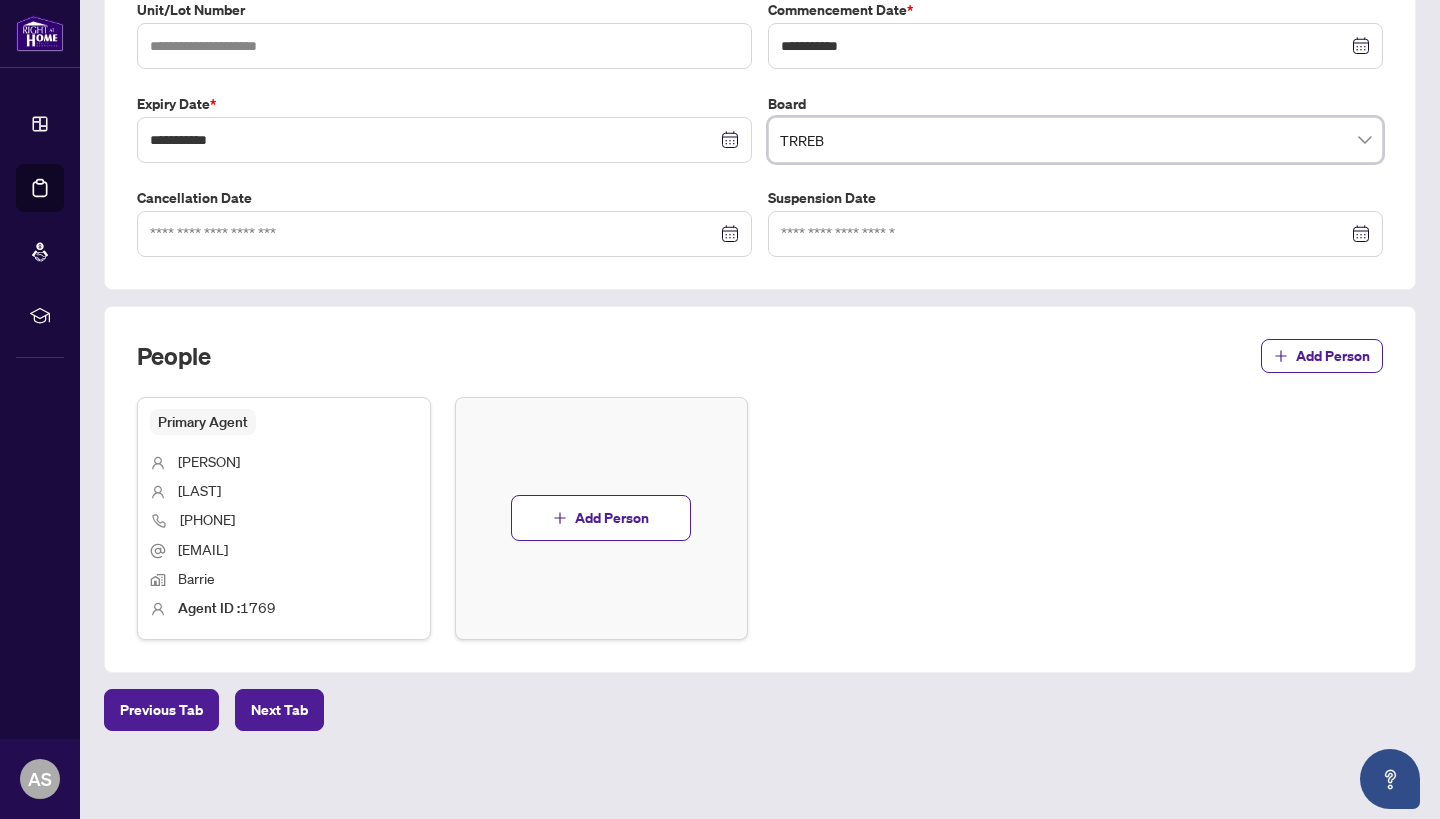 scroll, scrollTop: 457, scrollLeft: 0, axis: vertical 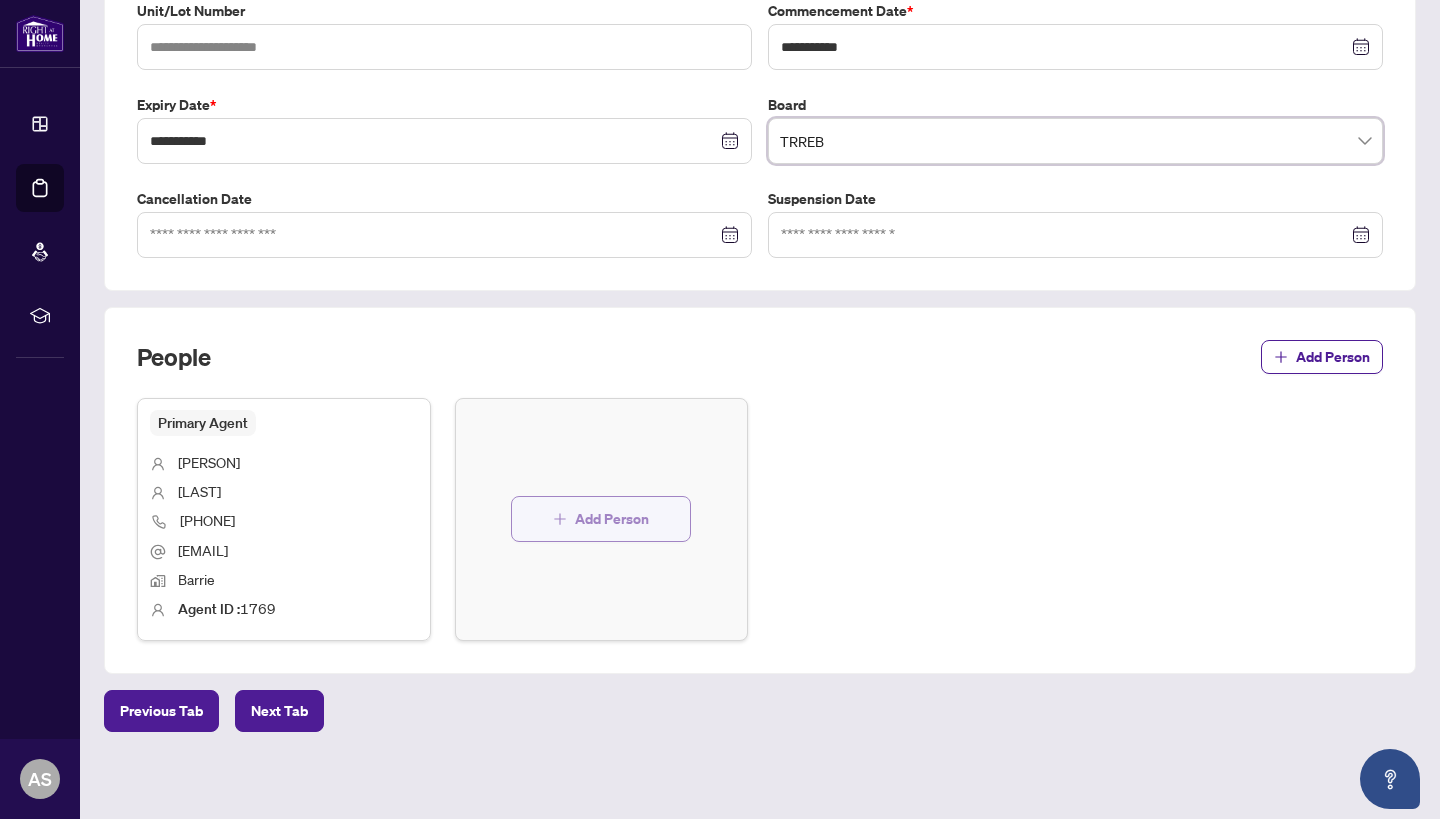 click on "Add Person" at bounding box center [612, 519] 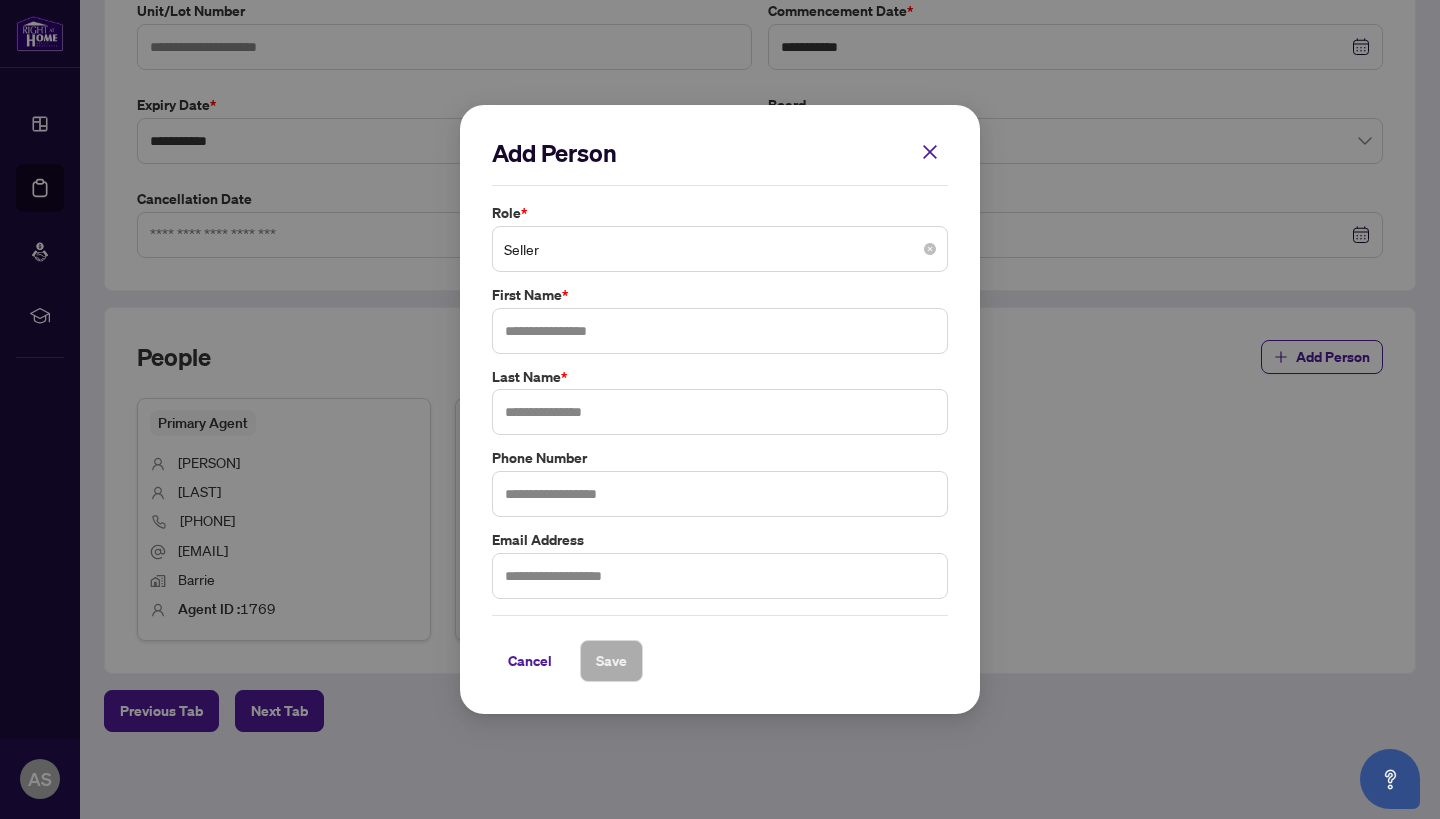 click on "Seller" at bounding box center [720, 249] 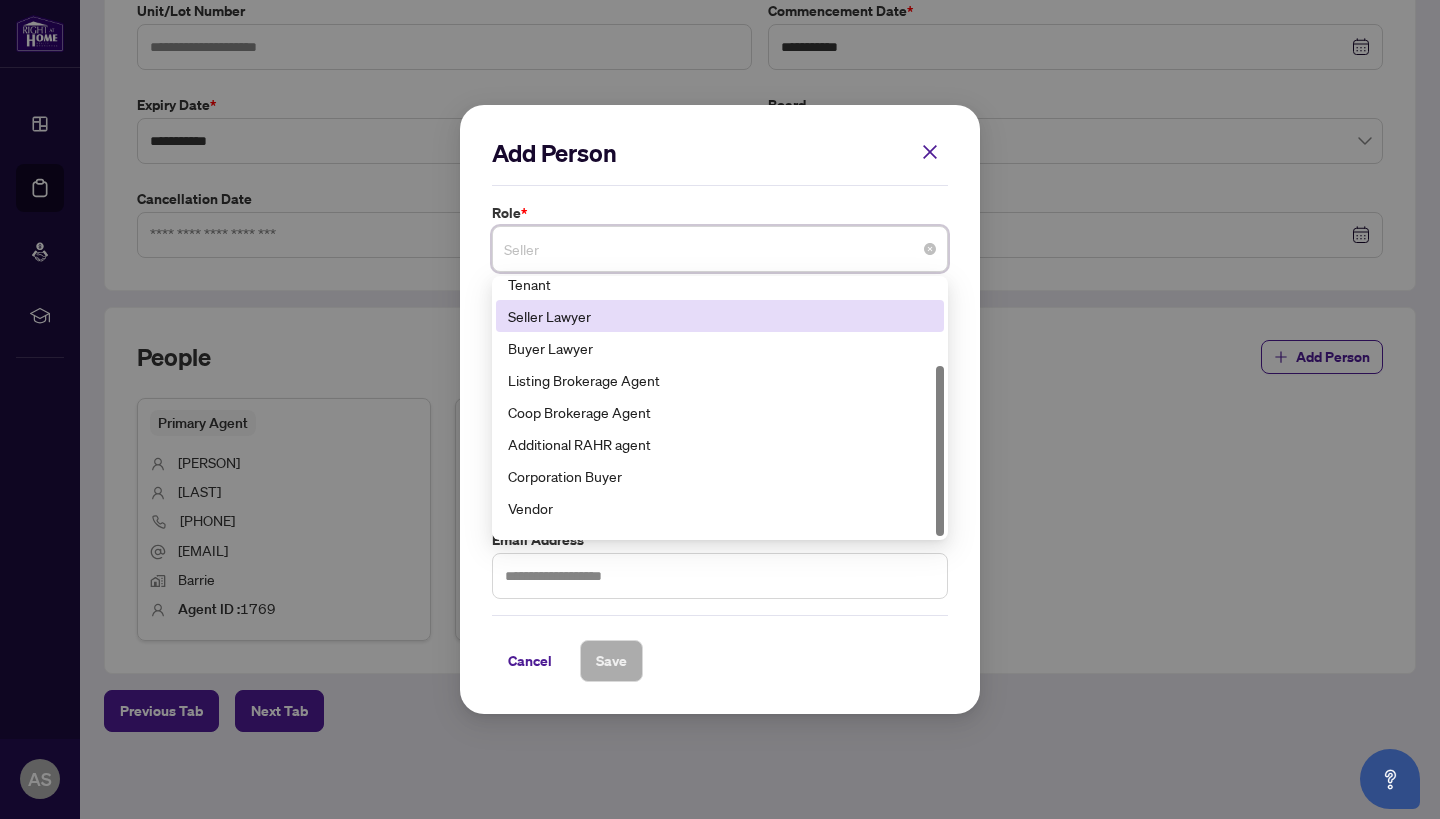 scroll, scrollTop: 128, scrollLeft: 0, axis: vertical 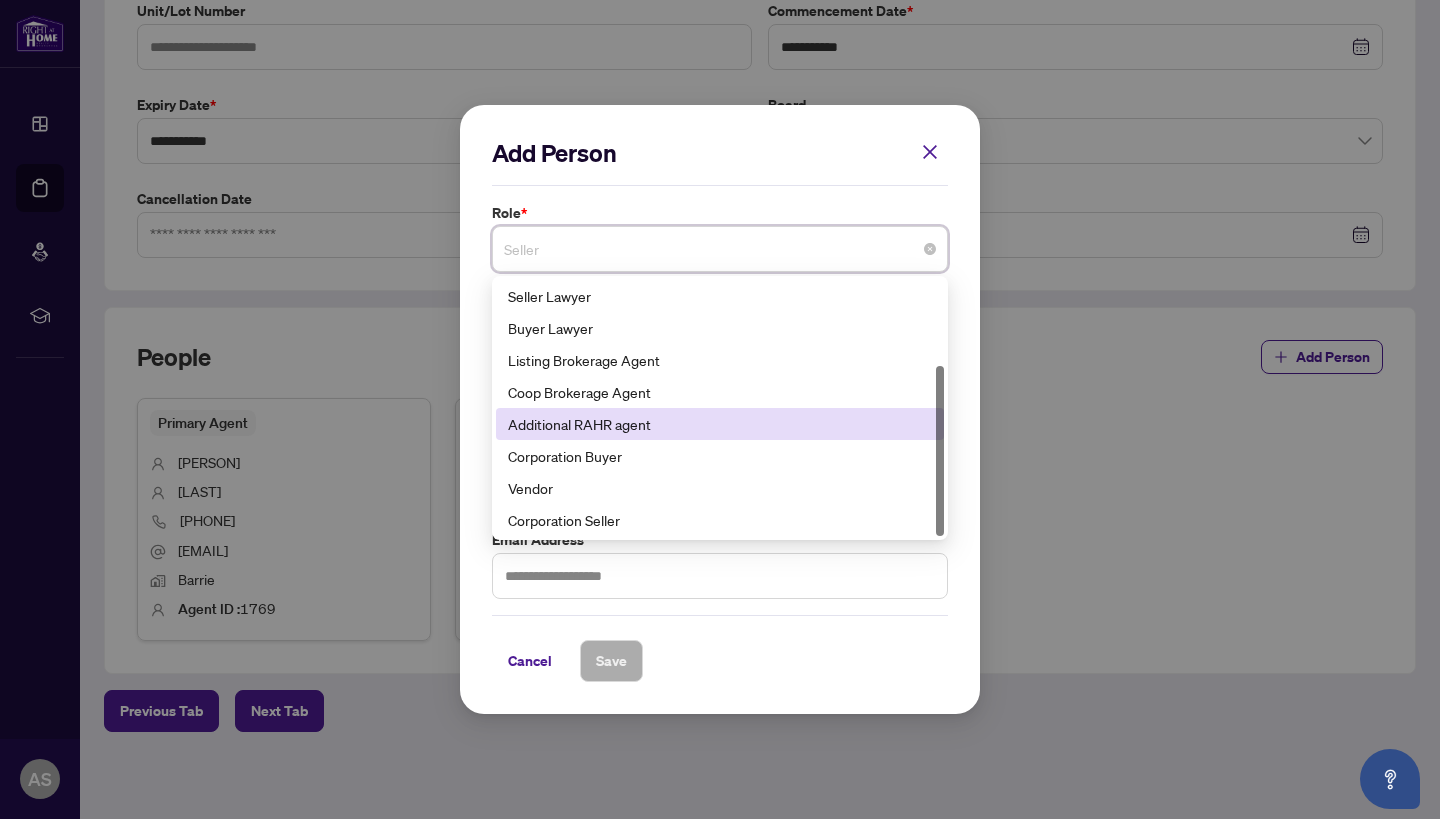 click on "Additional RAHR agent" at bounding box center [720, 424] 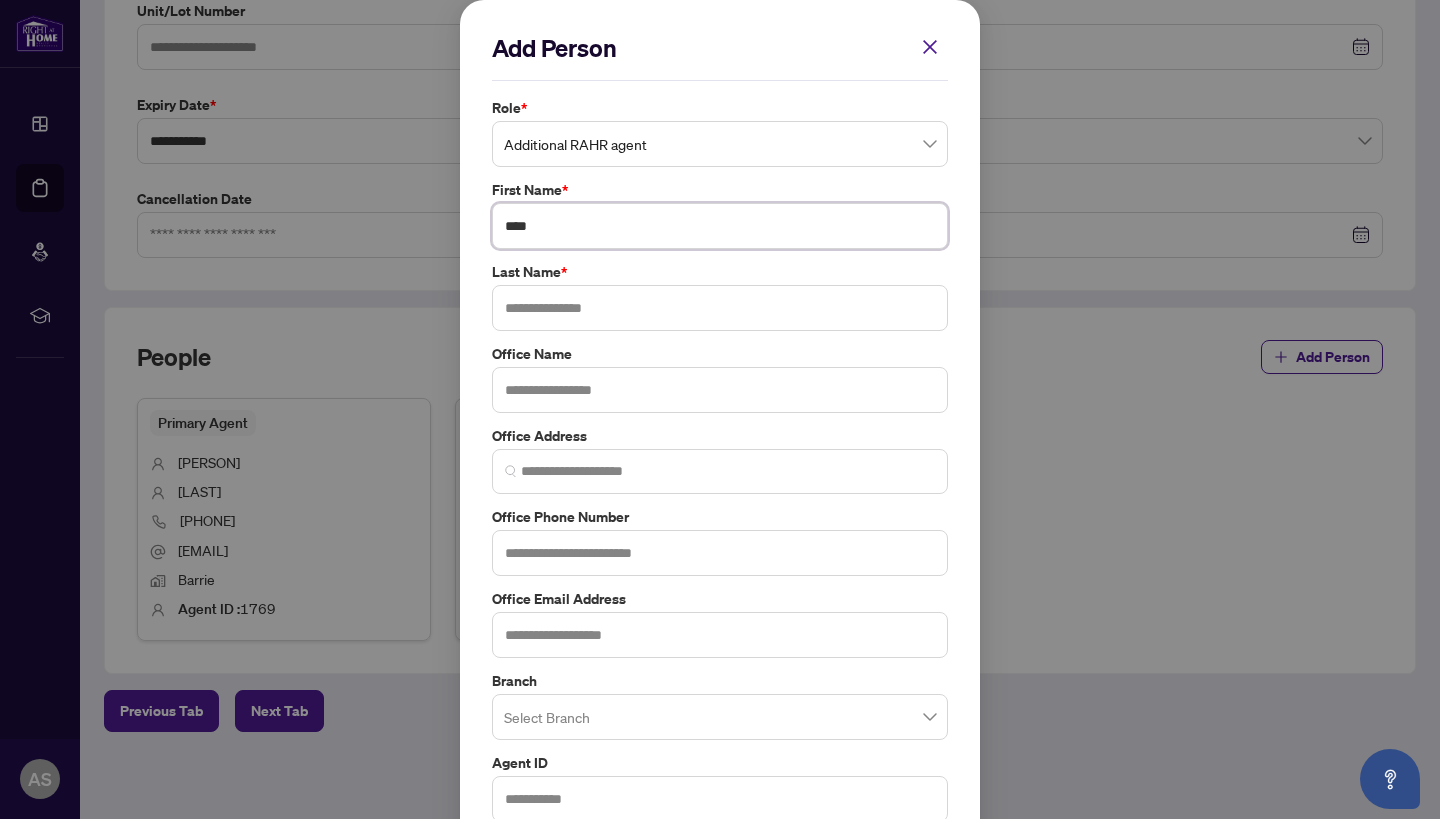 type on "****" 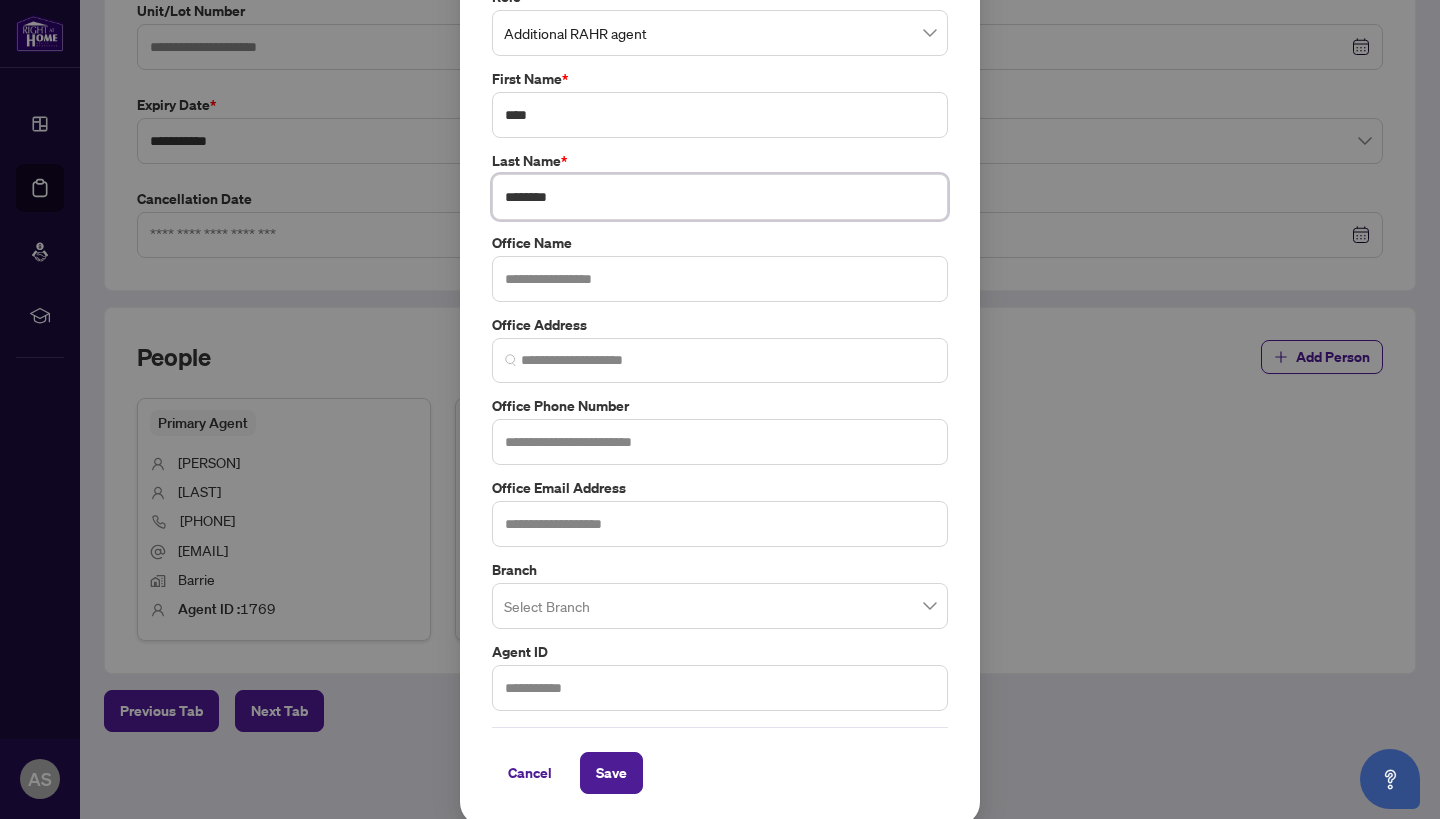 scroll, scrollTop: 109, scrollLeft: 0, axis: vertical 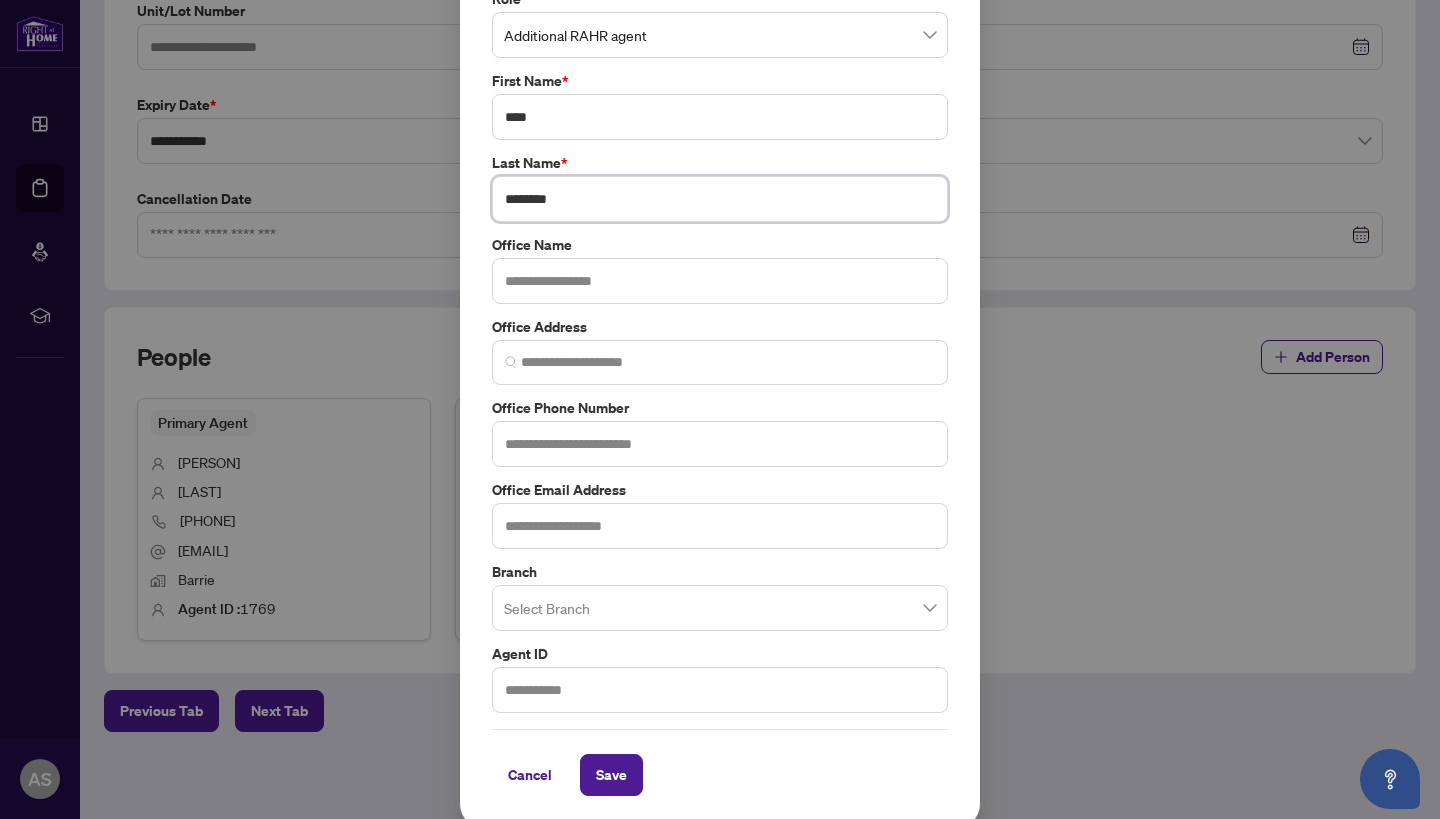type on "********" 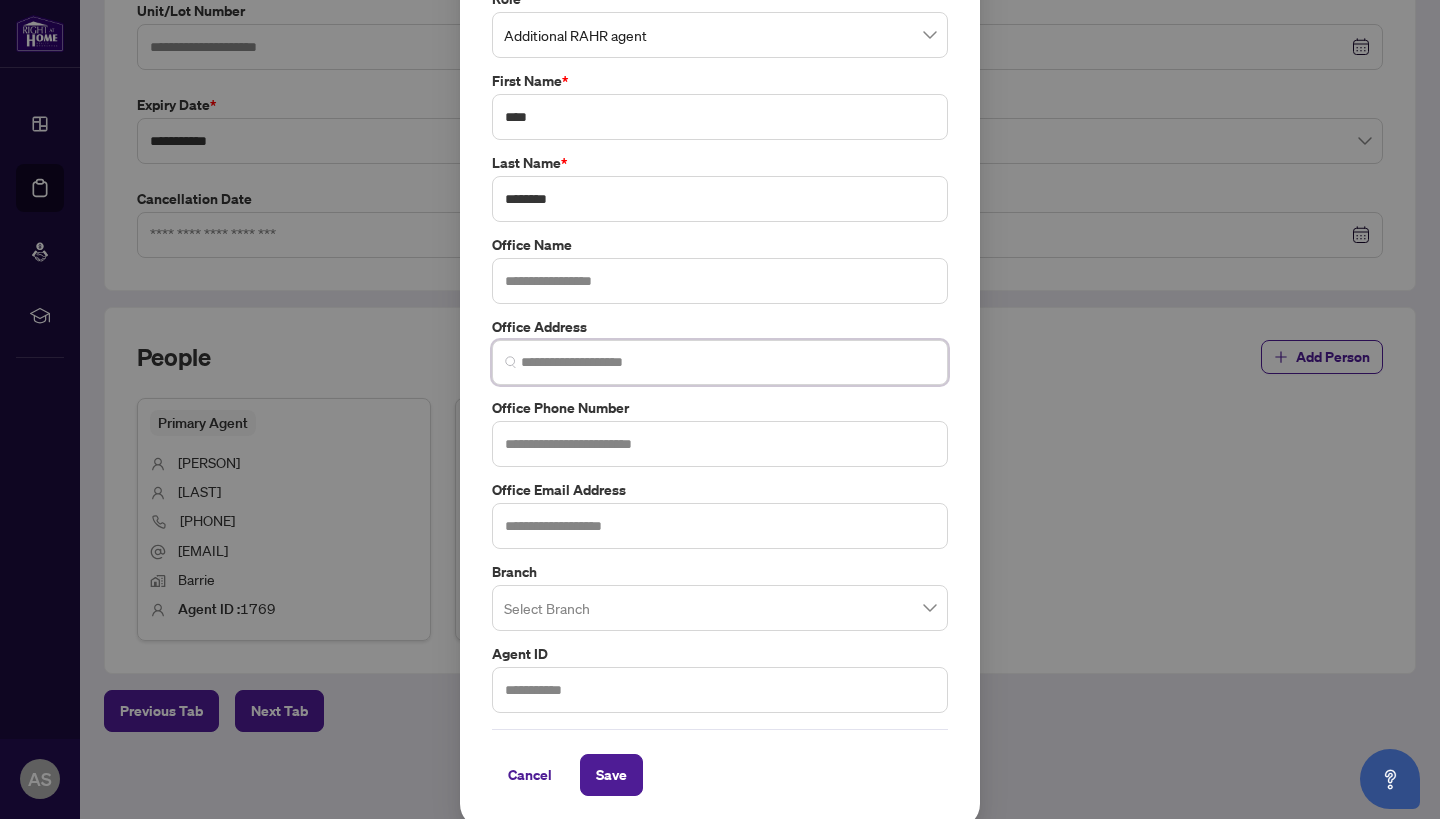 click at bounding box center (728, 362) 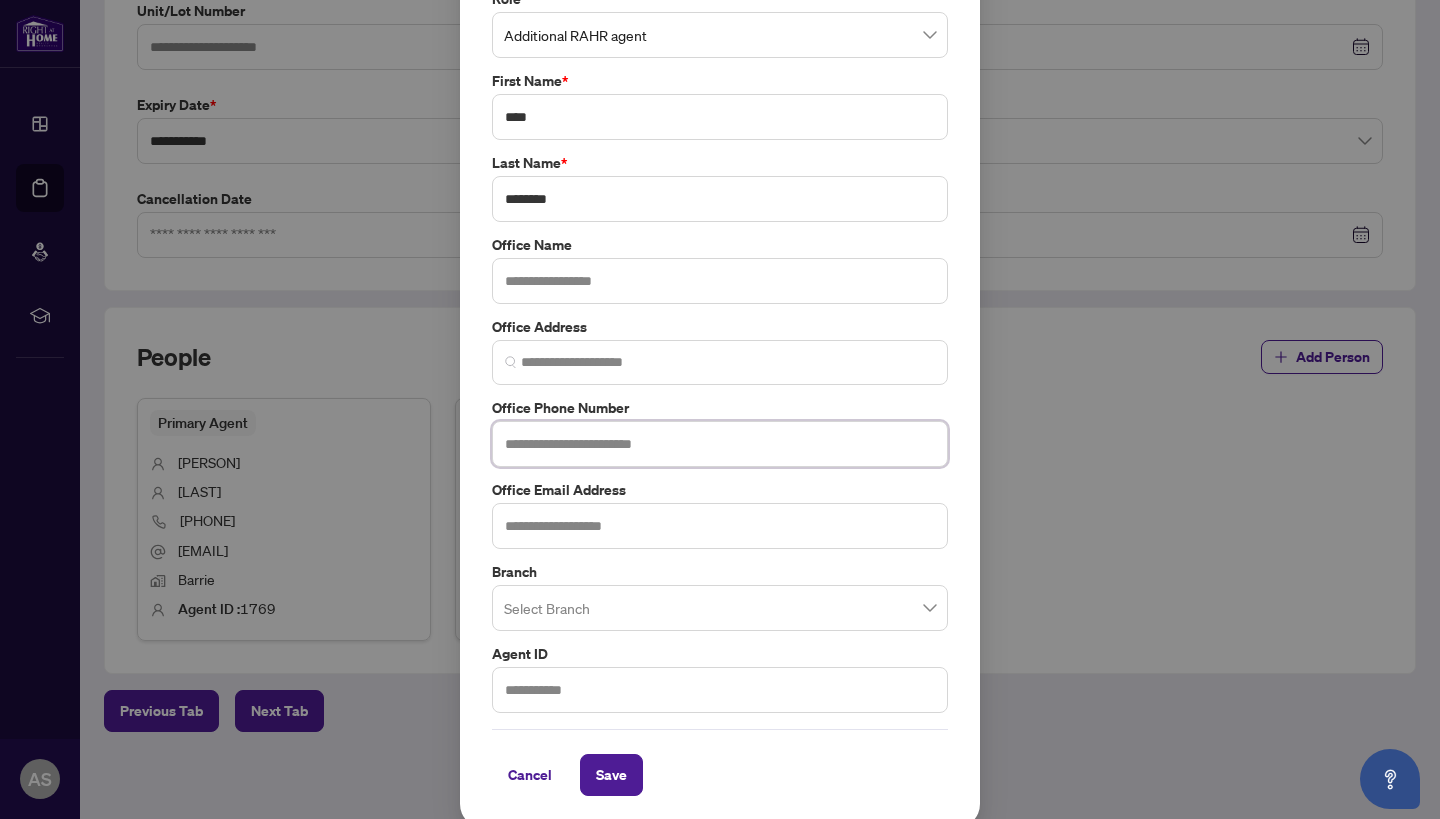 paste on "**********" 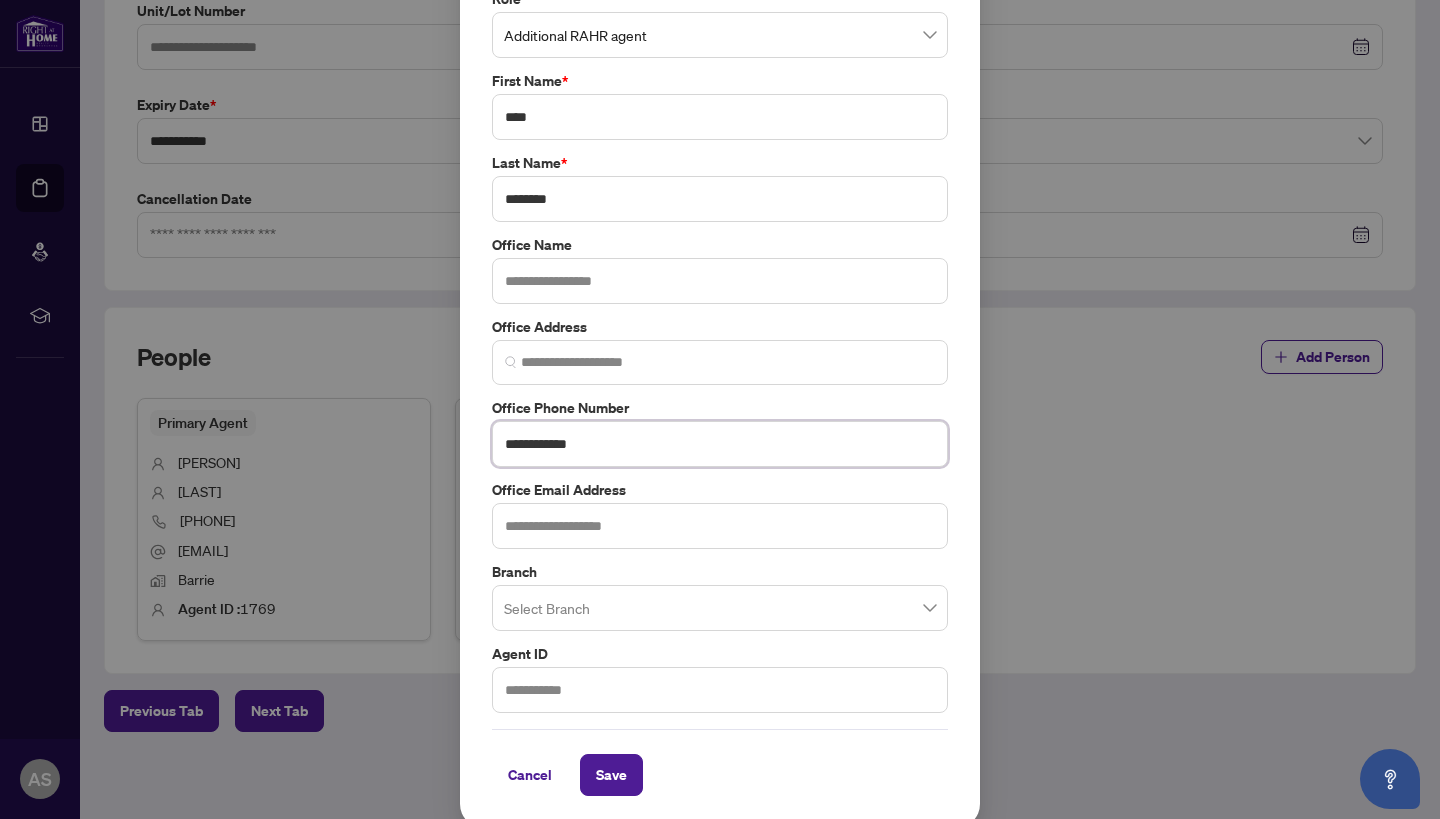 drag, startPoint x: 656, startPoint y: 445, endPoint x: 409, endPoint y: 430, distance: 247.45505 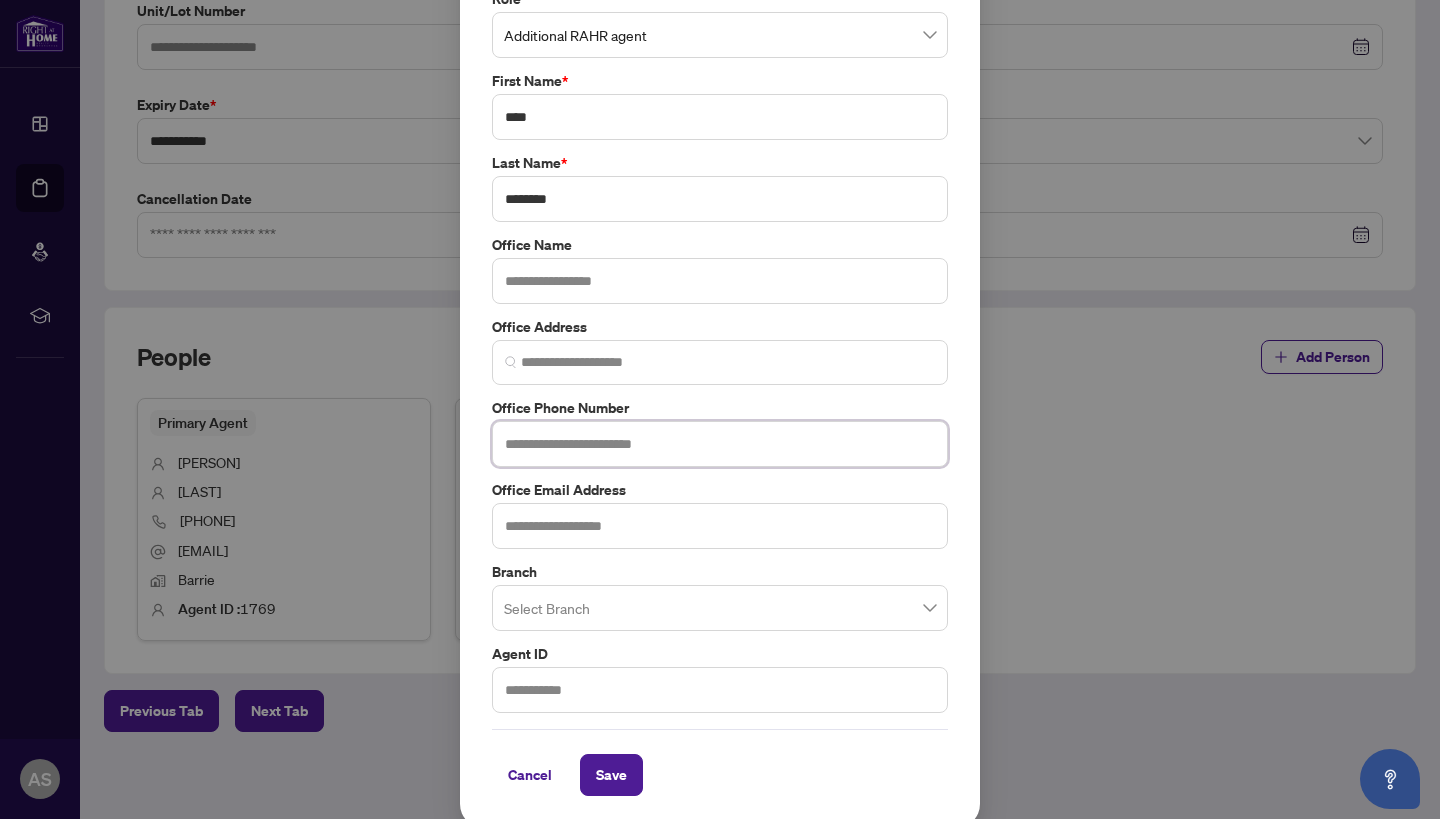 scroll, scrollTop: 0, scrollLeft: 0, axis: both 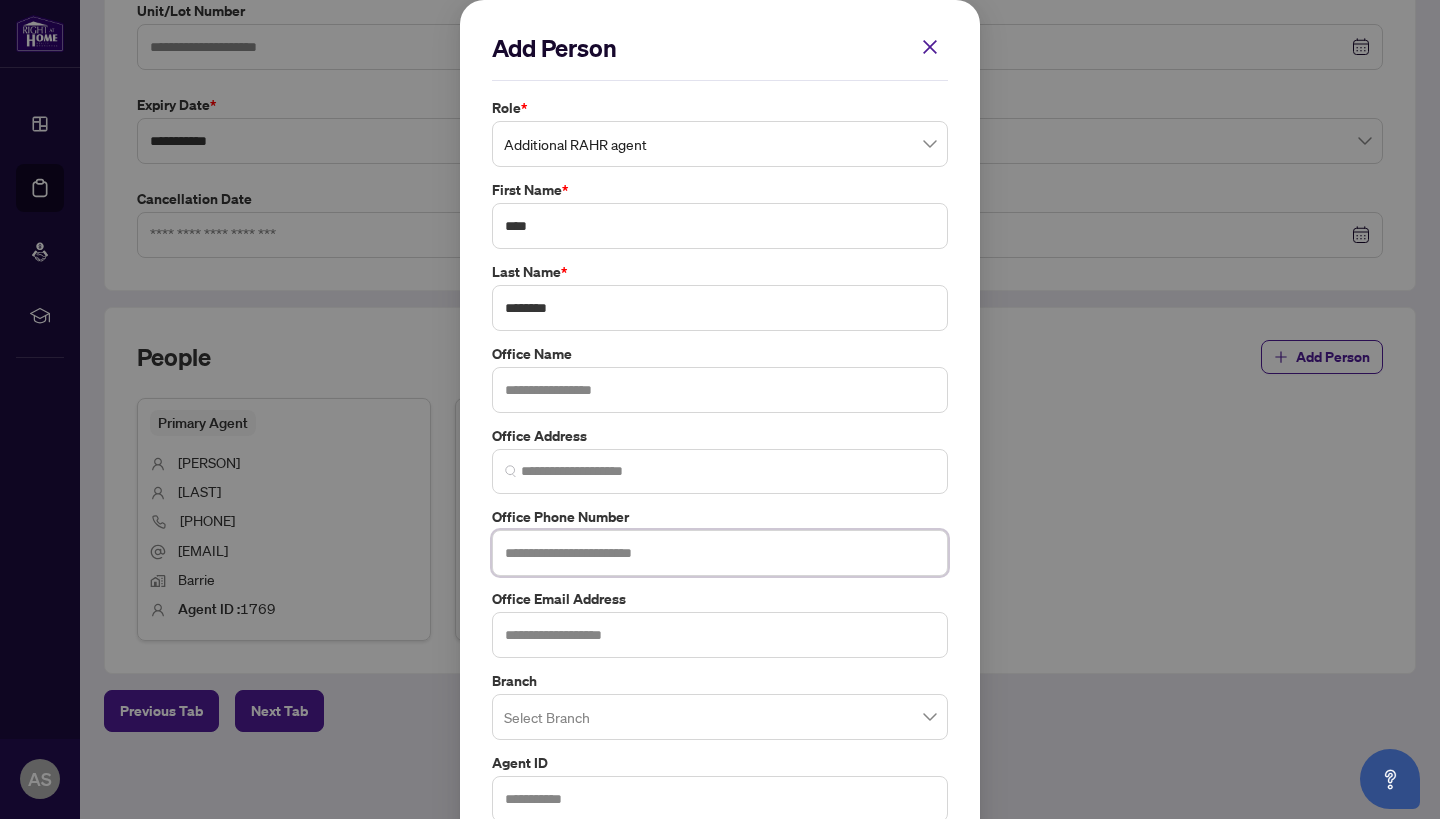 type 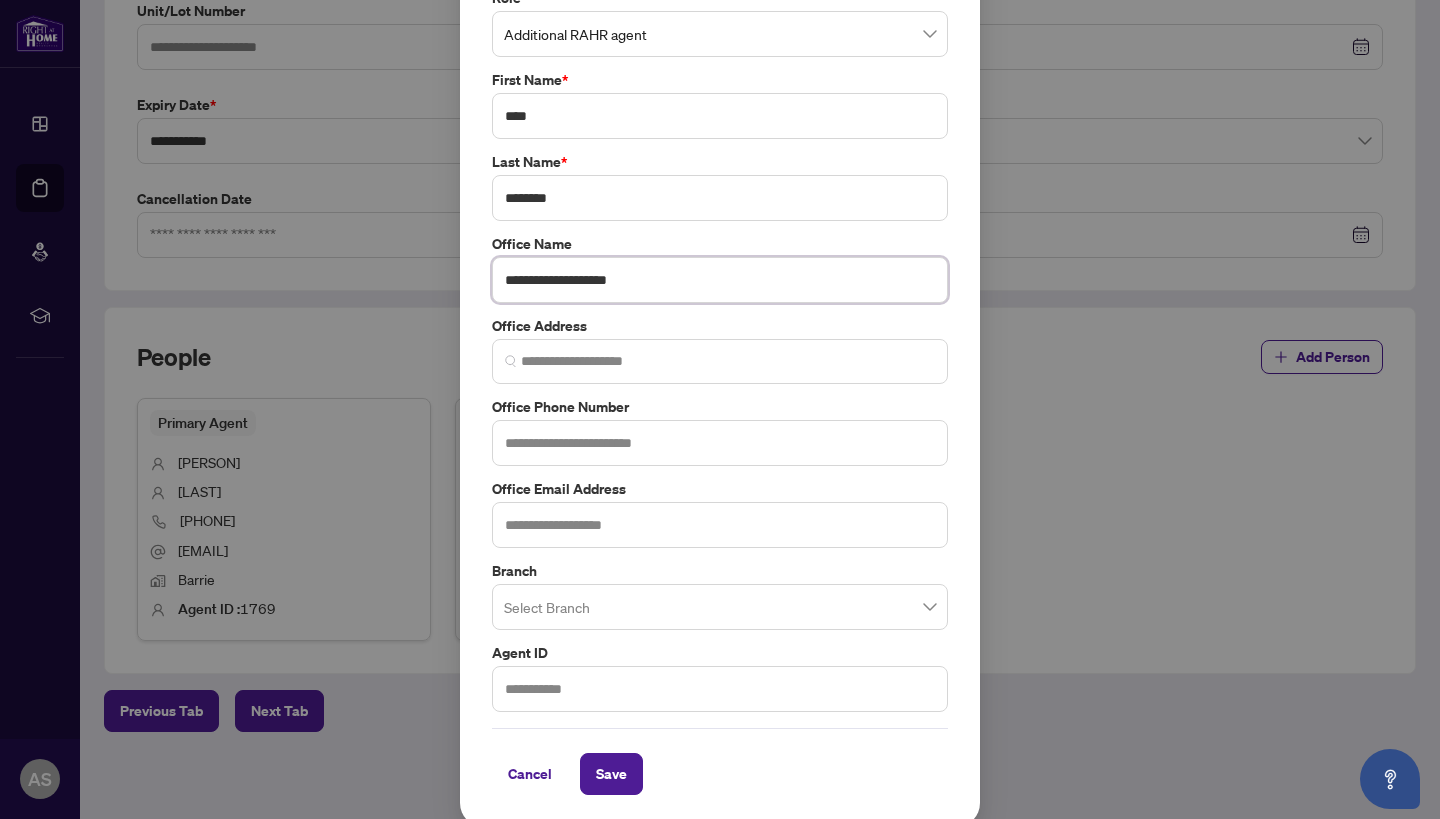 scroll, scrollTop: 109, scrollLeft: 0, axis: vertical 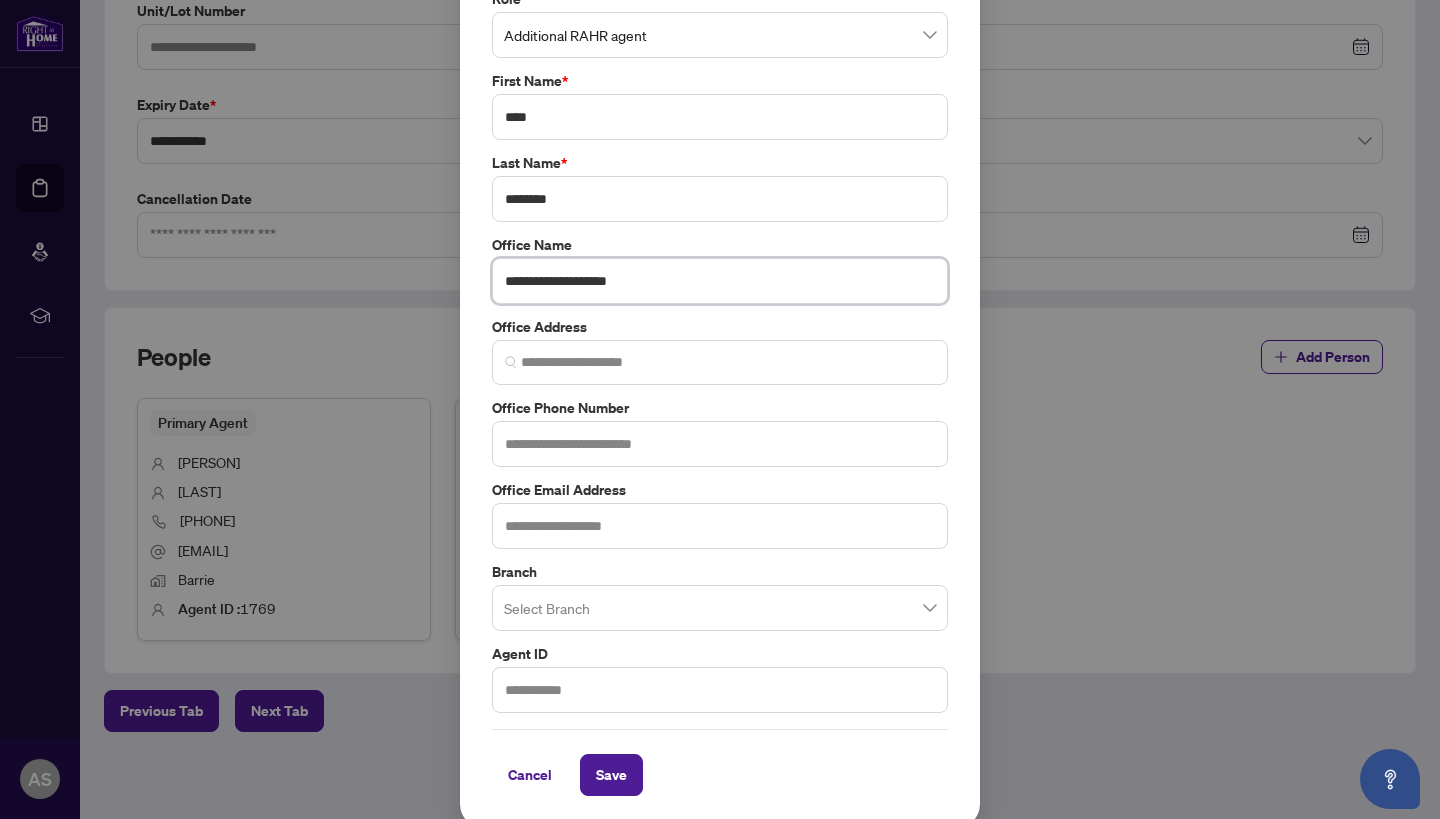 type on "**********" 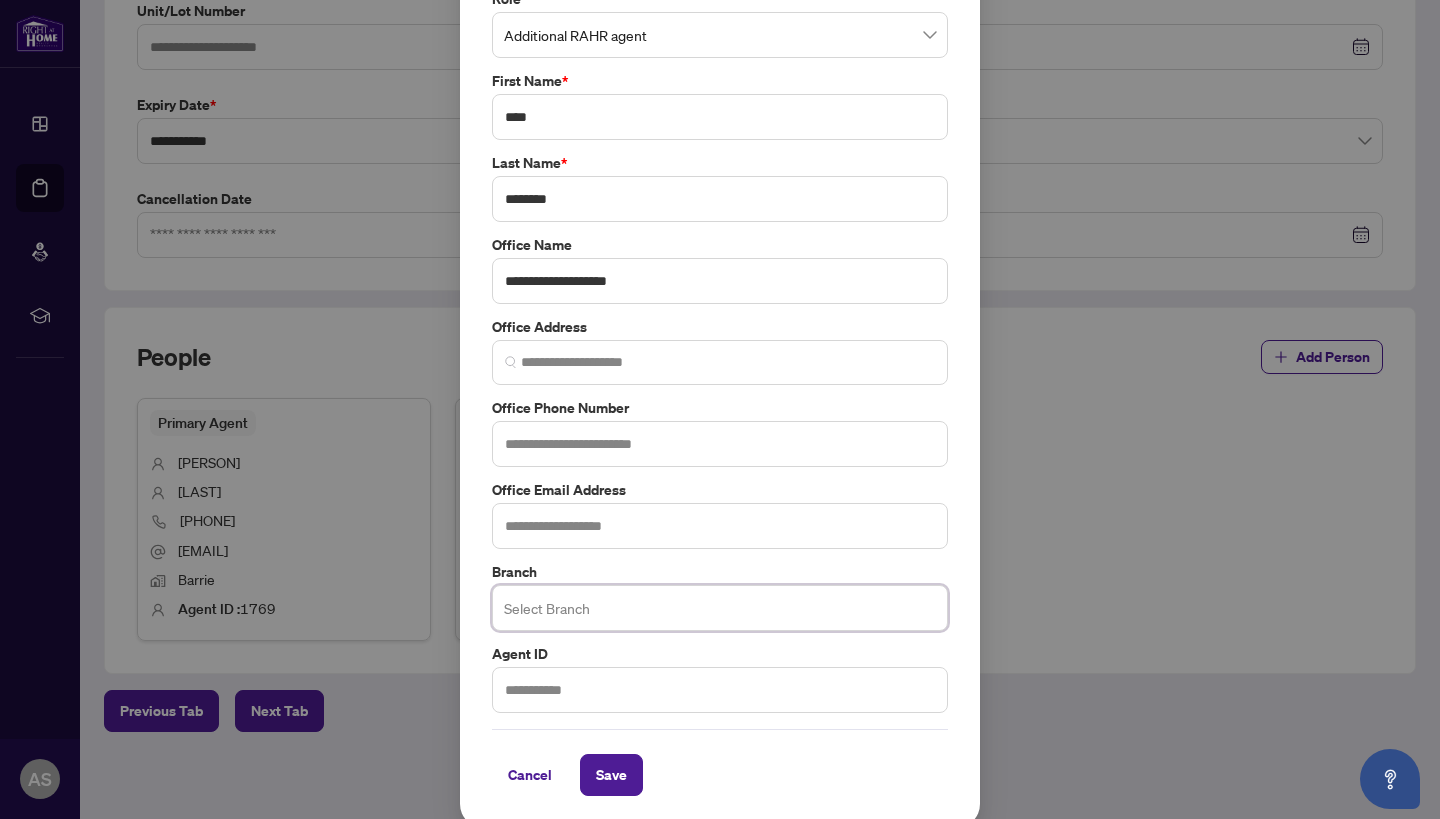 click at bounding box center (720, 608) 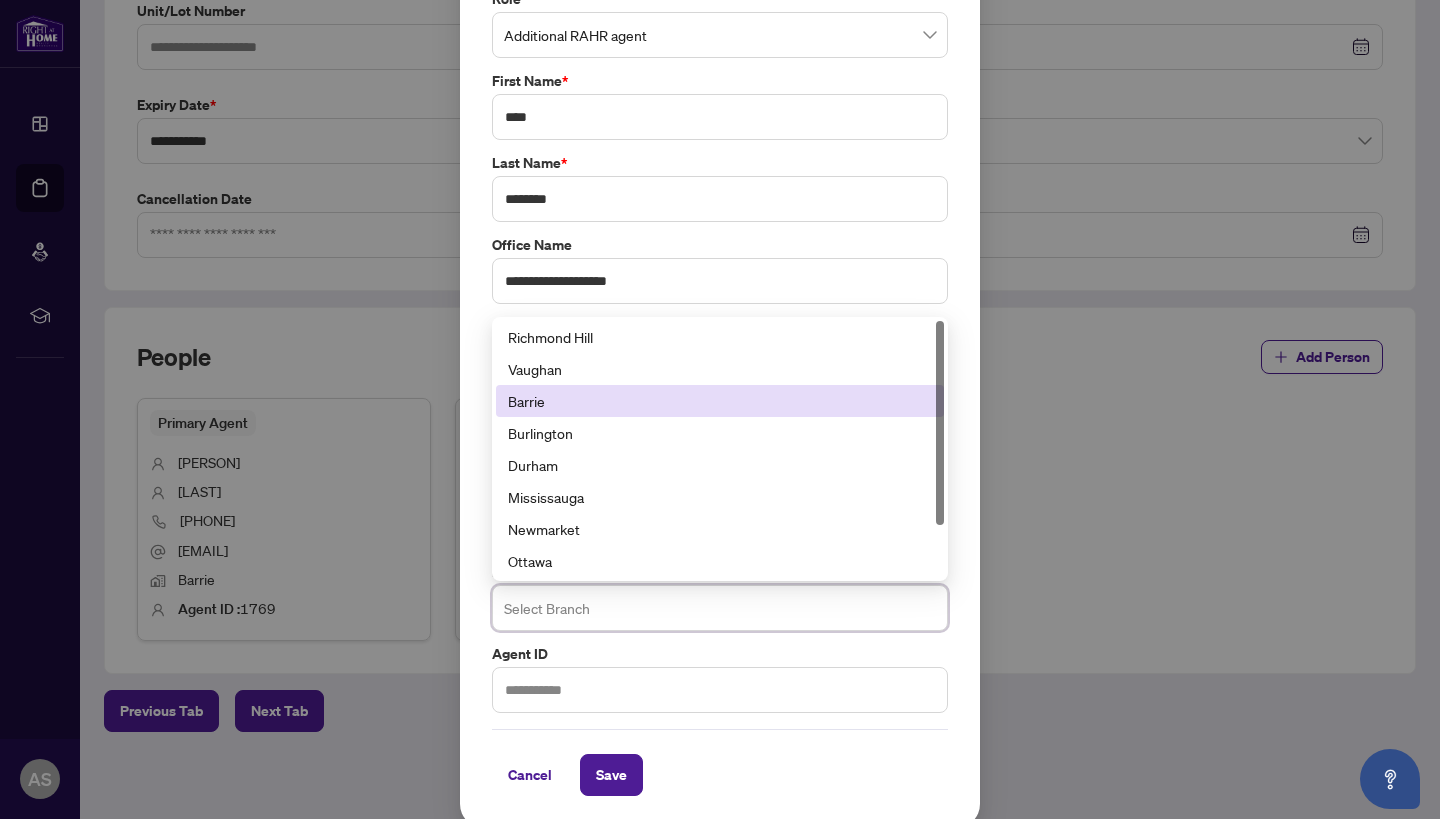 click on "Barrie" at bounding box center (720, 401) 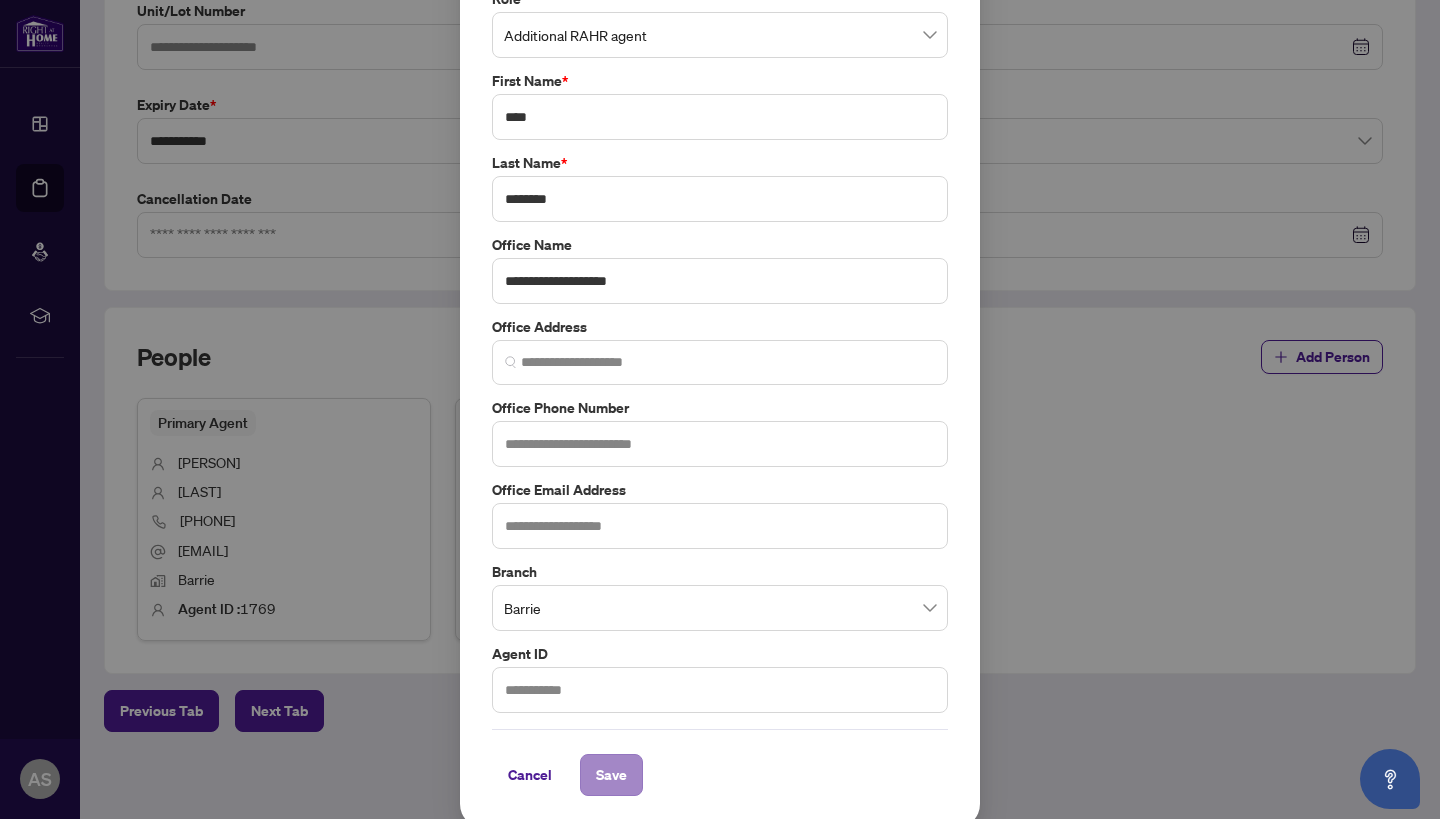 click on "Save" at bounding box center [611, 775] 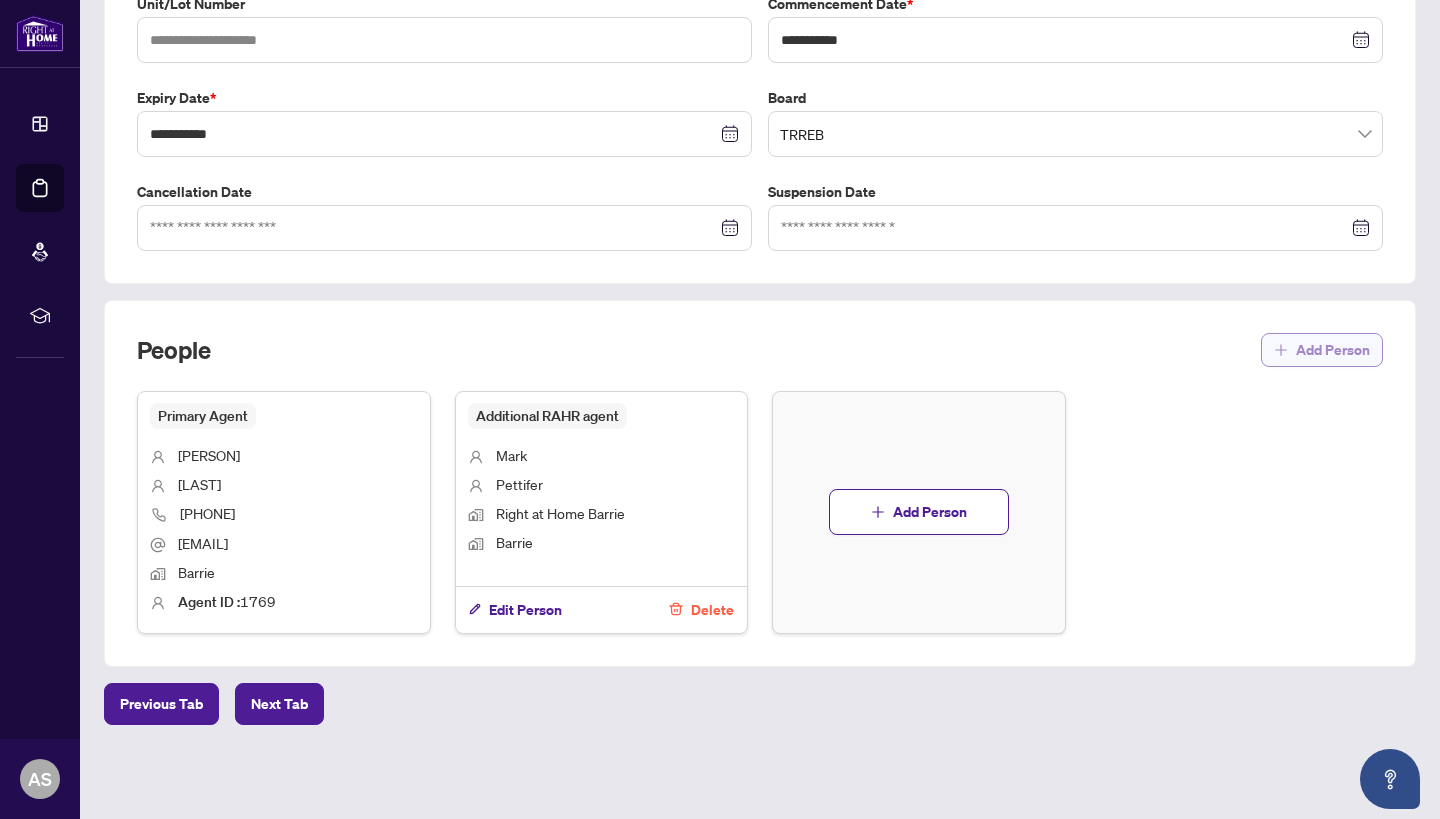 scroll, scrollTop: 457, scrollLeft: 0, axis: vertical 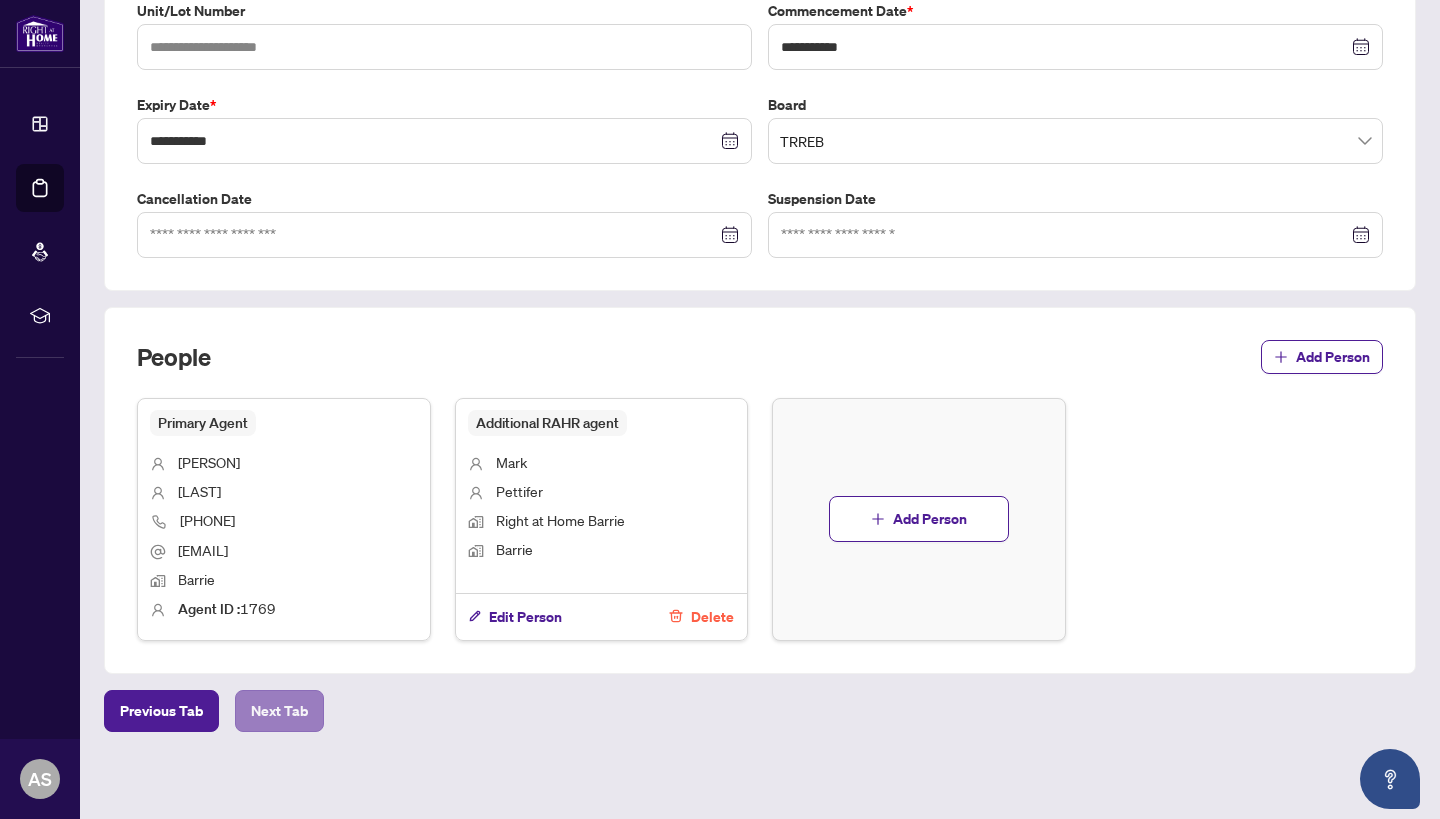 click on "Next Tab" at bounding box center [279, 711] 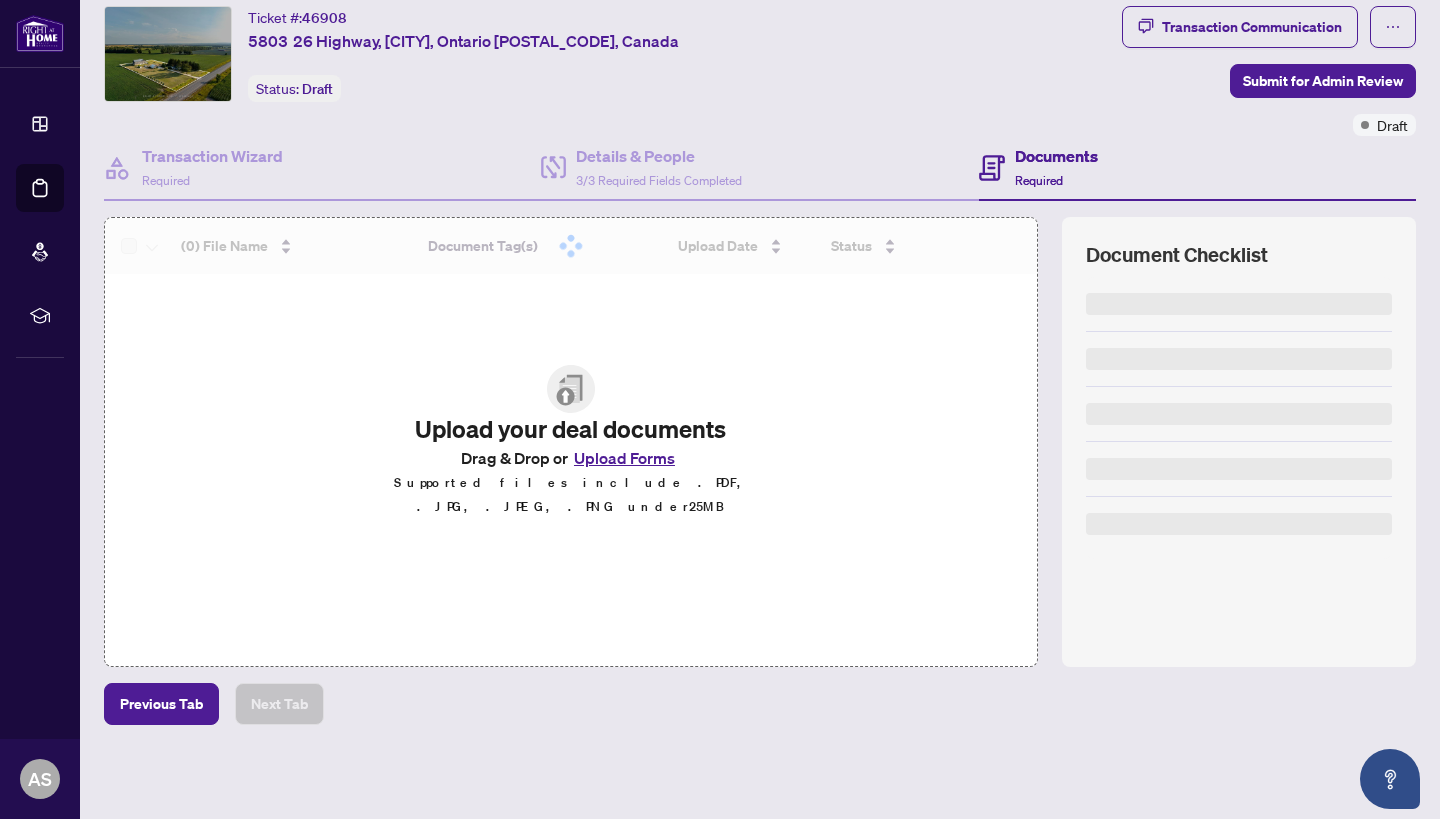 scroll, scrollTop: 56, scrollLeft: 0, axis: vertical 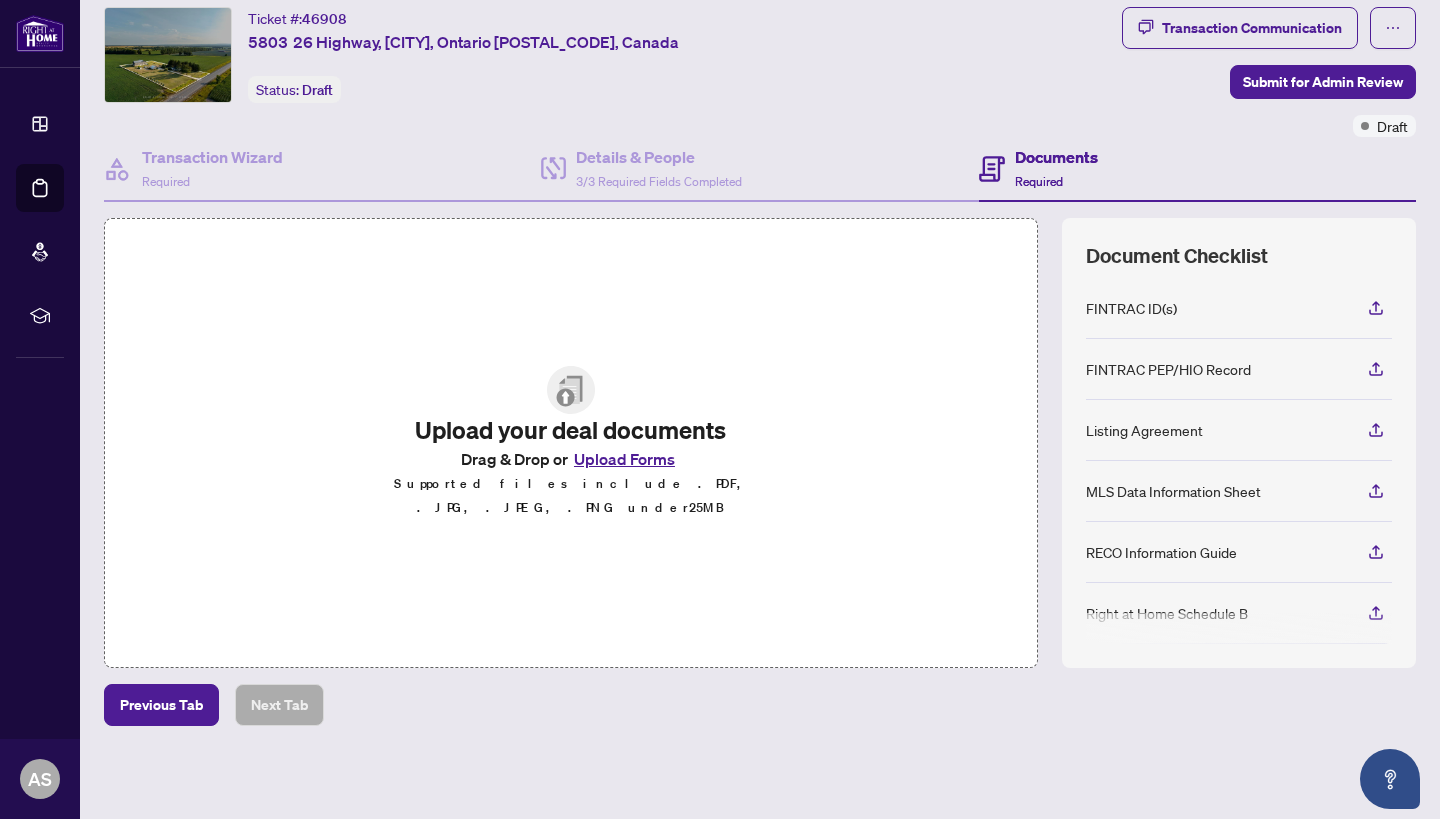 click on "Upload Forms" at bounding box center (624, 459) 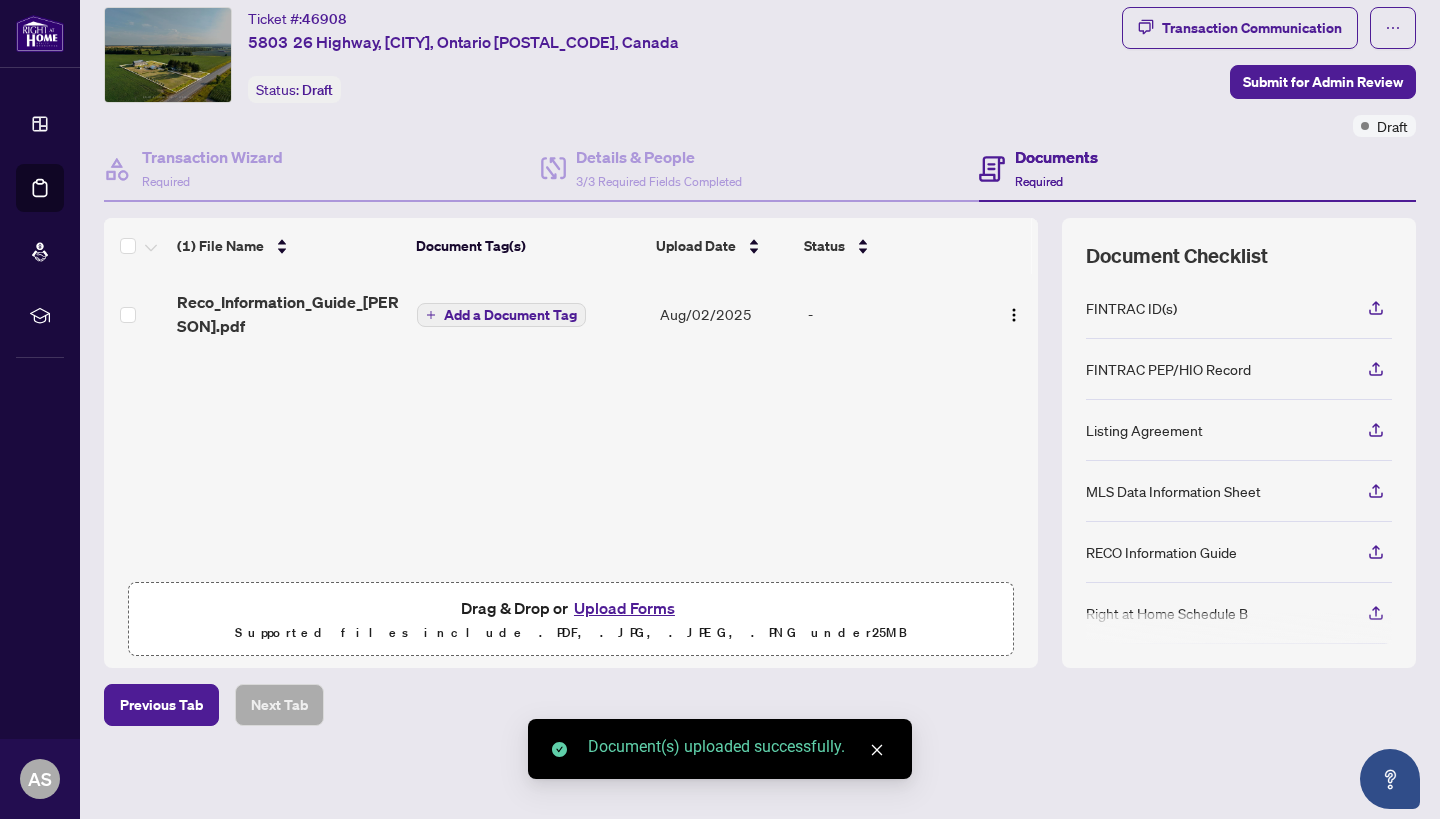 click on "Upload Forms" at bounding box center (624, 608) 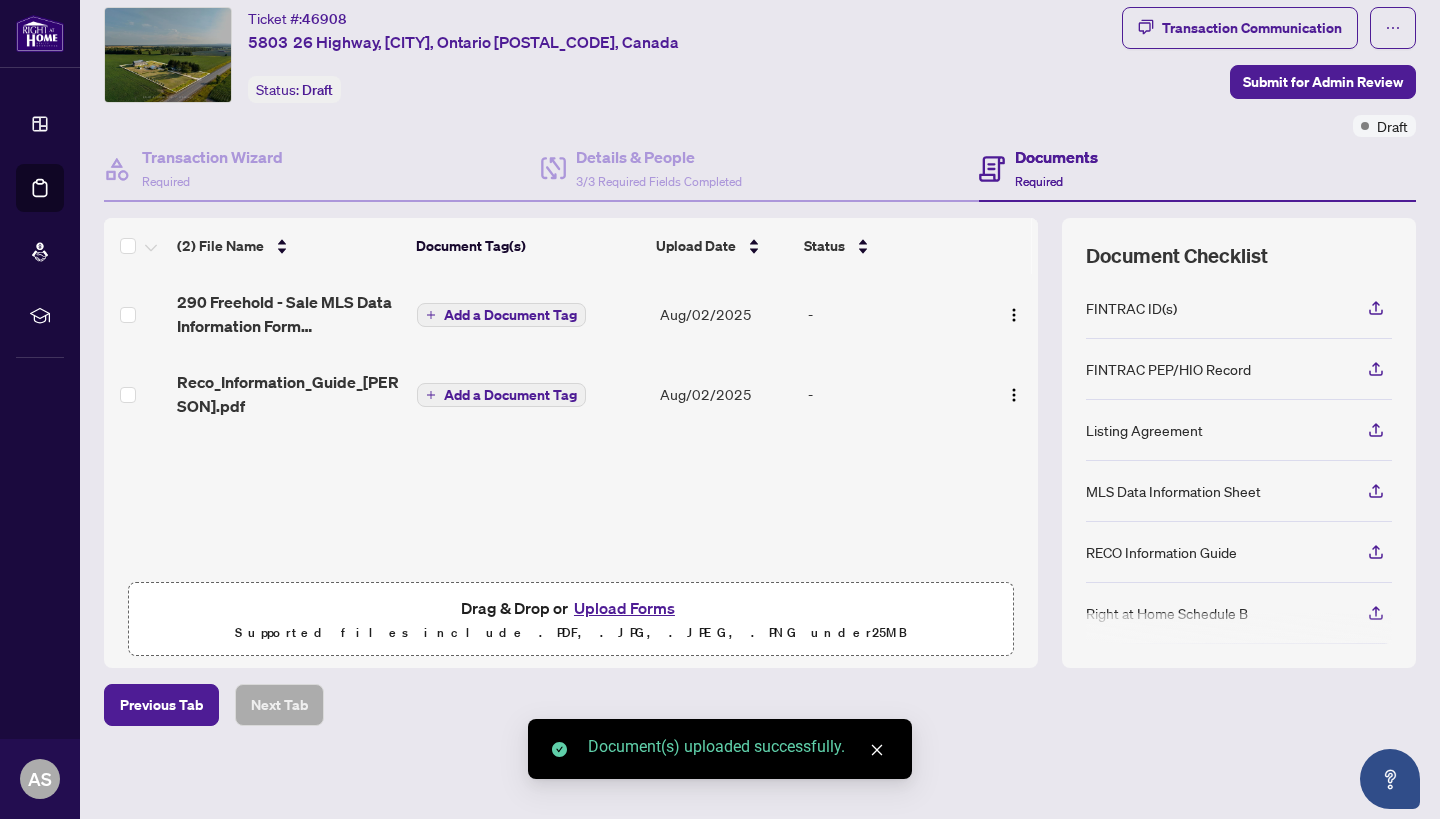 click on "Upload Forms" at bounding box center [624, 608] 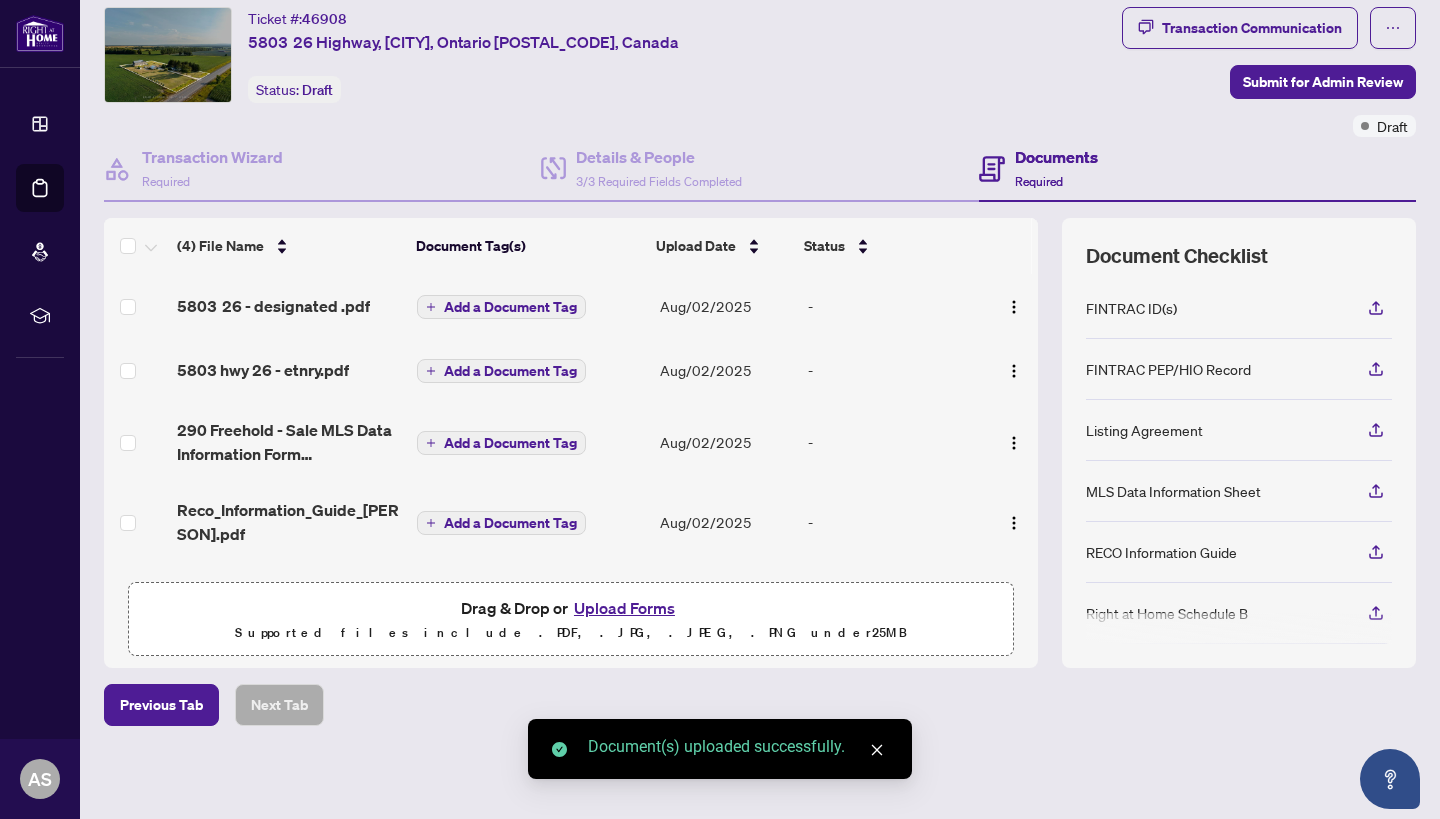 click on "Add a Document Tag" at bounding box center [510, 307] 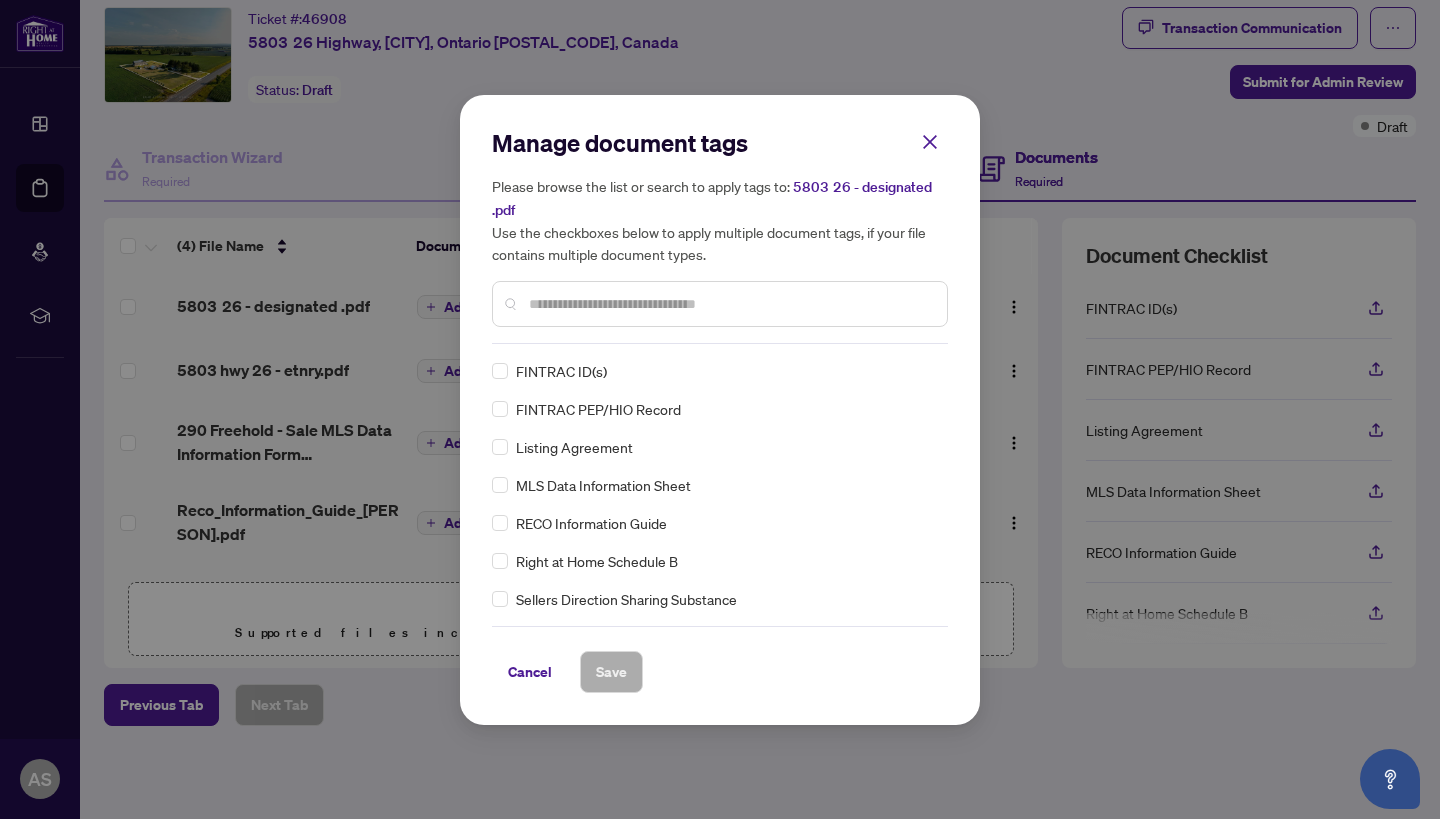 click at bounding box center [730, 304] 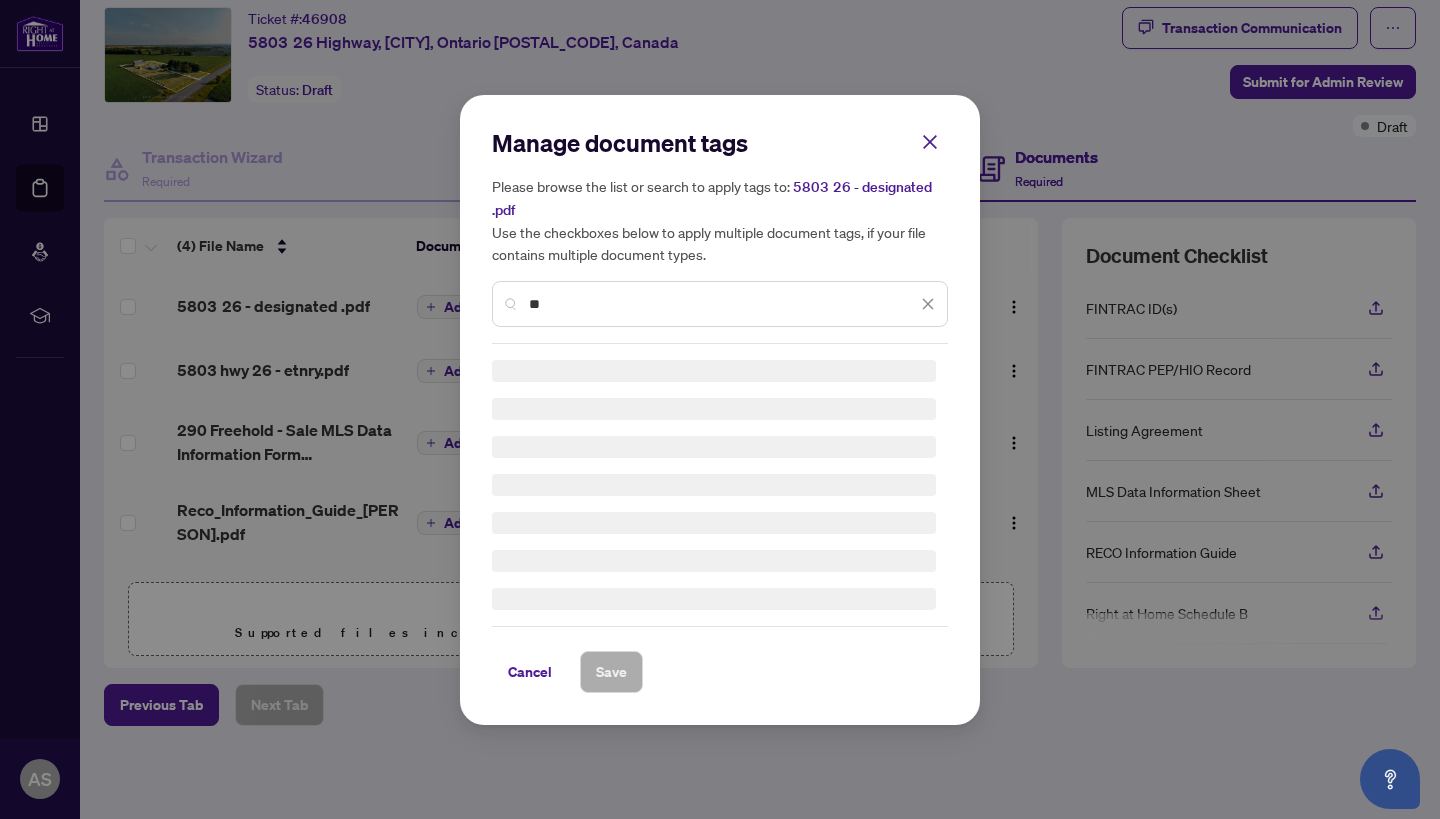 type on "*" 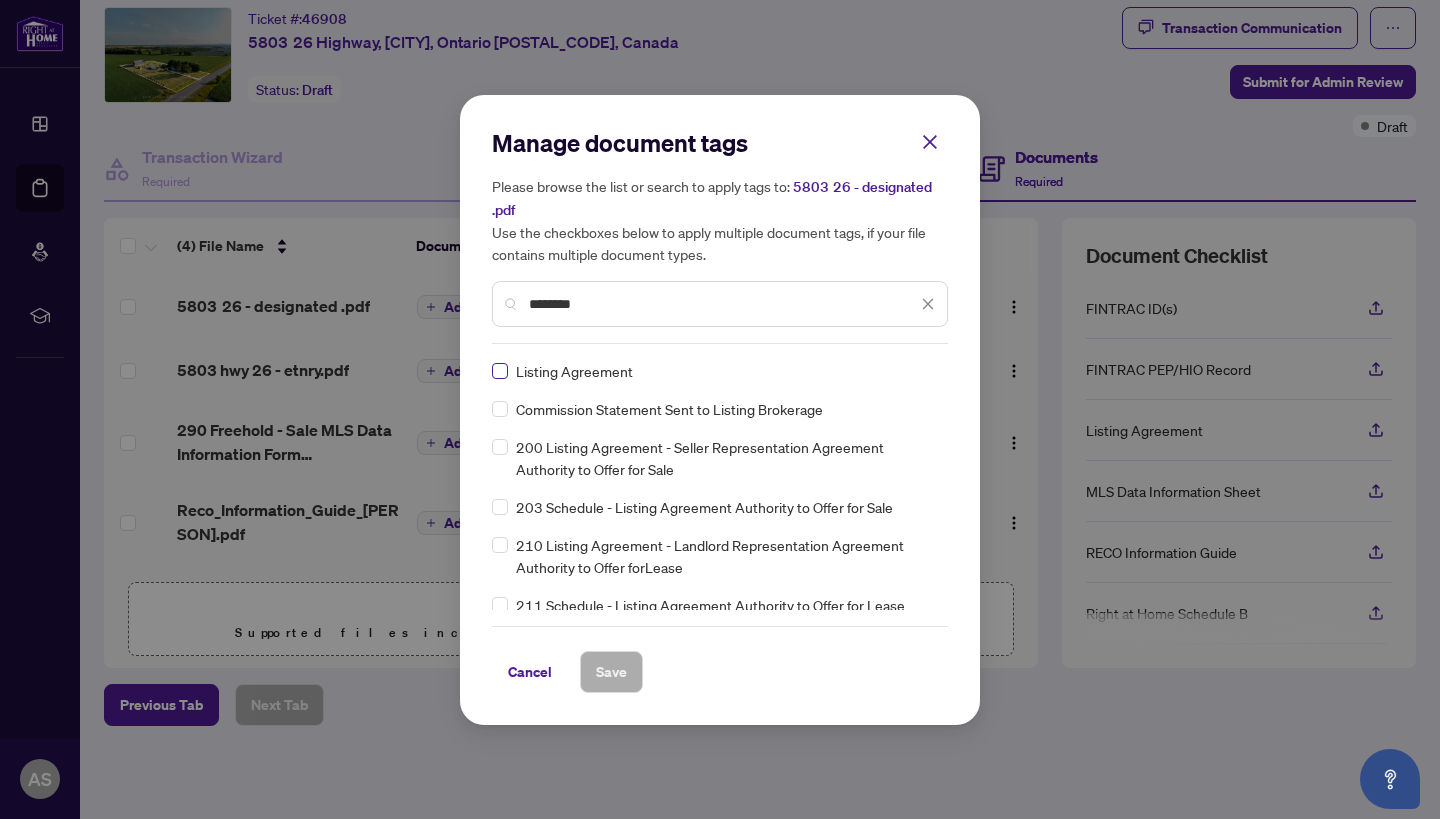 type on "*******" 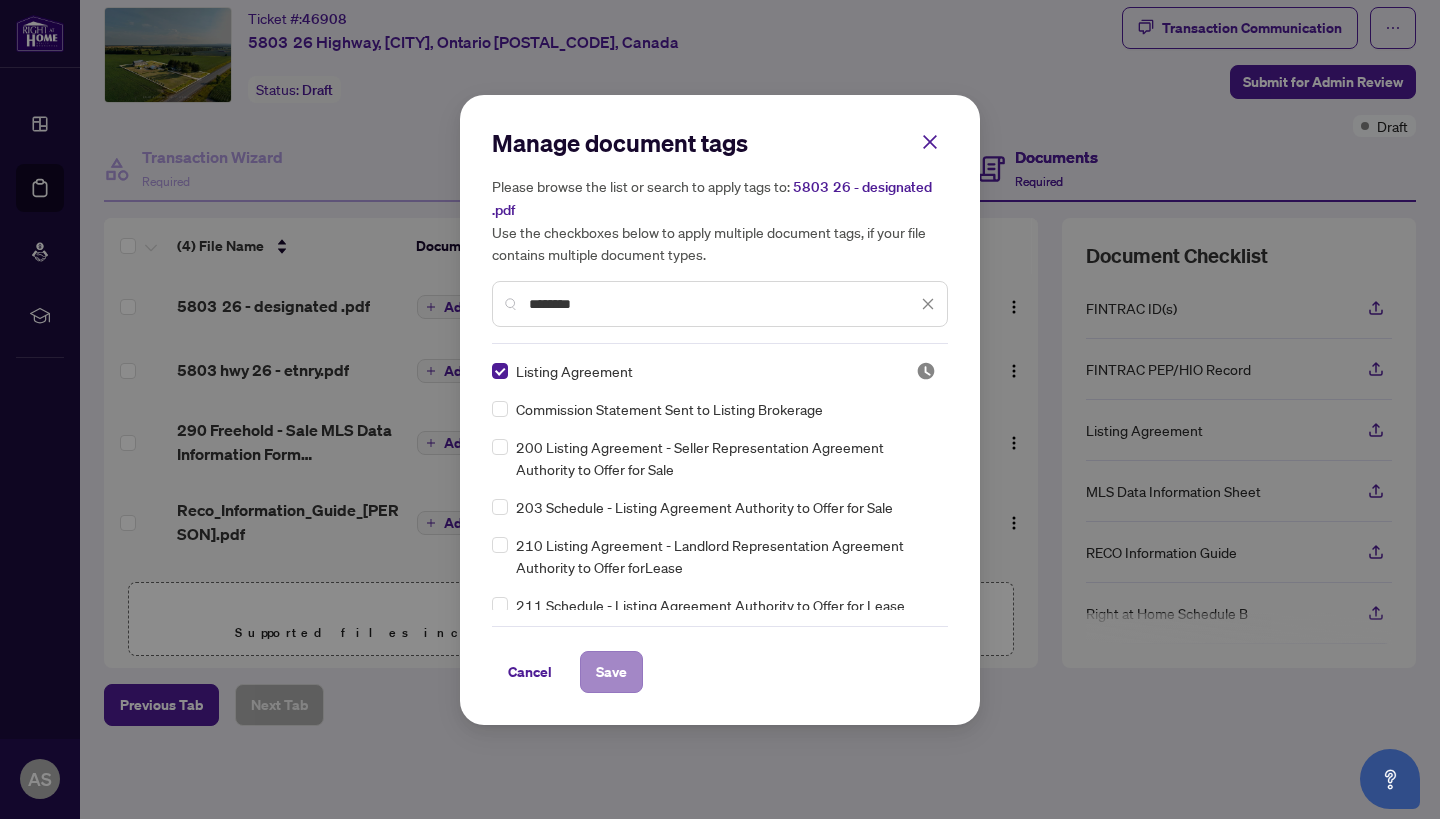 click on "Save" at bounding box center (611, 672) 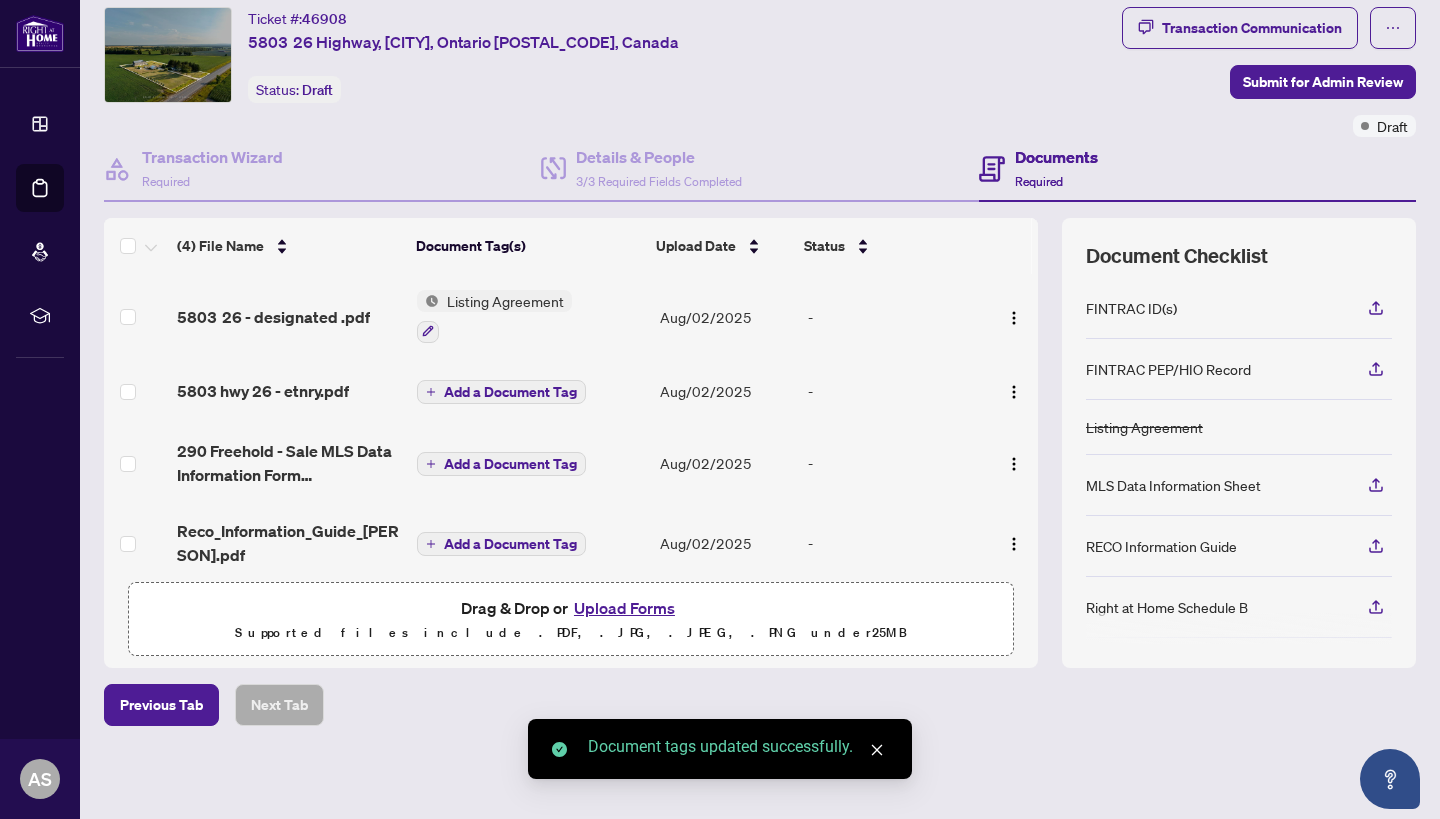 click on "Add a Document Tag" at bounding box center [510, 392] 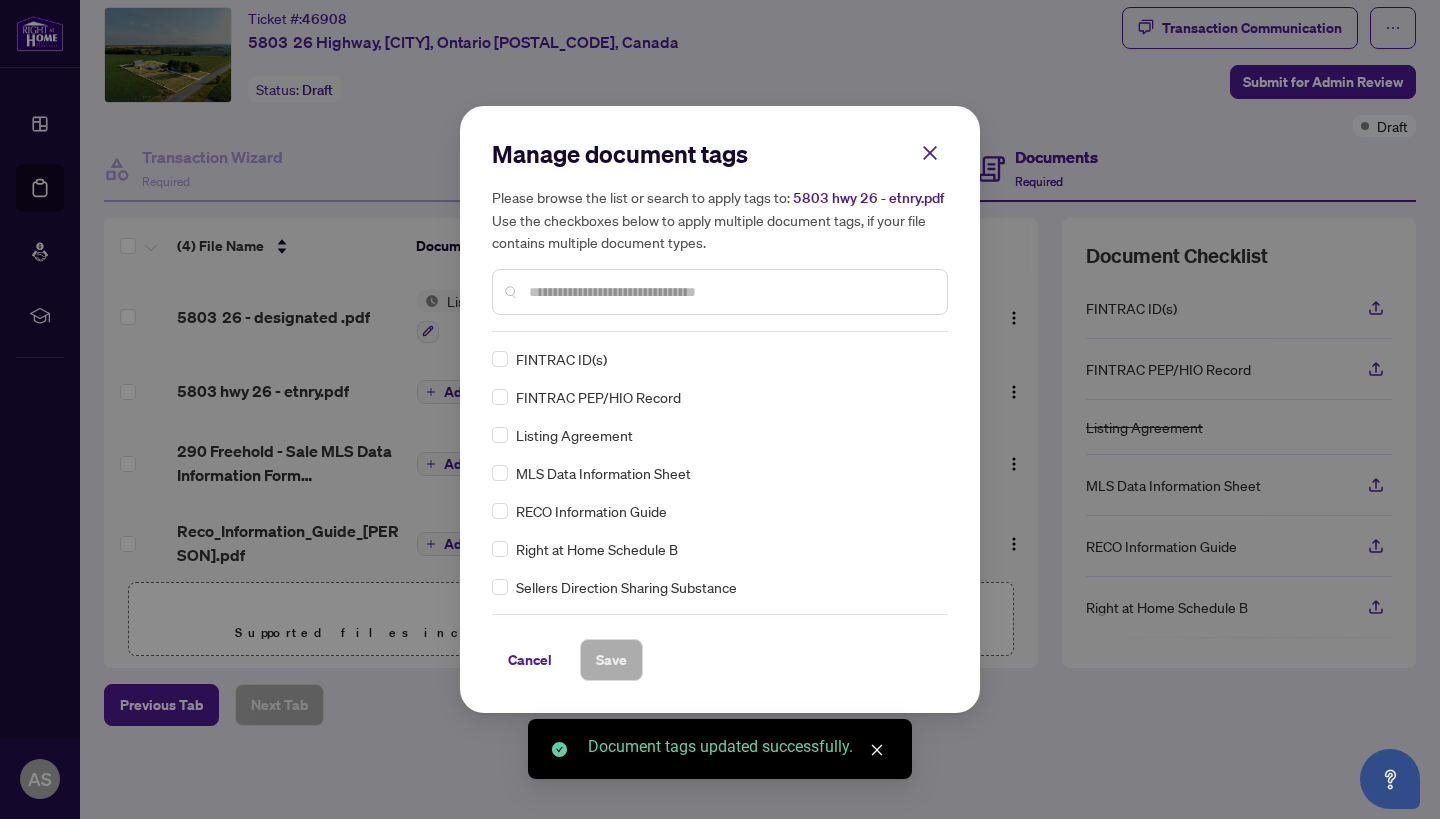 click on "Manage document tags Please browse the list or search to apply tags to:   5803 hwy 26 - etnry.pdf   Use the checkboxes below to apply multiple document tags, if your file contains multiple document types." at bounding box center (720, 235) 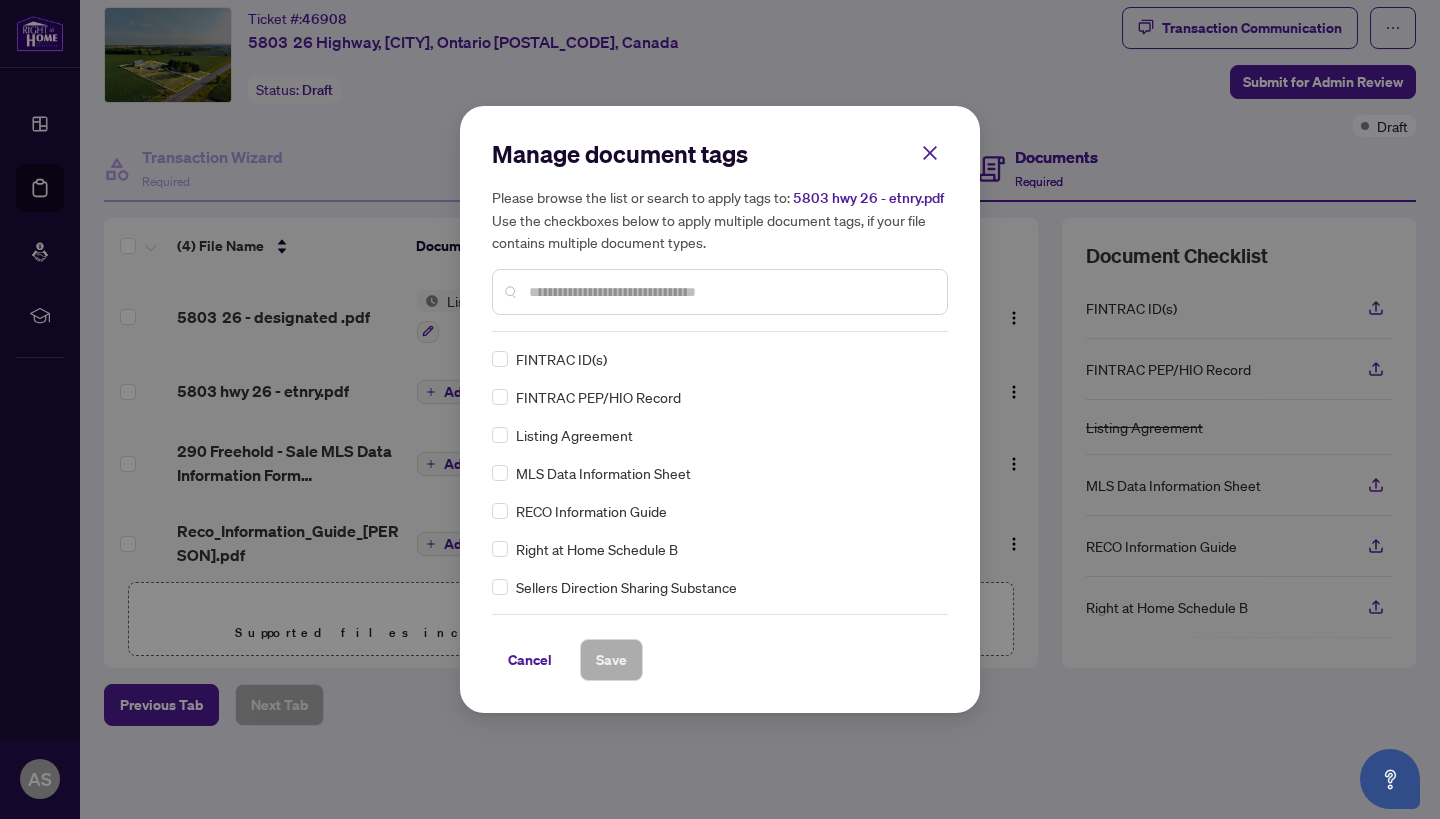 click at bounding box center (730, 292) 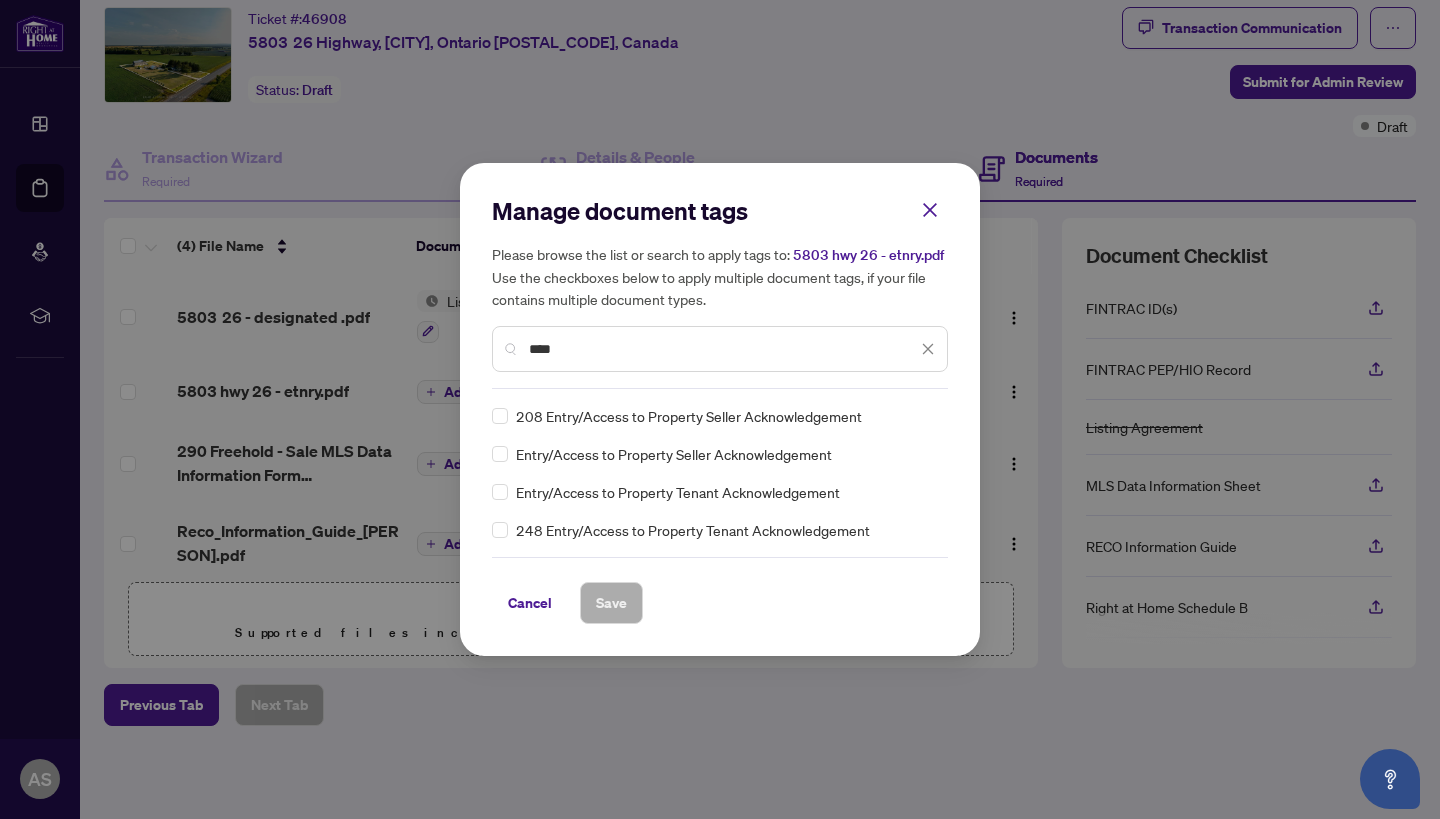 type on "****" 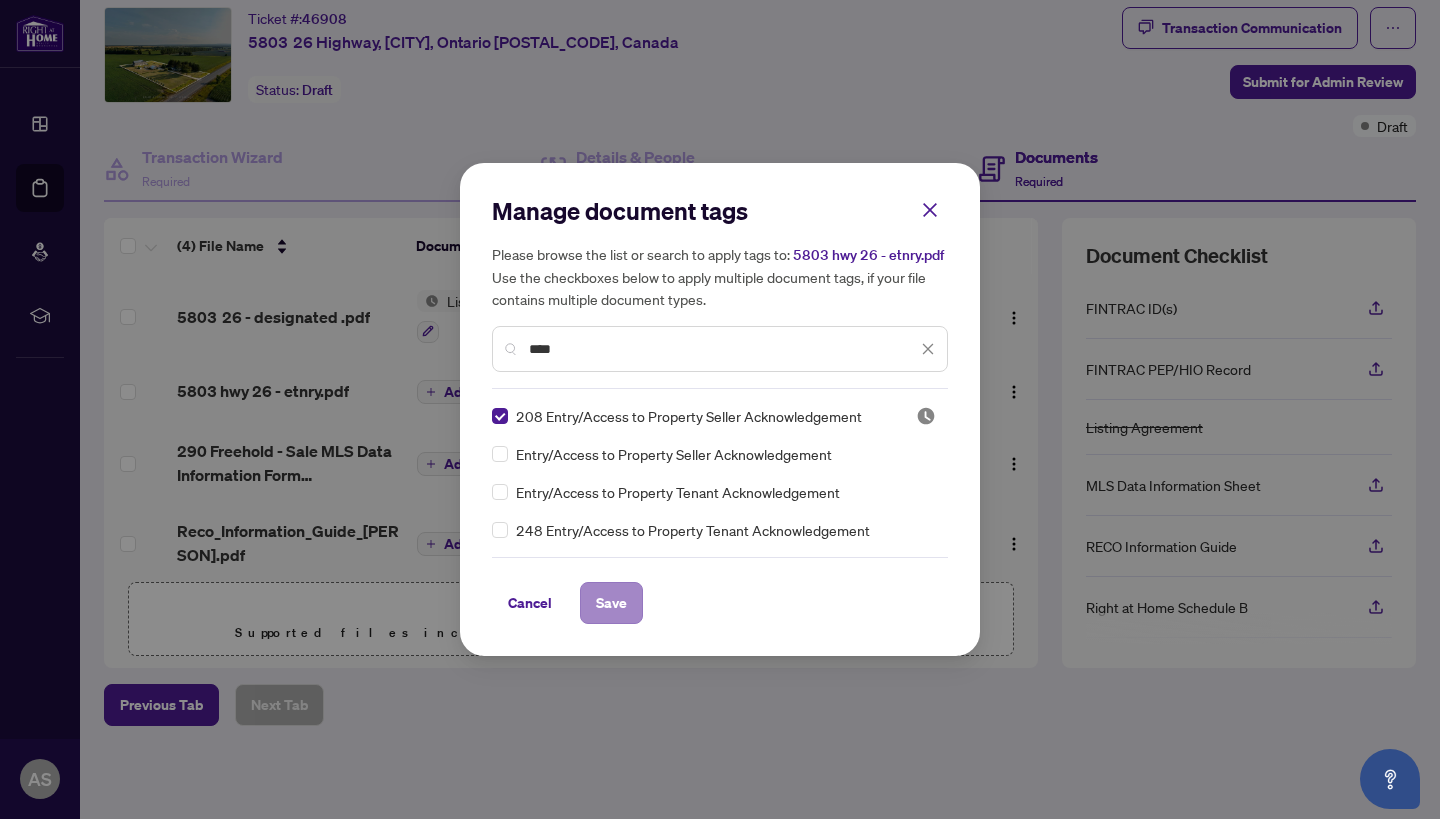 click on "Save" at bounding box center (611, 603) 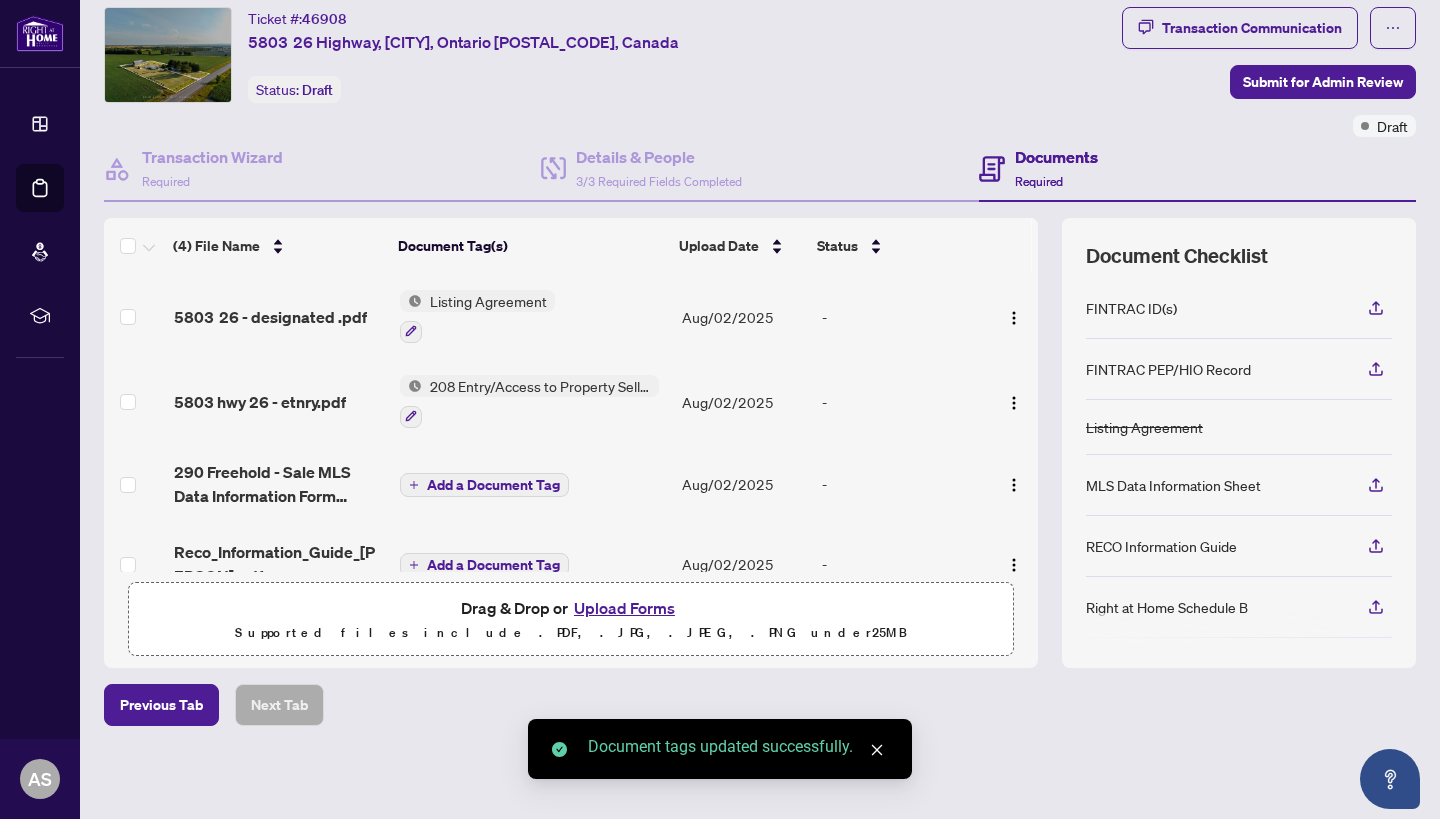 click on "Add a Document Tag" at bounding box center (493, 485) 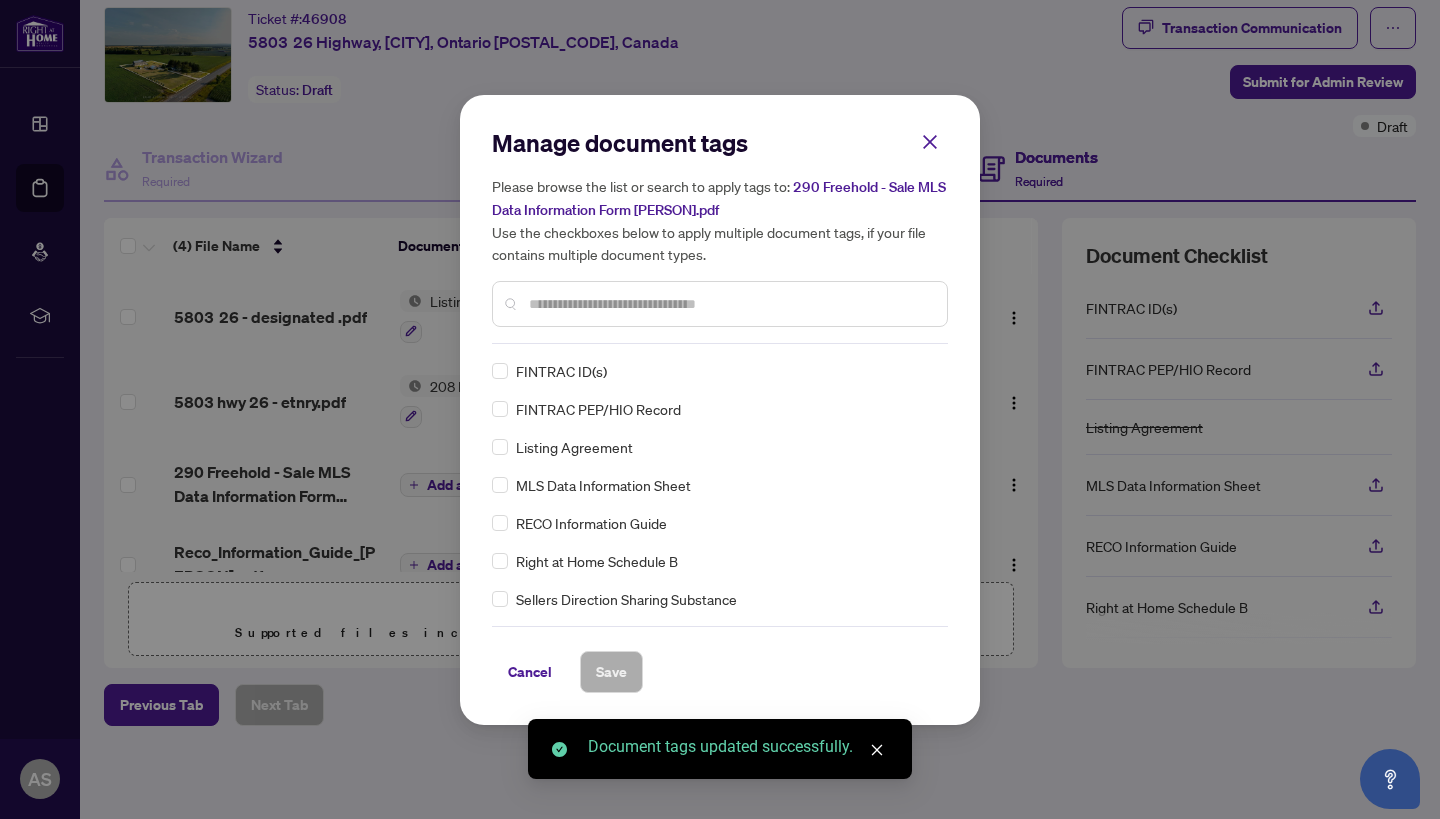 click at bounding box center (730, 304) 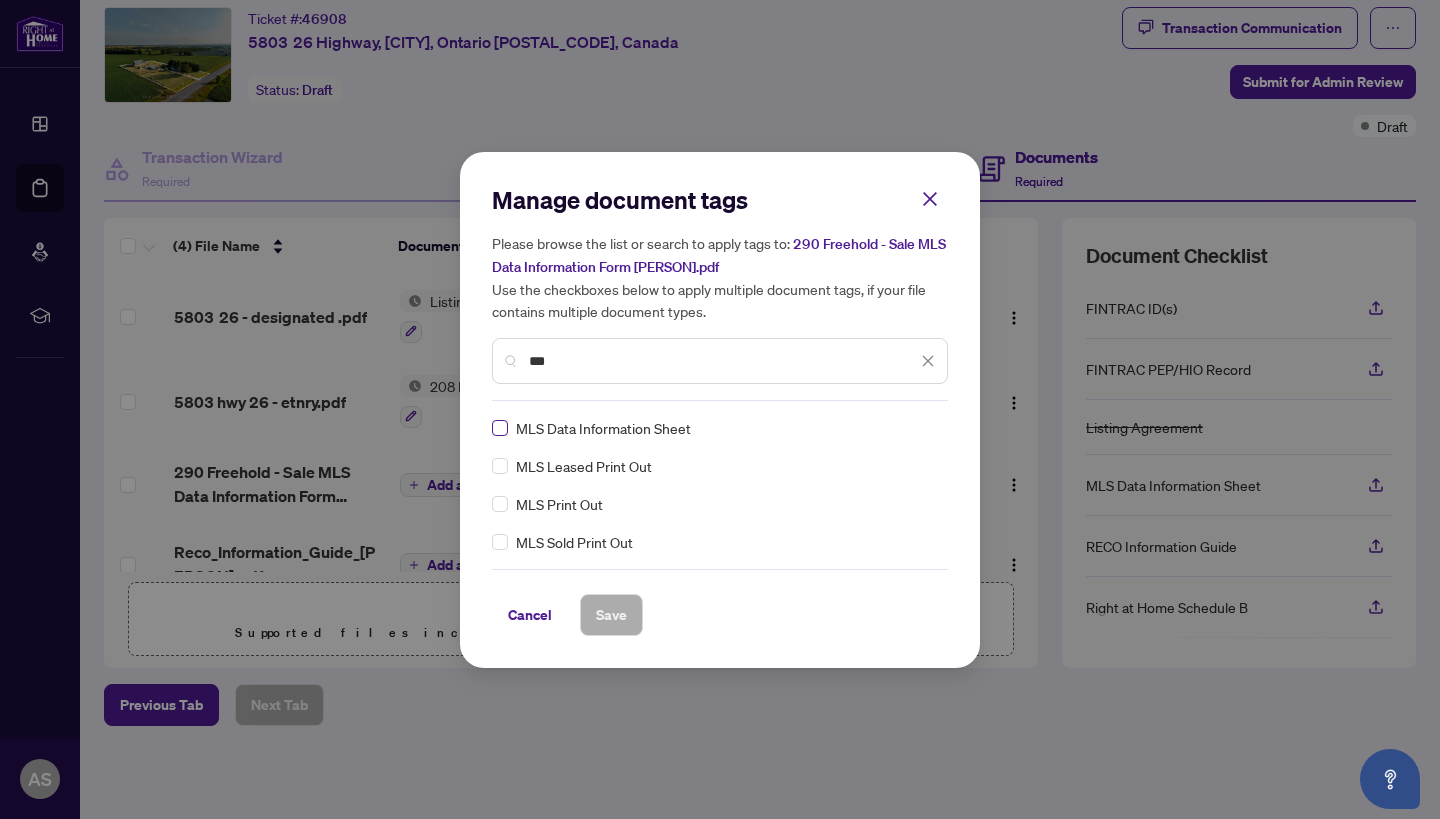 type on "***" 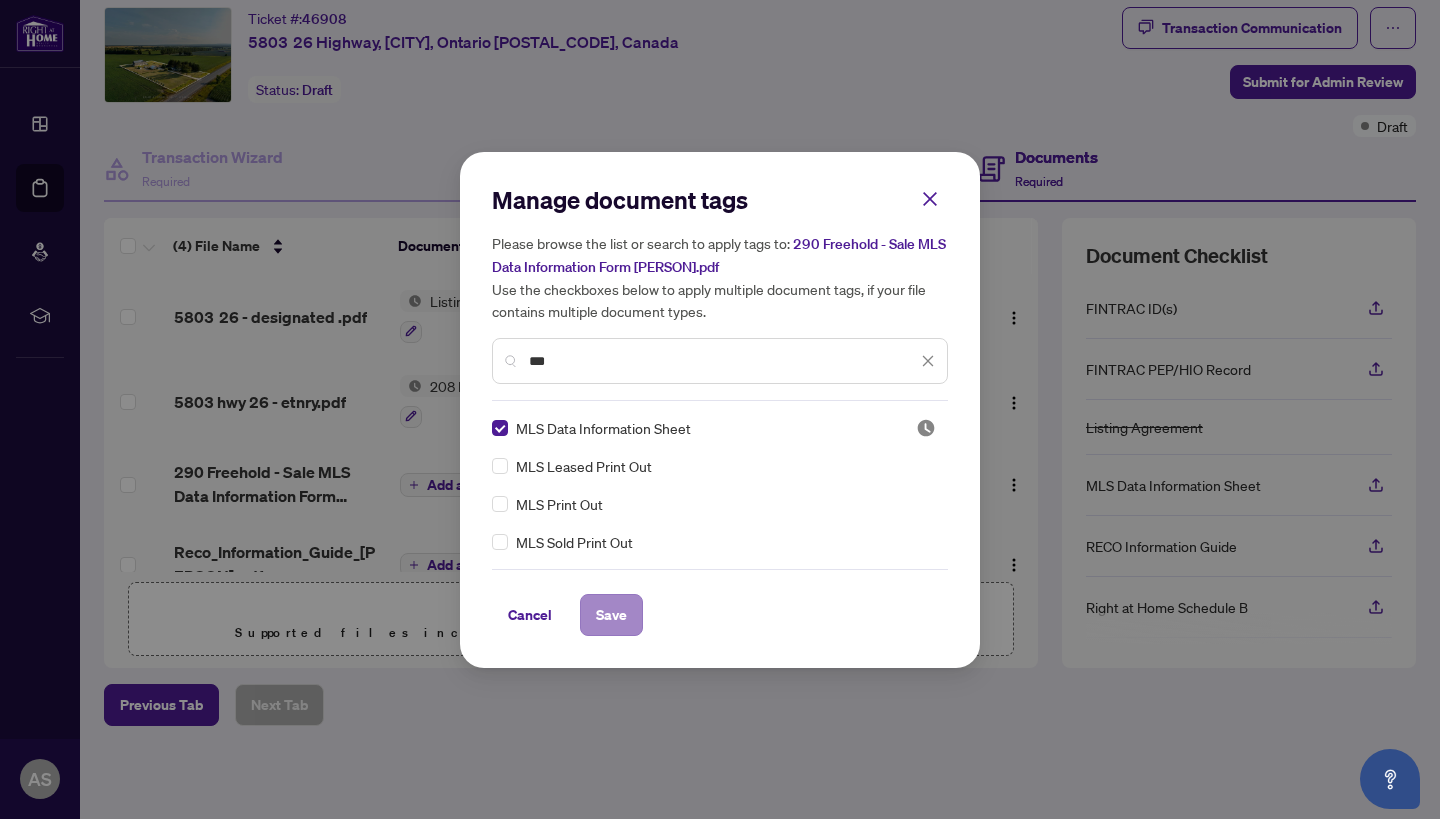 click on "Save" at bounding box center [611, 615] 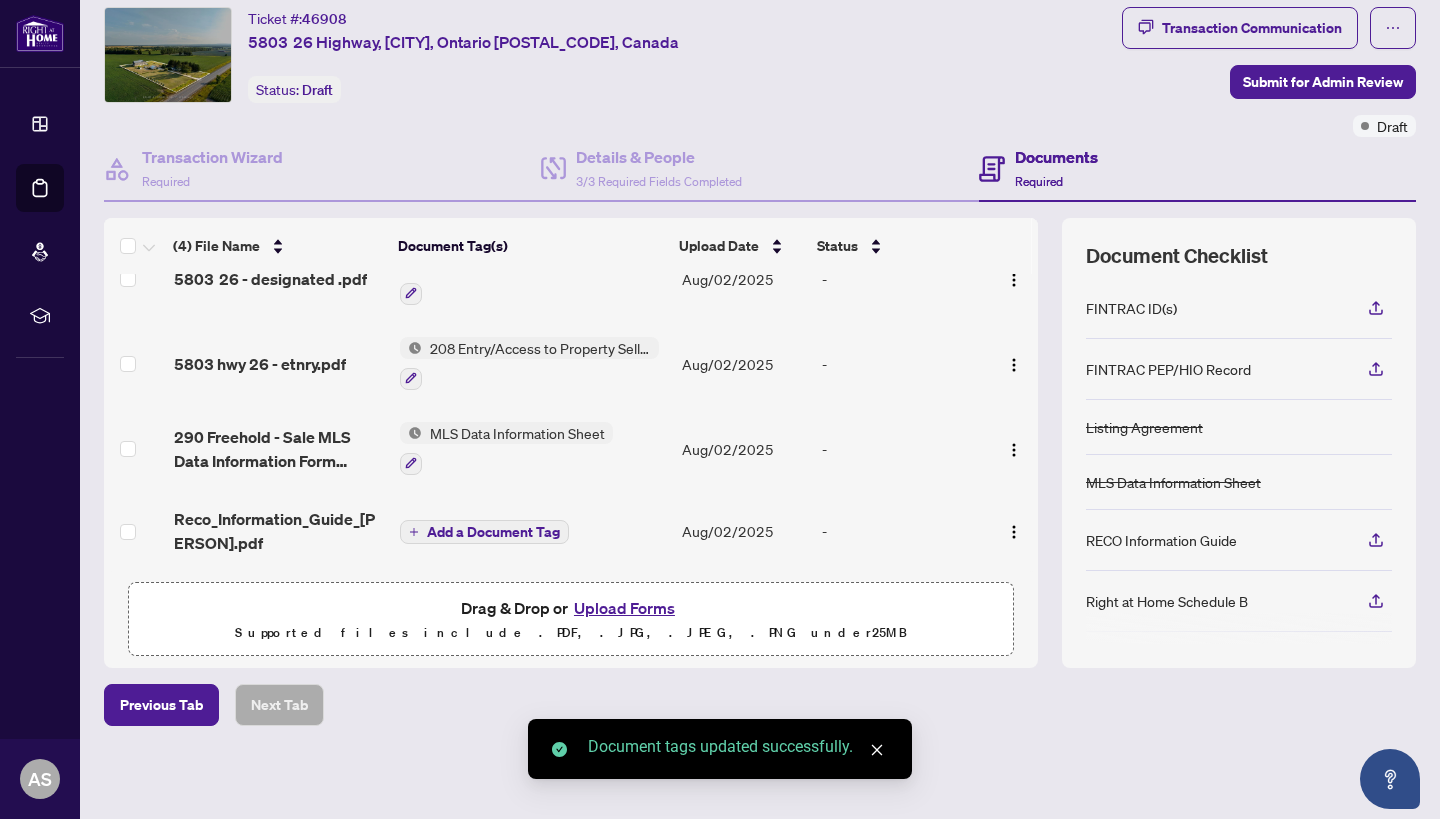 scroll, scrollTop: 44, scrollLeft: 0, axis: vertical 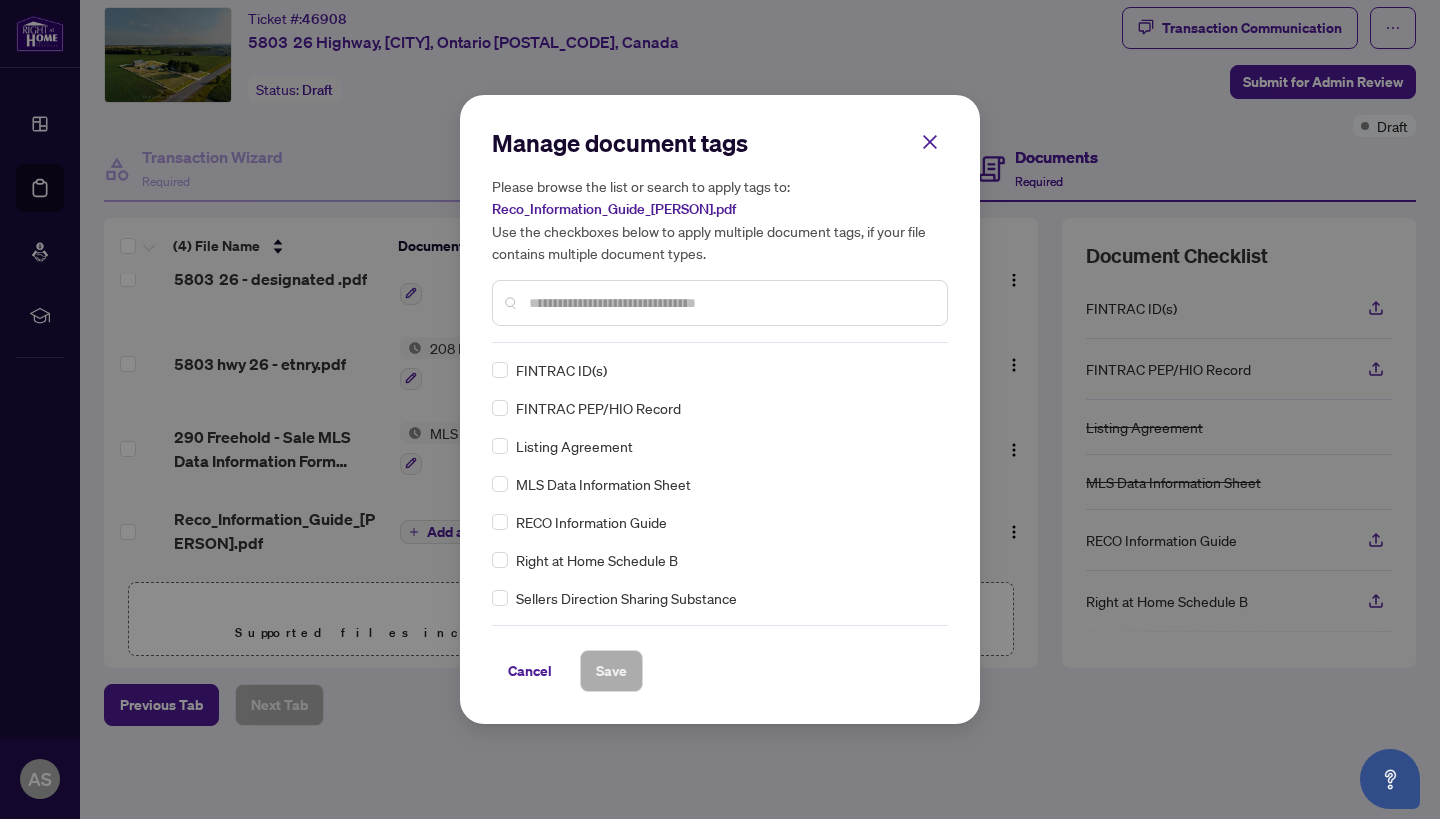 click at bounding box center [730, 303] 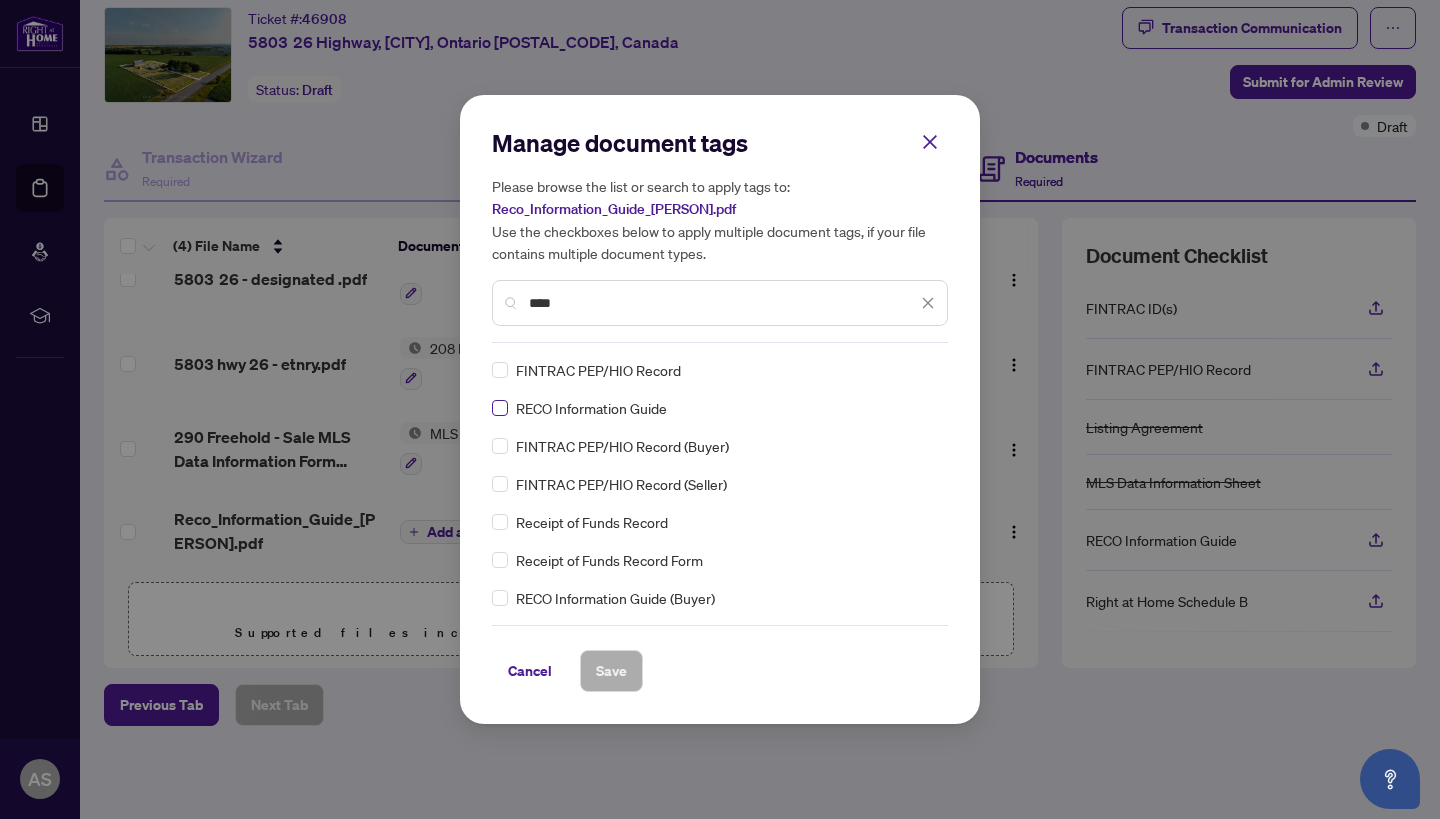 type on "****" 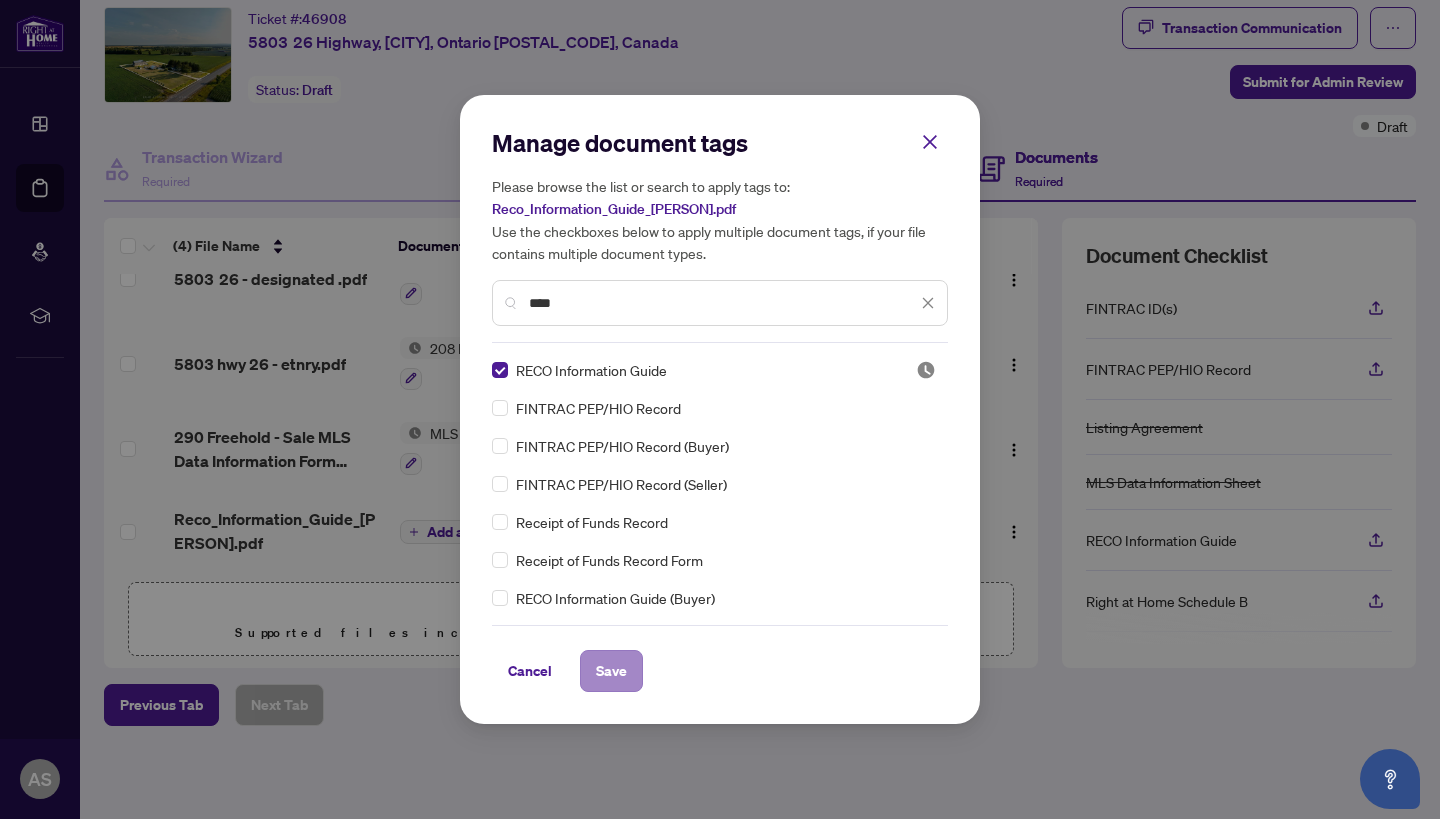 click on "Save" at bounding box center [611, 671] 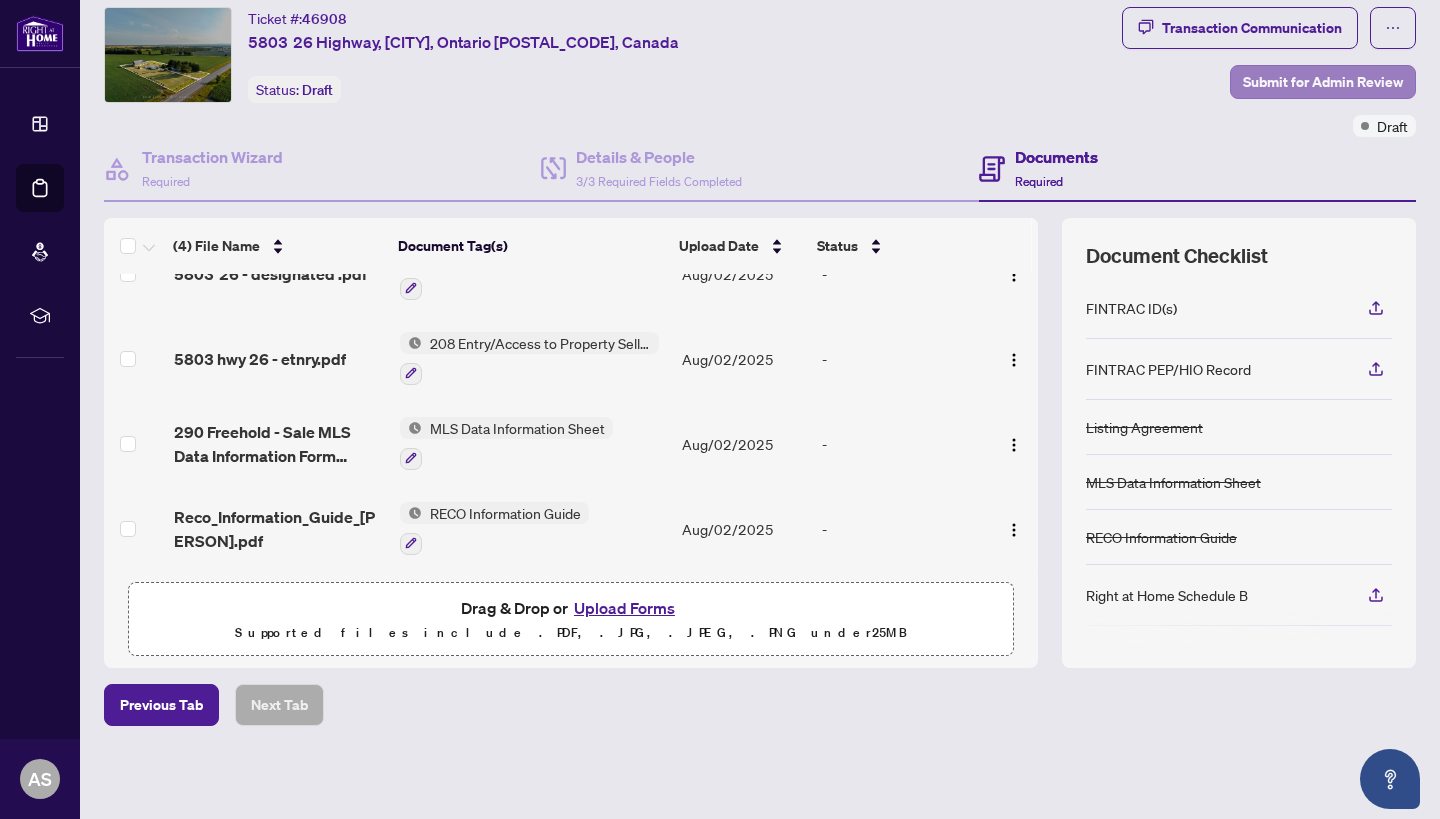 click on "Submit for Admin Review" at bounding box center (1323, 82) 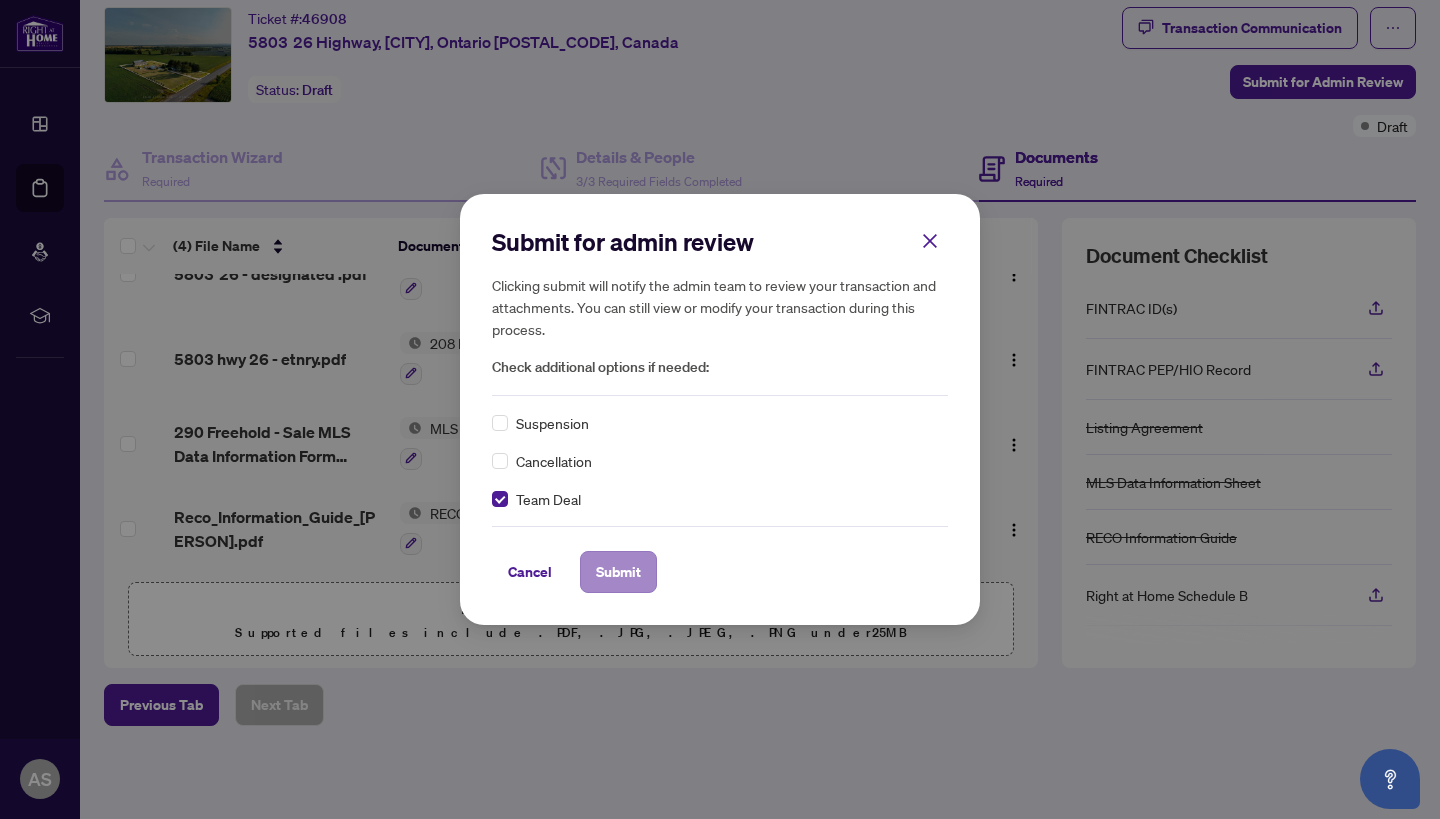 click on "Submit" at bounding box center [618, 572] 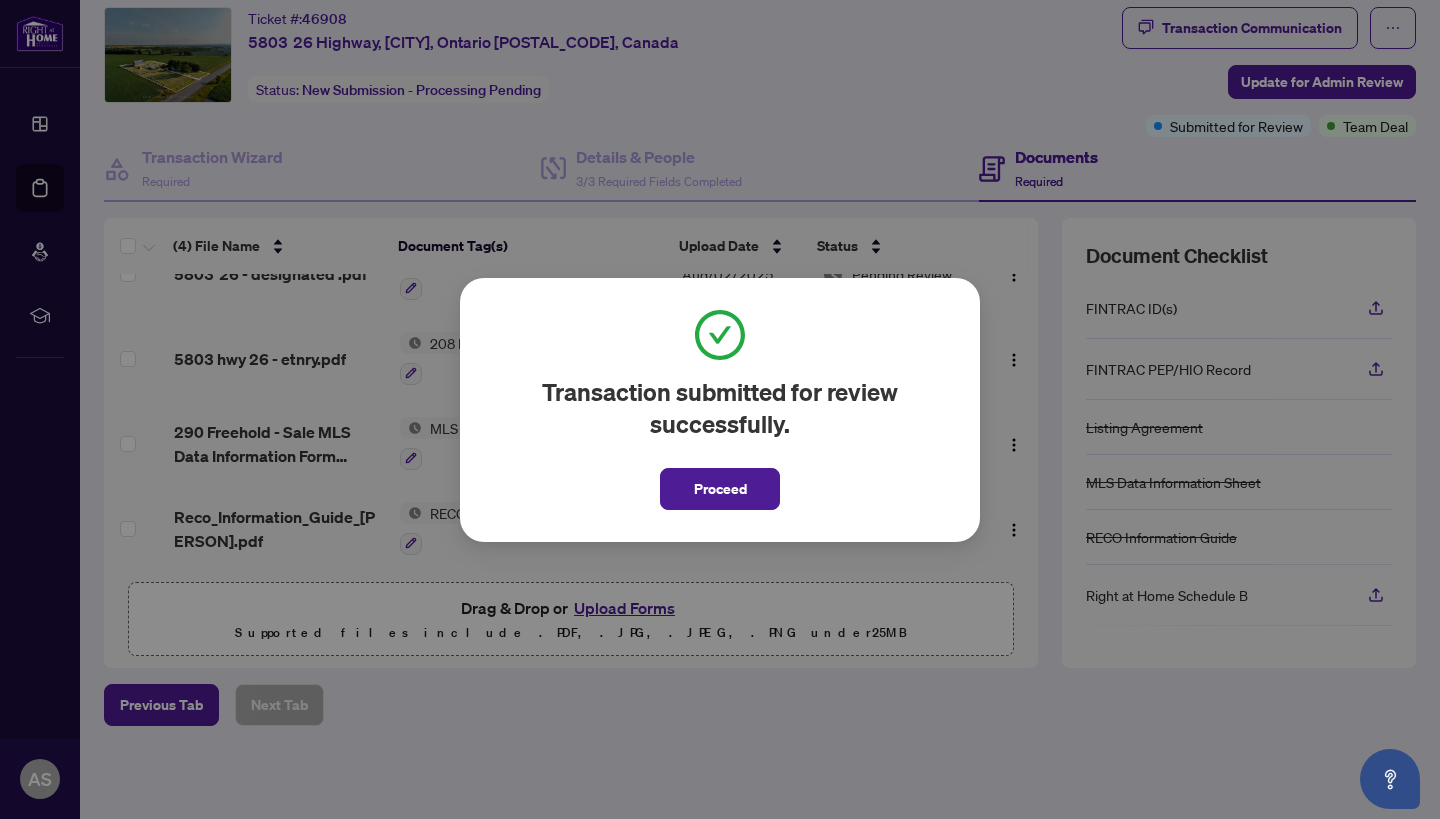 click on "Transaction submitted for review successfully. Proceed Cancel OK" at bounding box center (720, 409) 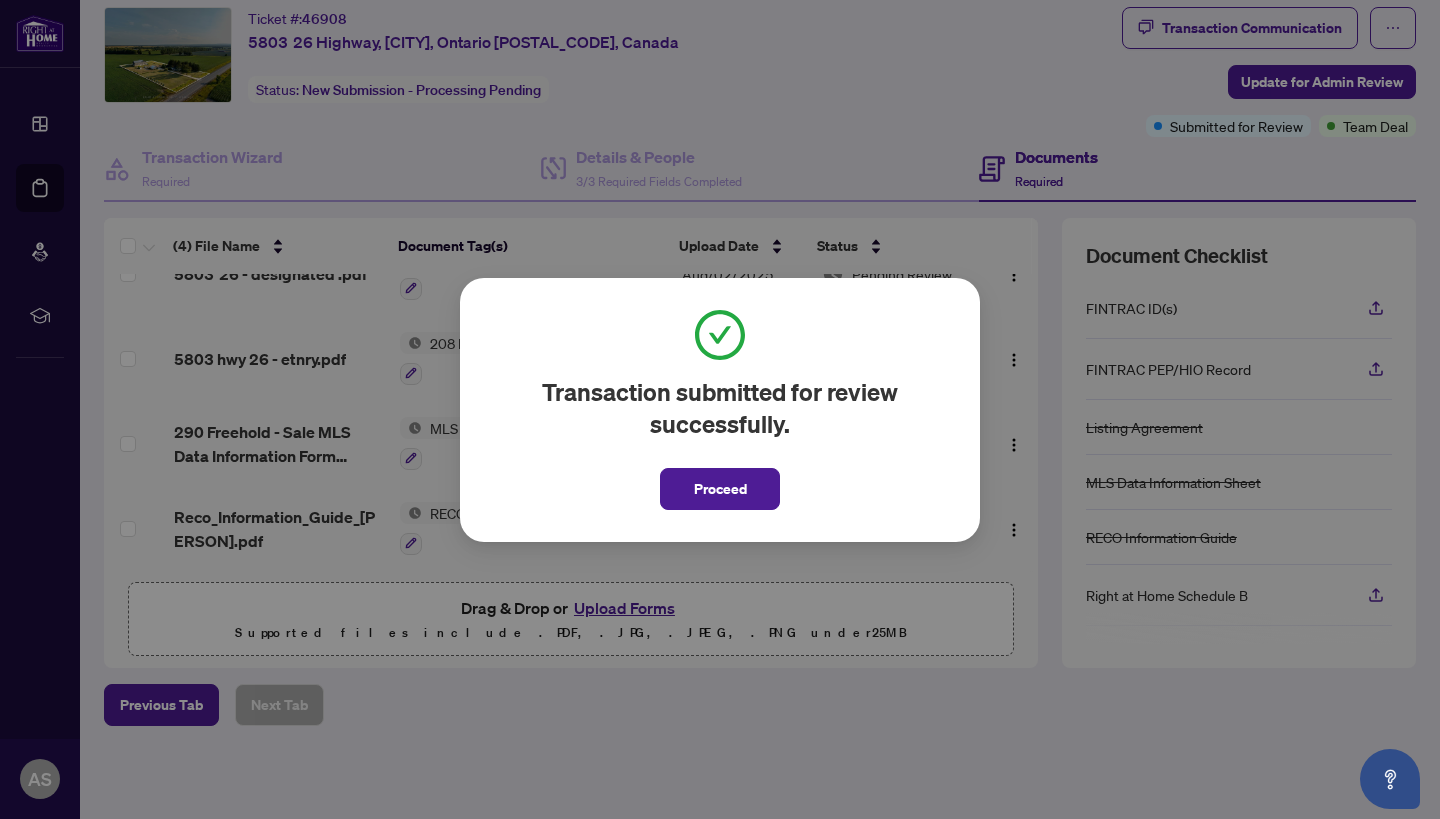 click on "Transaction submitted for review successfully. Proceed Cancel OK" at bounding box center (720, 409) 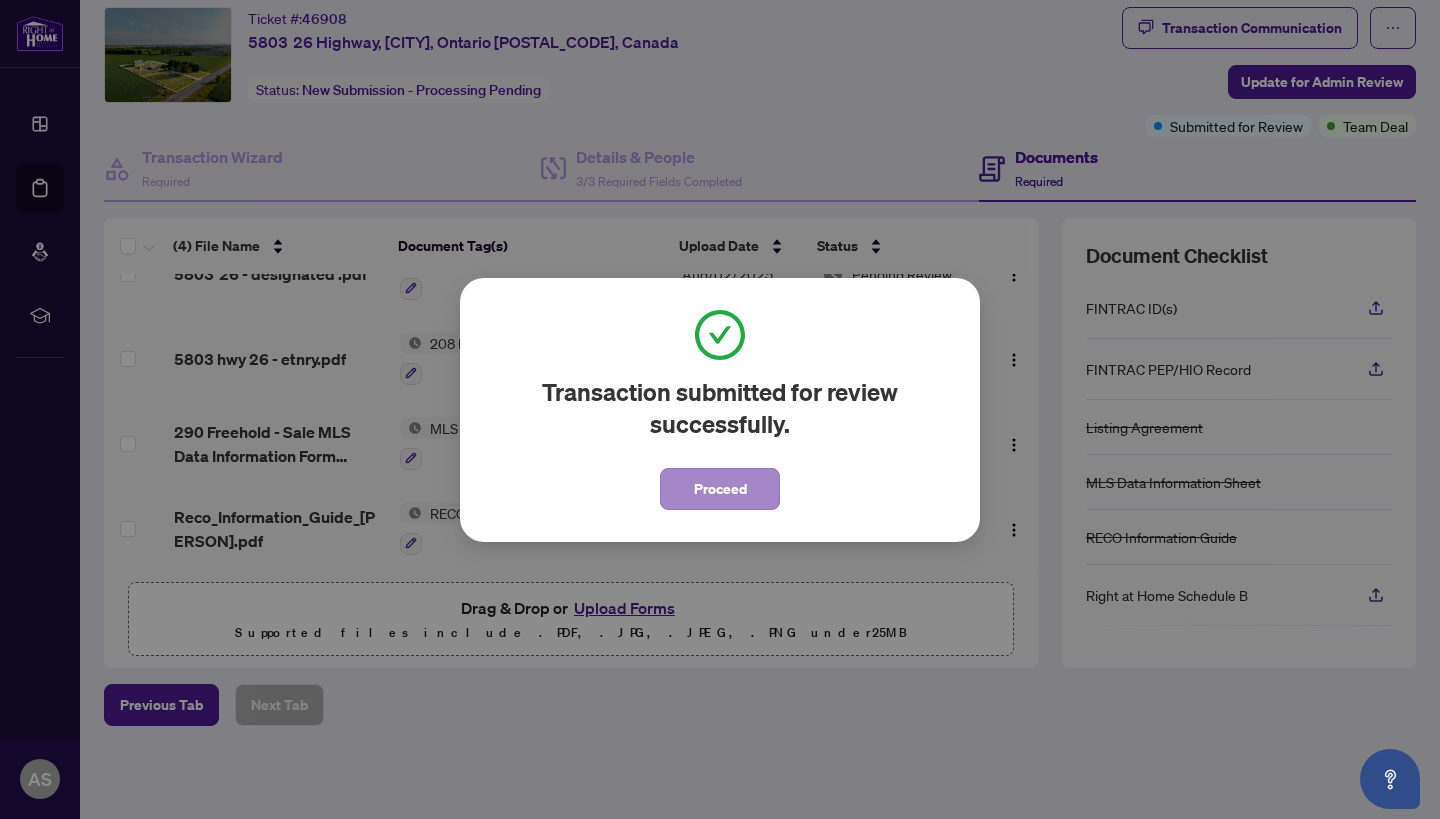 click on "Proceed" at bounding box center [720, 489] 